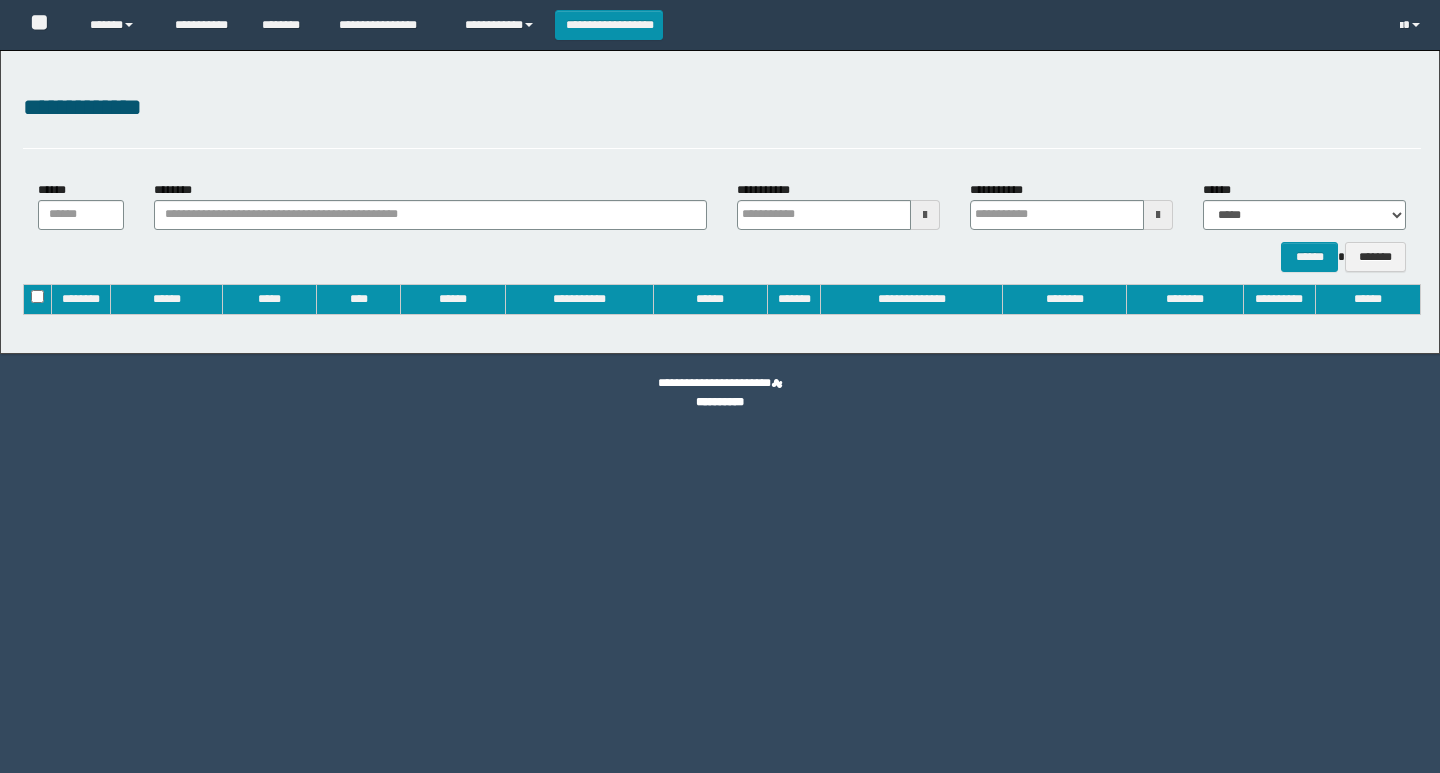 type on "**********" 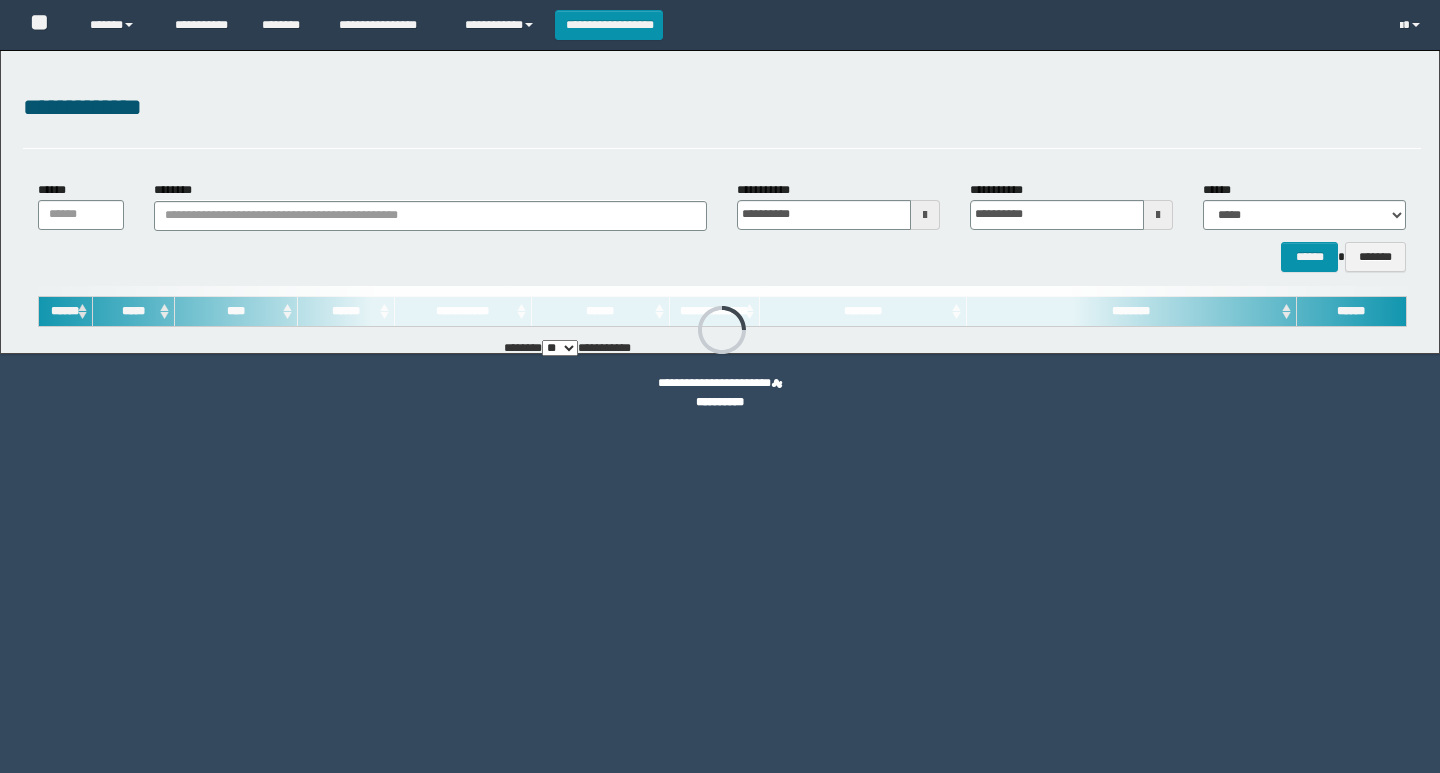 scroll, scrollTop: 0, scrollLeft: 0, axis: both 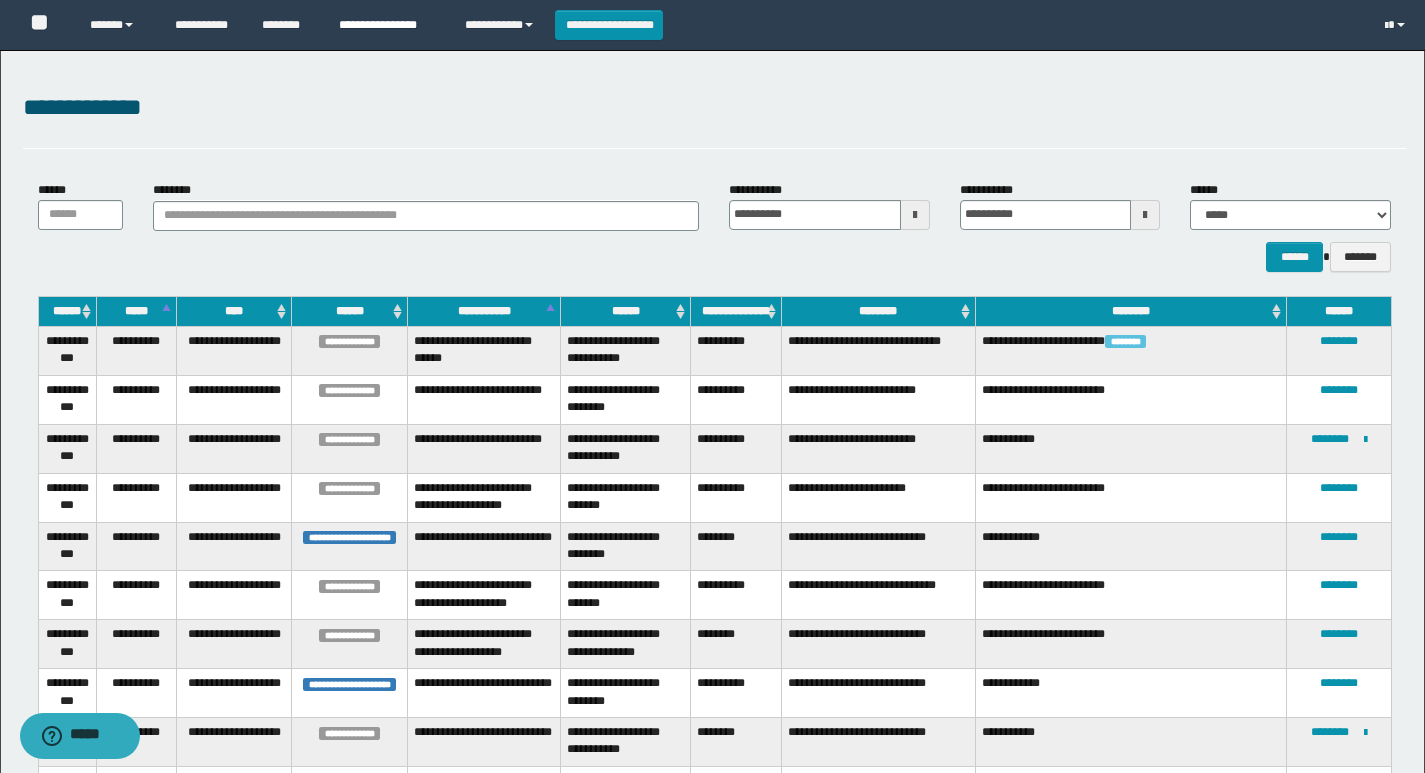 click on "**********" at bounding box center (387, 25) 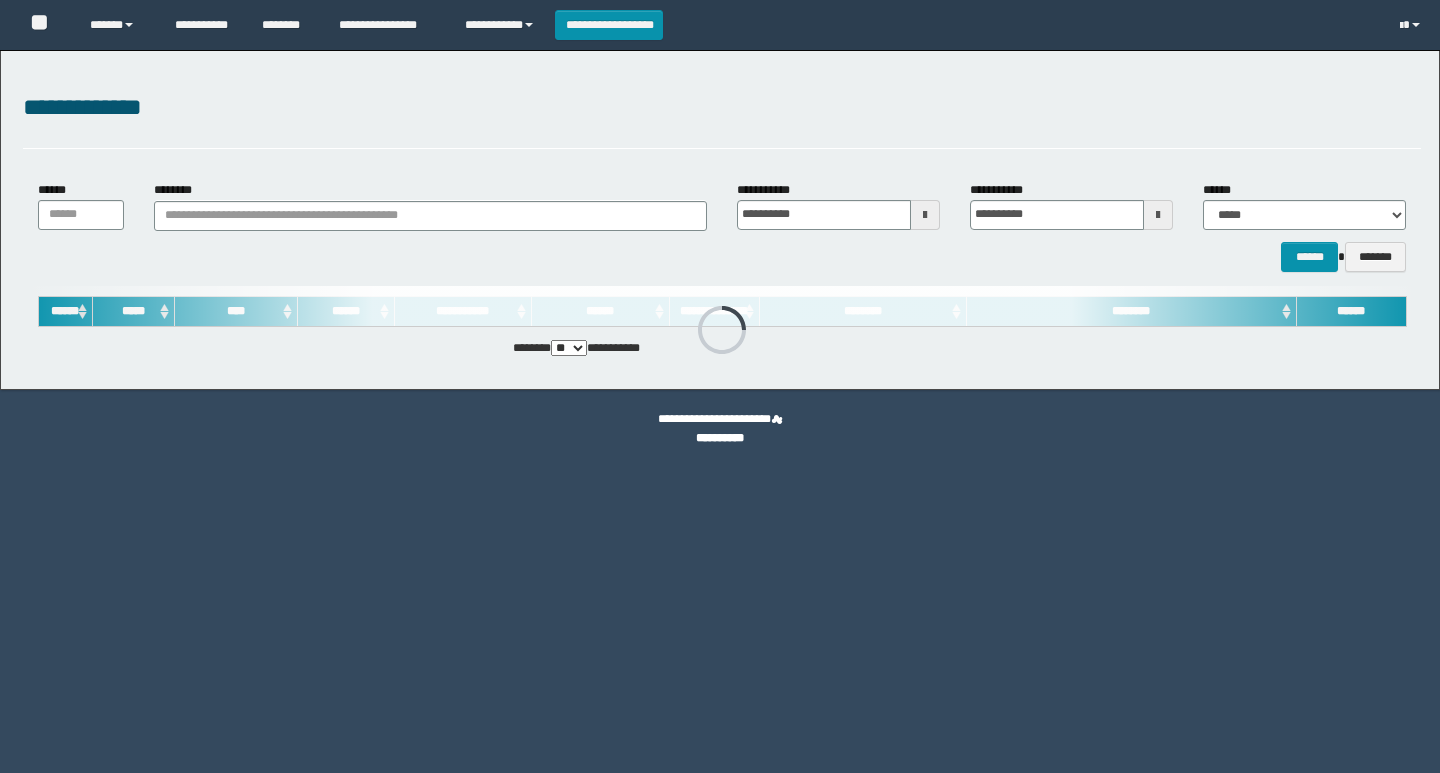 scroll, scrollTop: 0, scrollLeft: 0, axis: both 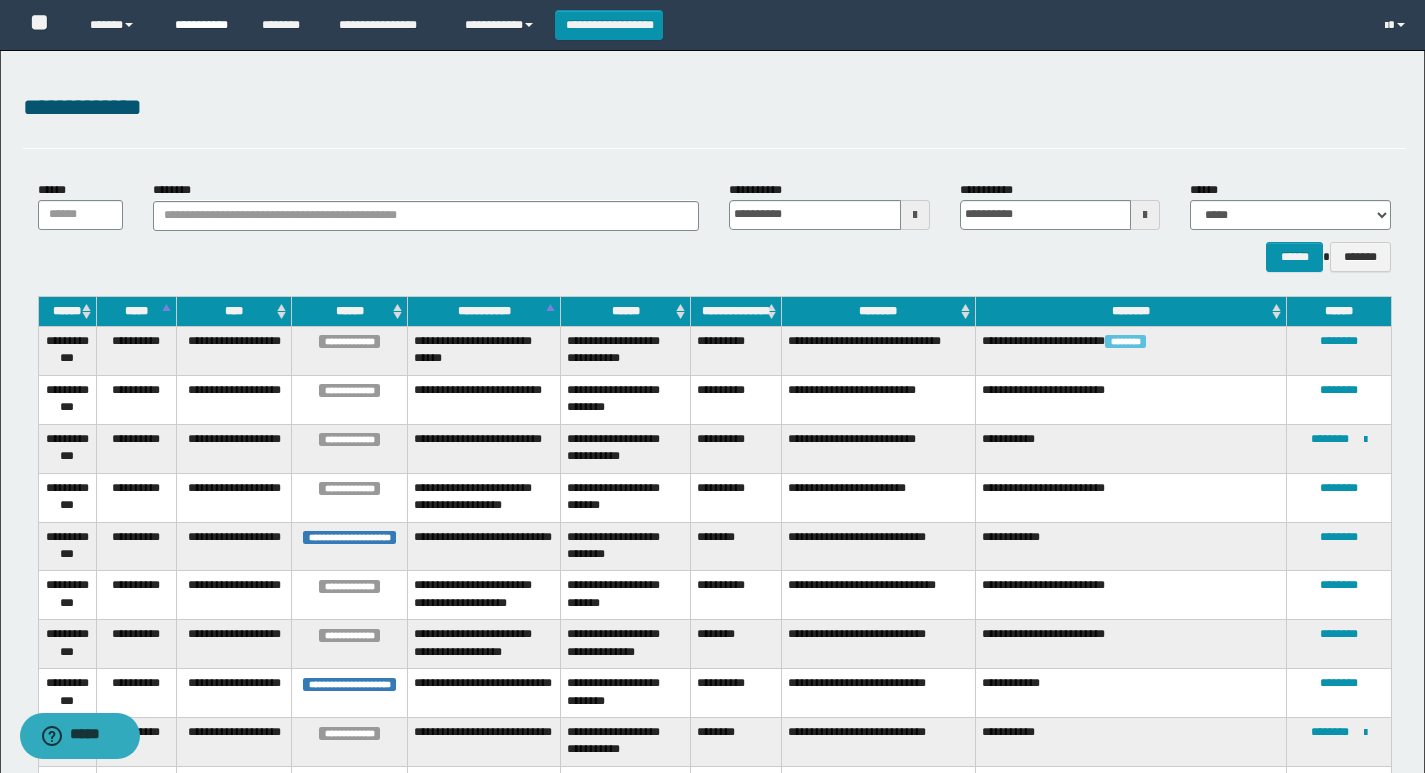 click on "**********" at bounding box center [203, 25] 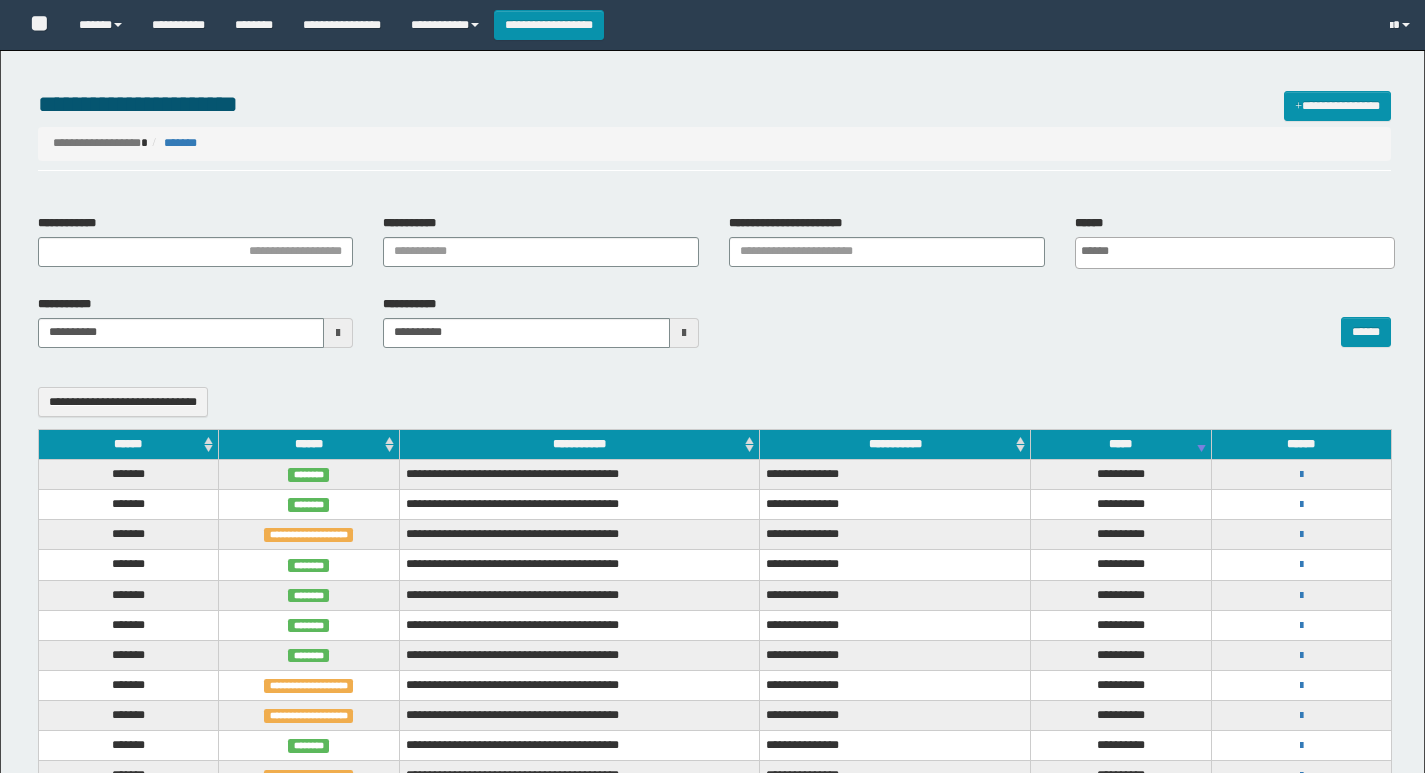 select 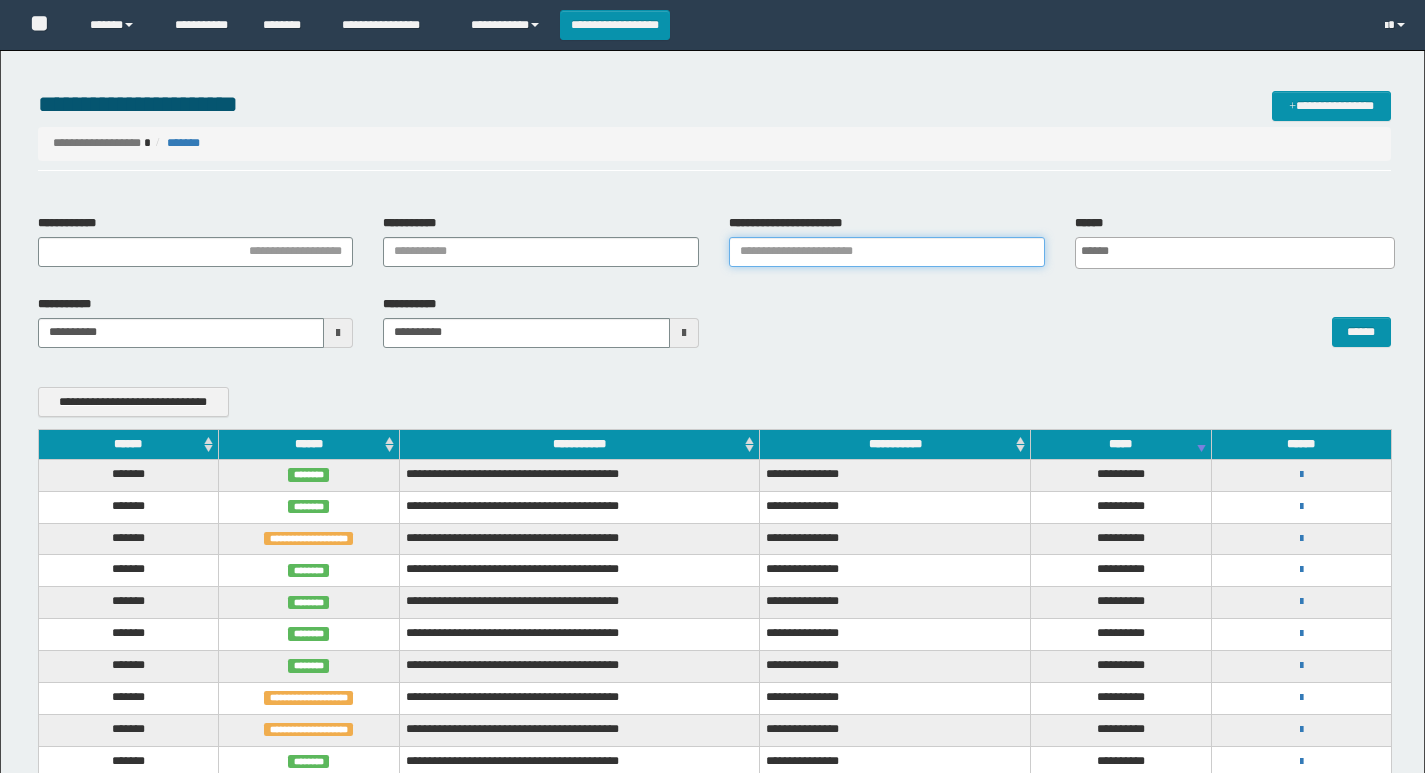 click on "**********" at bounding box center [887, 252] 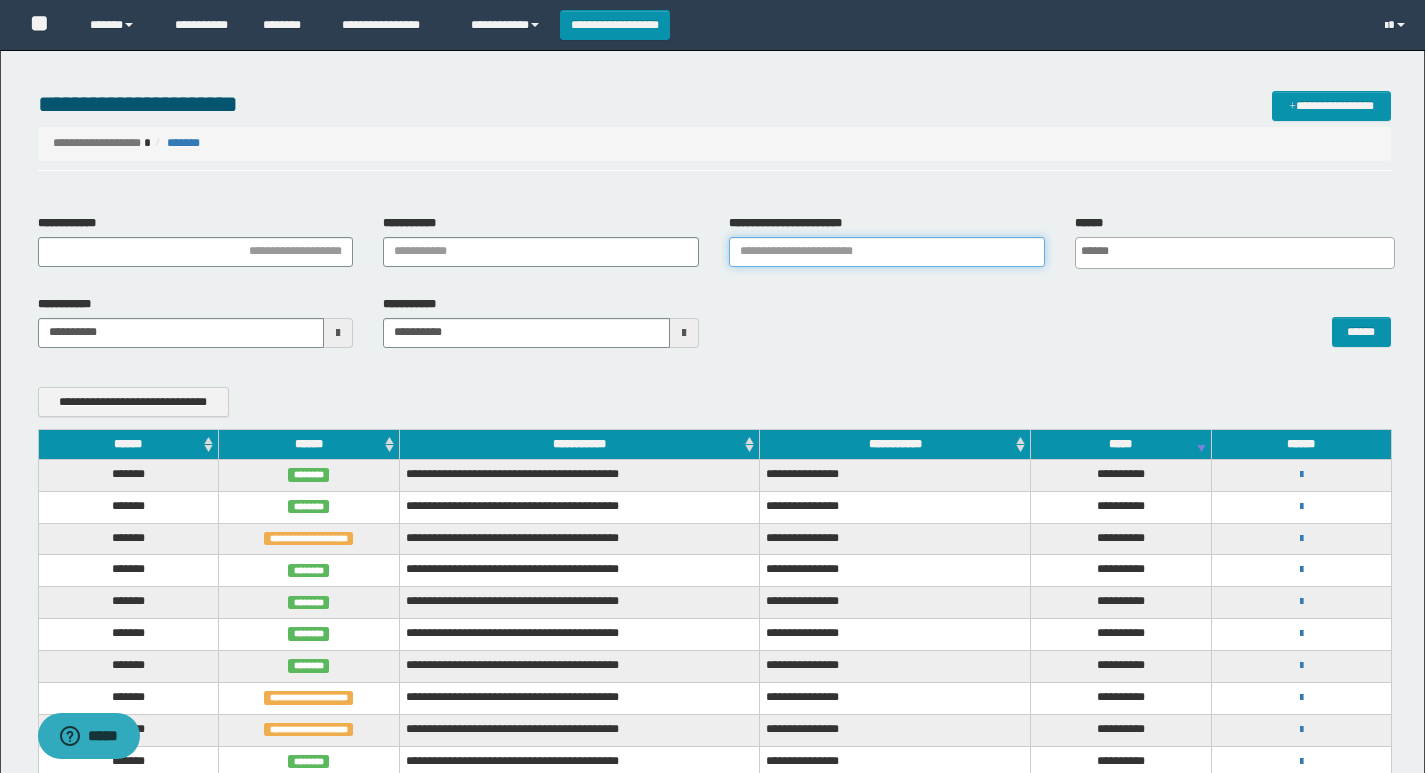 scroll, scrollTop: 0, scrollLeft: 0, axis: both 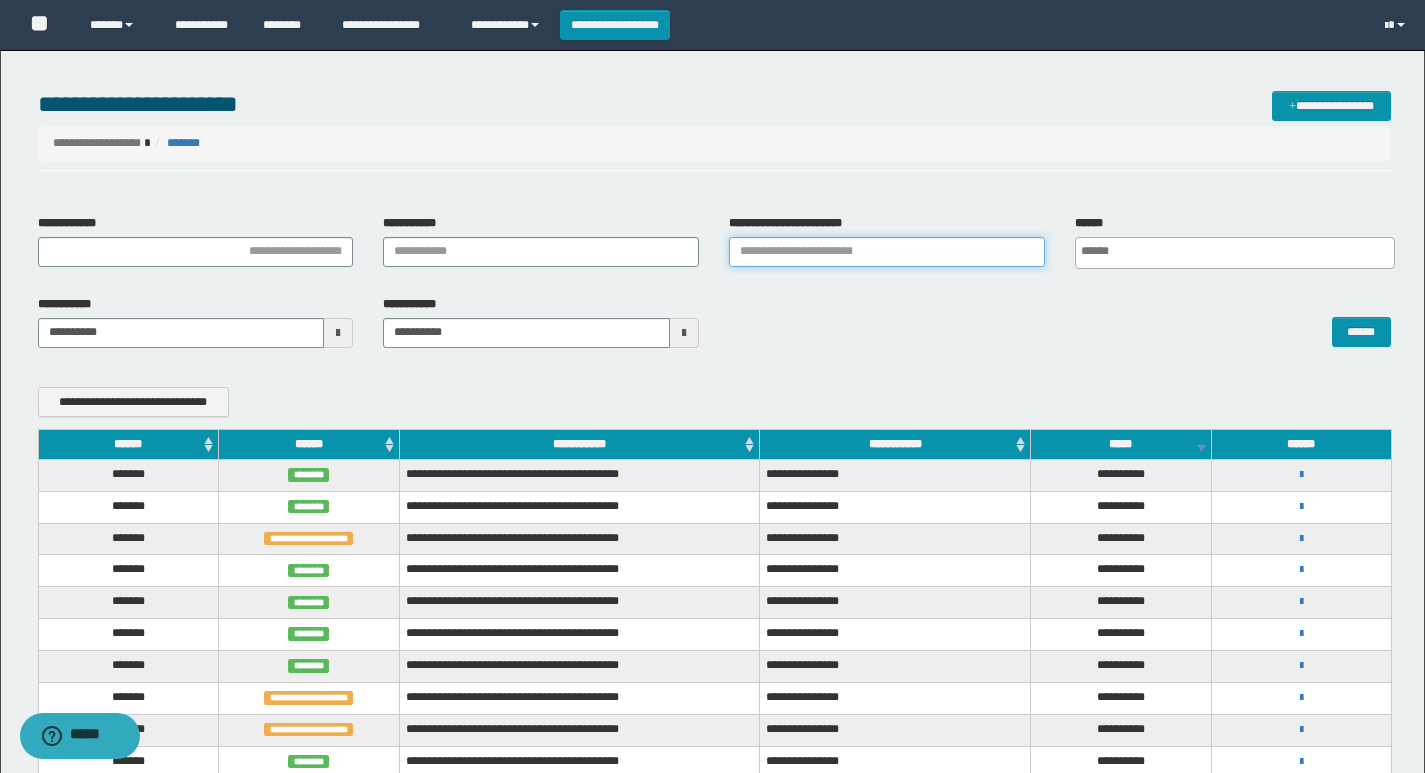 paste on "**********" 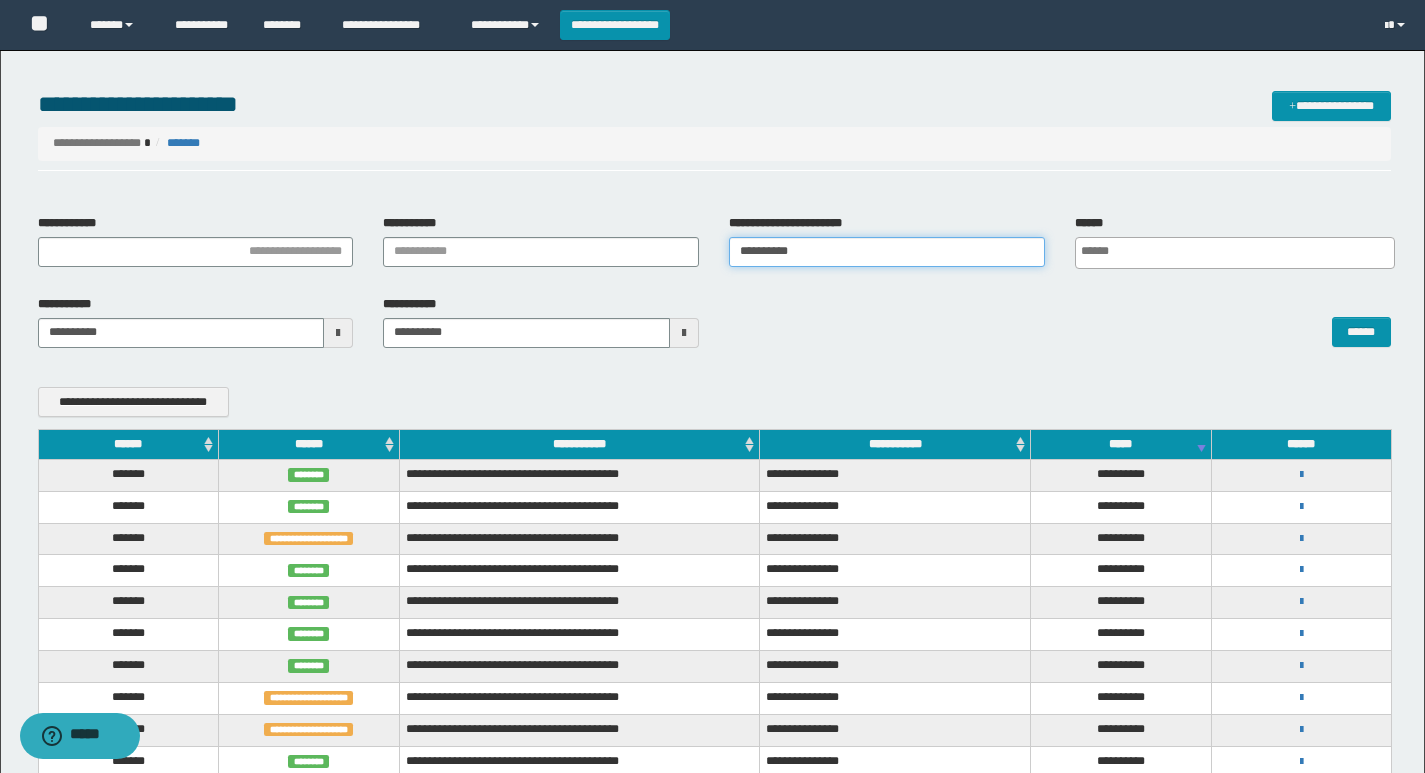 type on "**********" 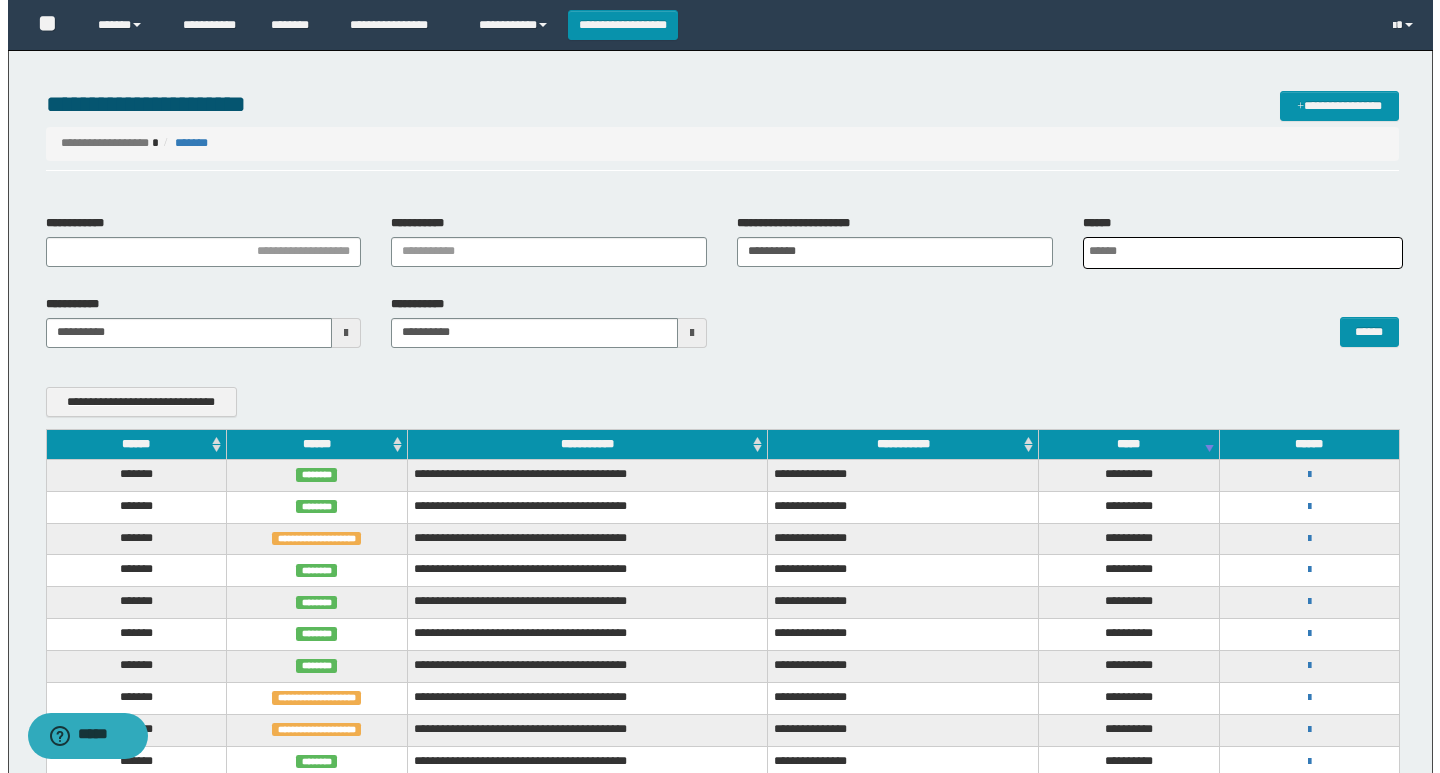 scroll, scrollTop: 0, scrollLeft: 5, axis: horizontal 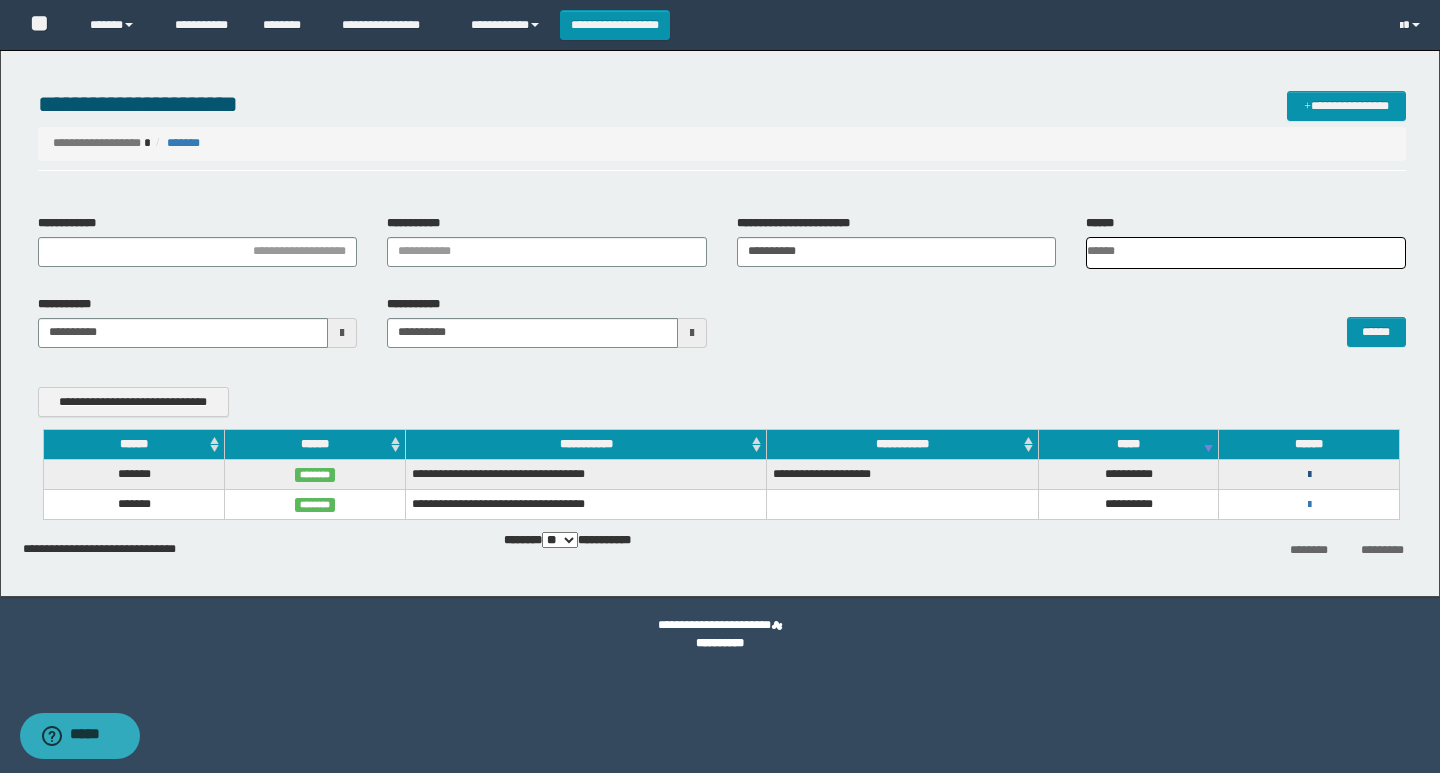 click at bounding box center (1309, 475) 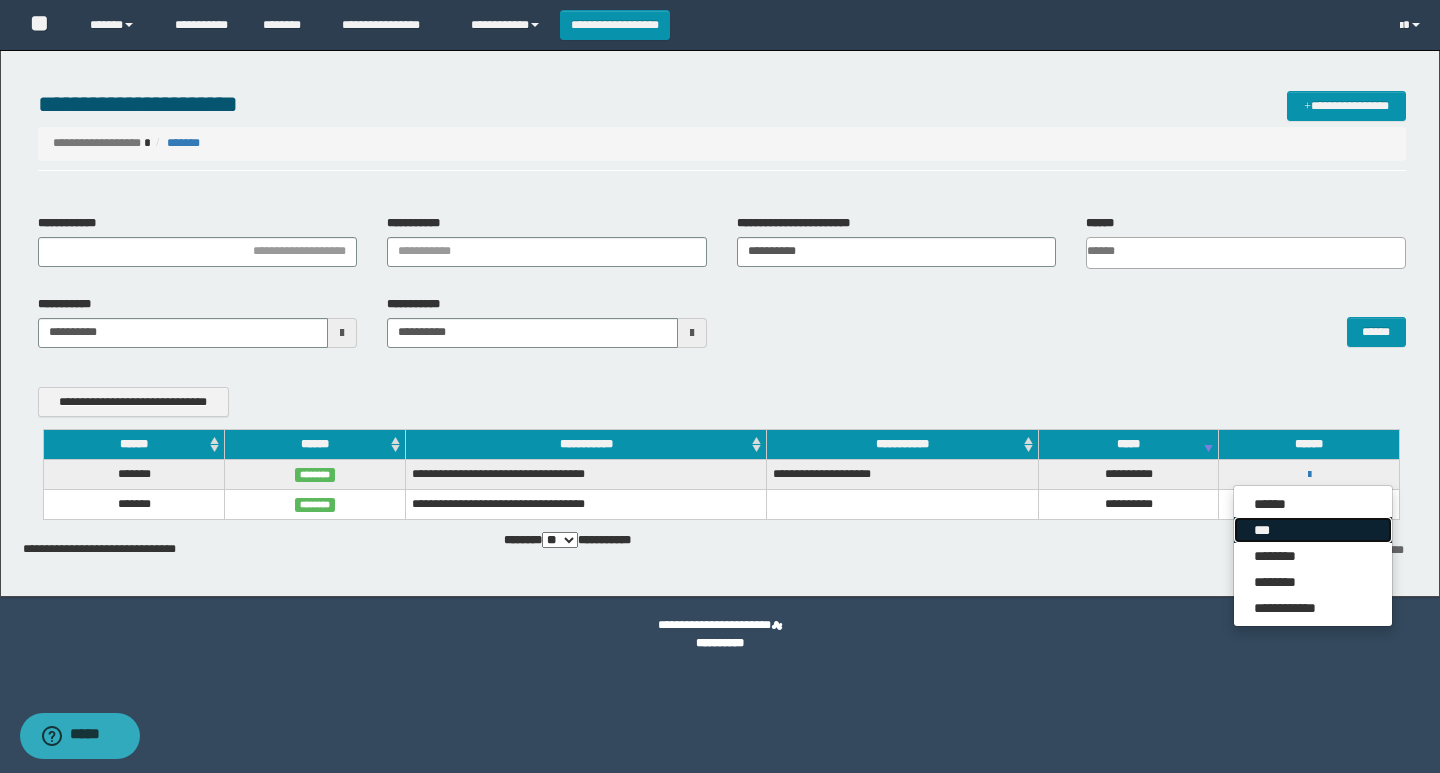 click on "***" at bounding box center [1313, 530] 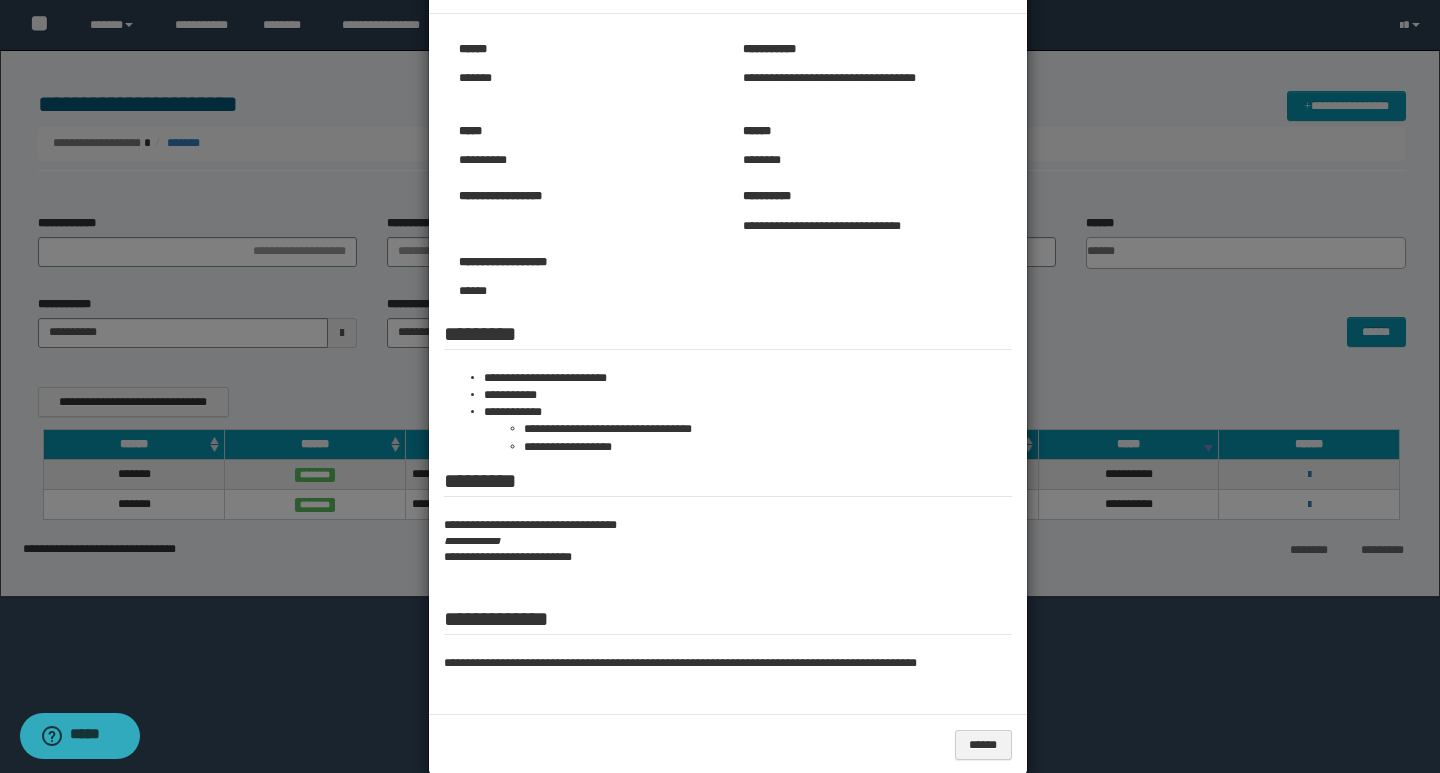 scroll, scrollTop: 107, scrollLeft: 0, axis: vertical 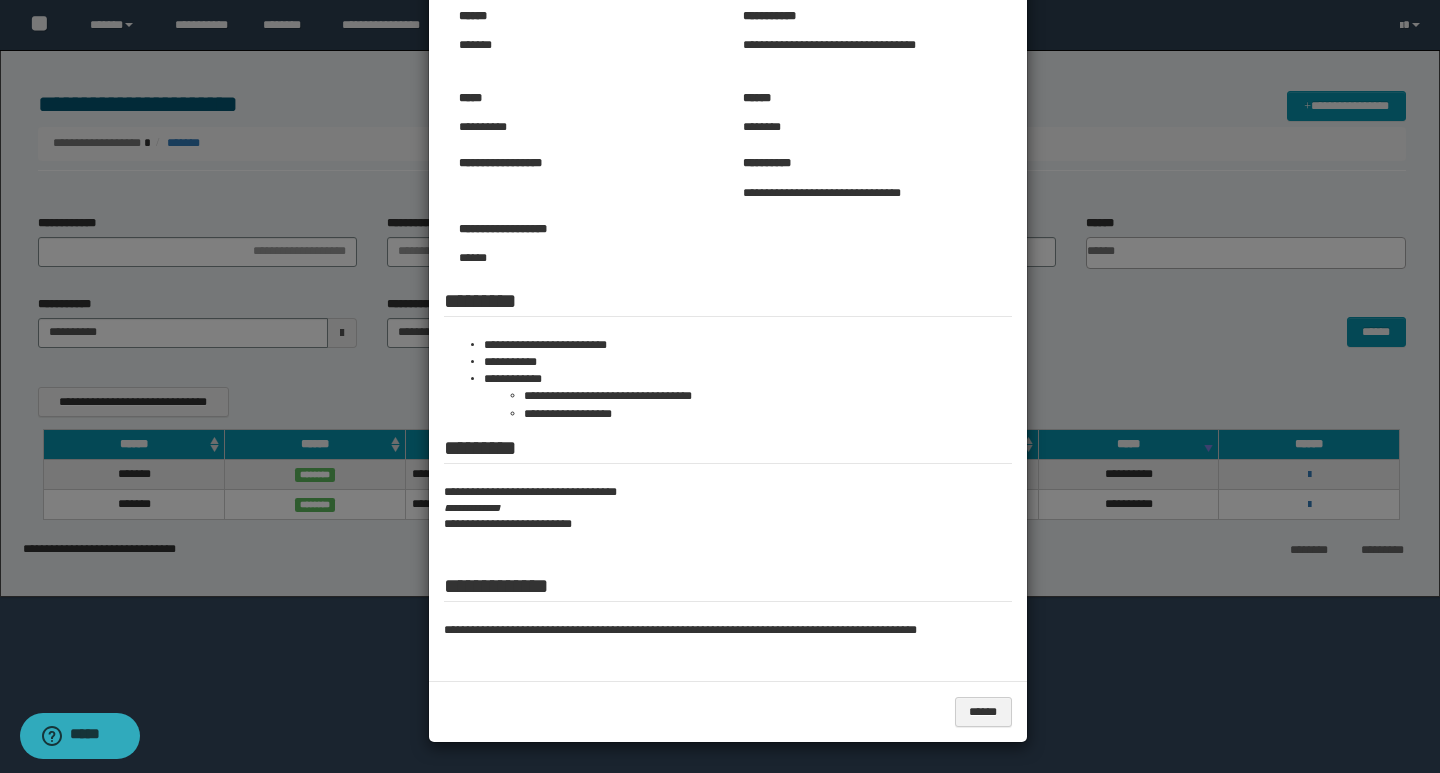 click at bounding box center (720, 333) 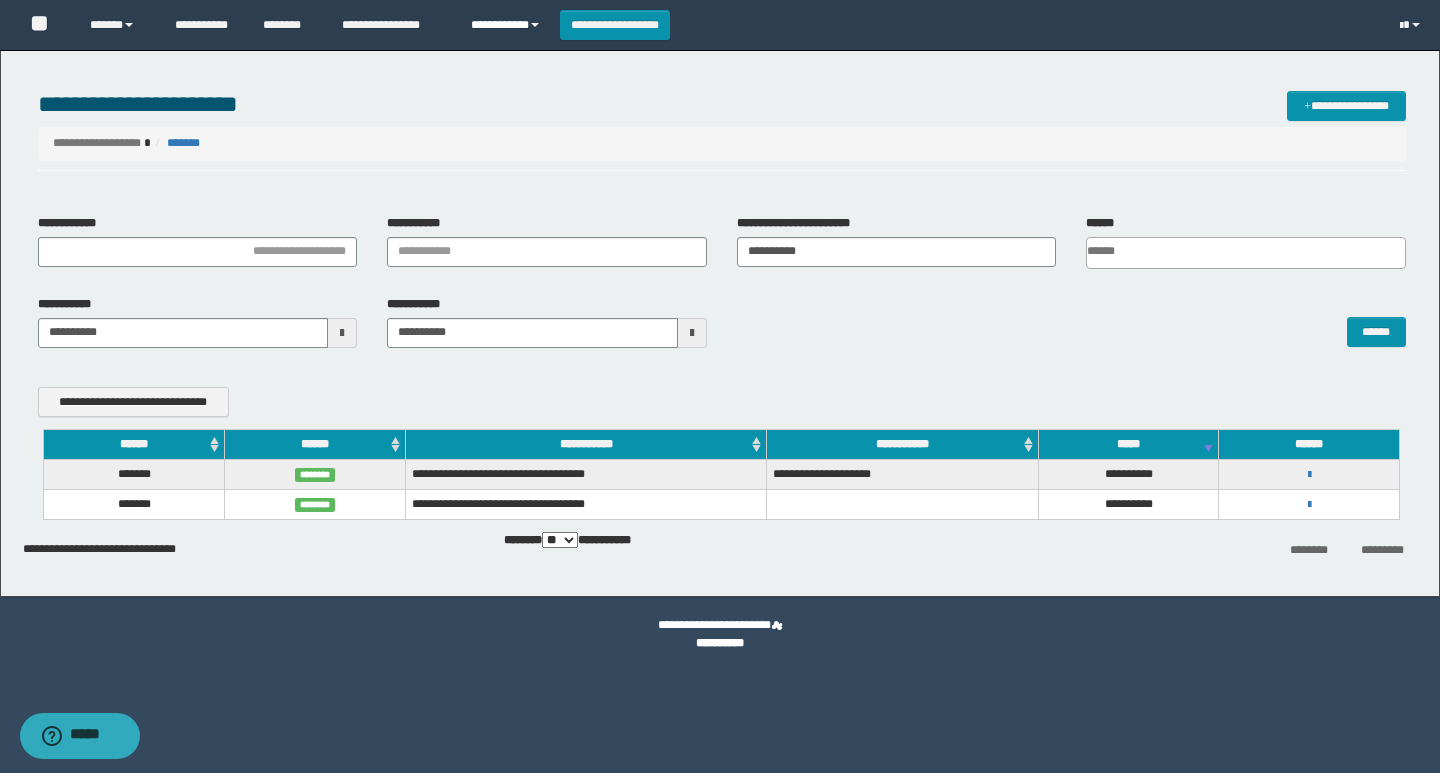 click on "**********" at bounding box center [508, 25] 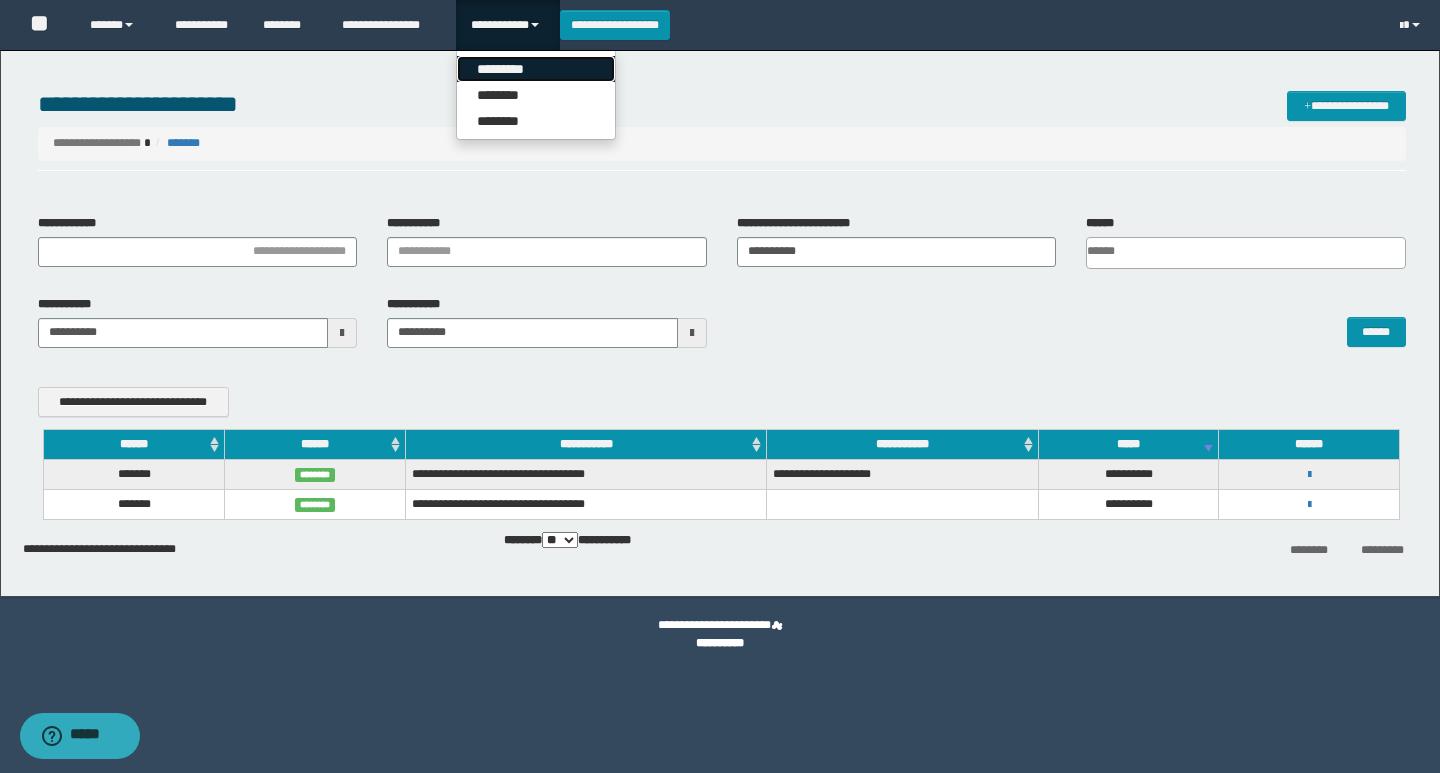 click on "*********" at bounding box center (536, 69) 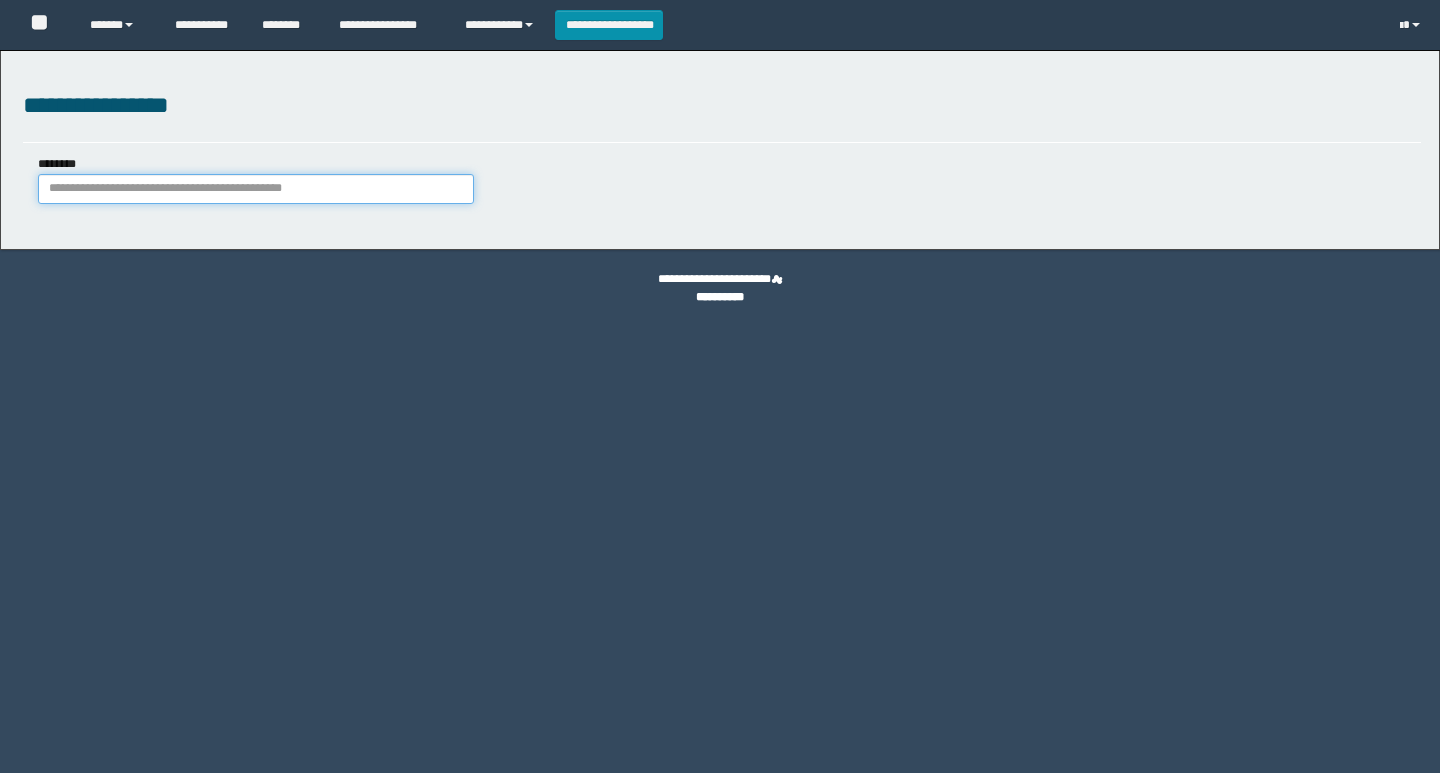 scroll, scrollTop: 0, scrollLeft: 0, axis: both 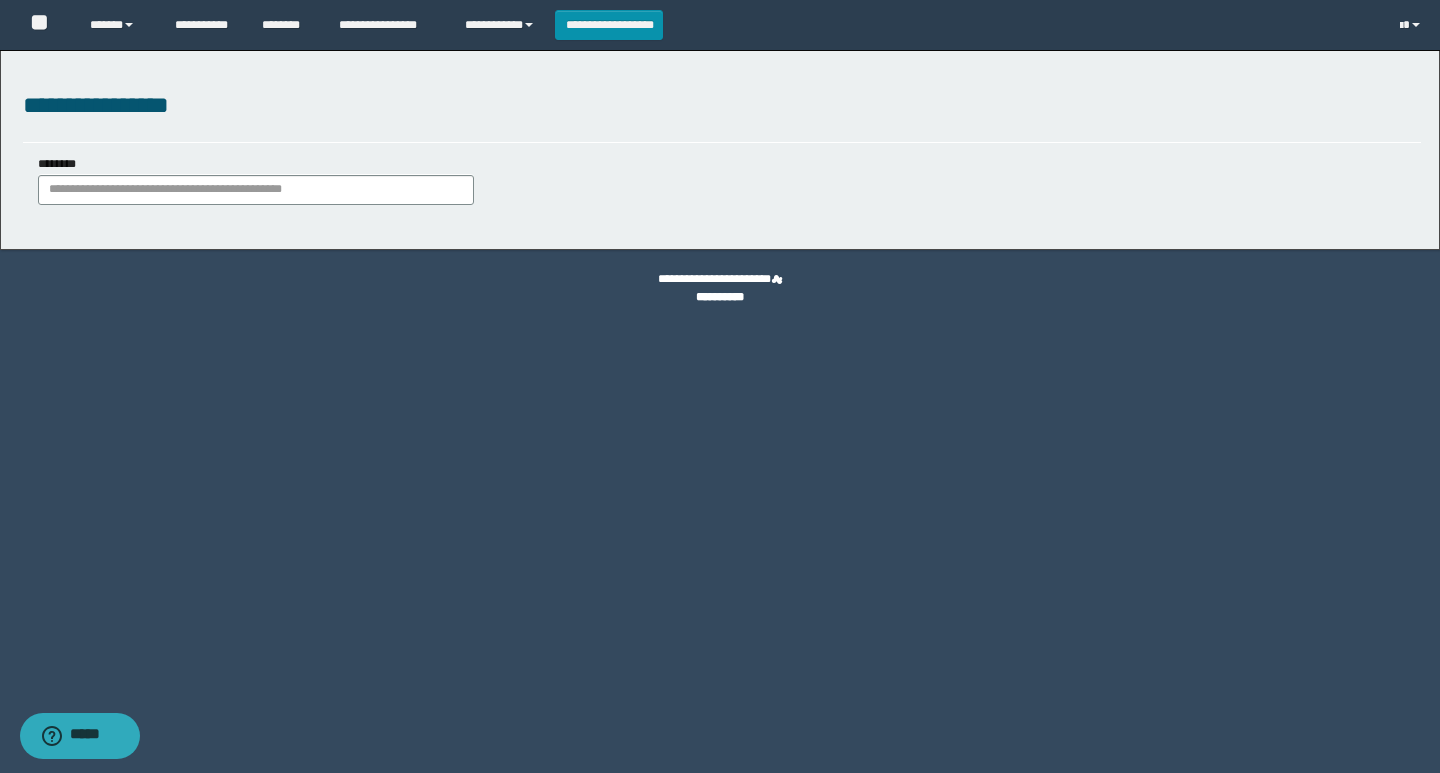type on "**********" 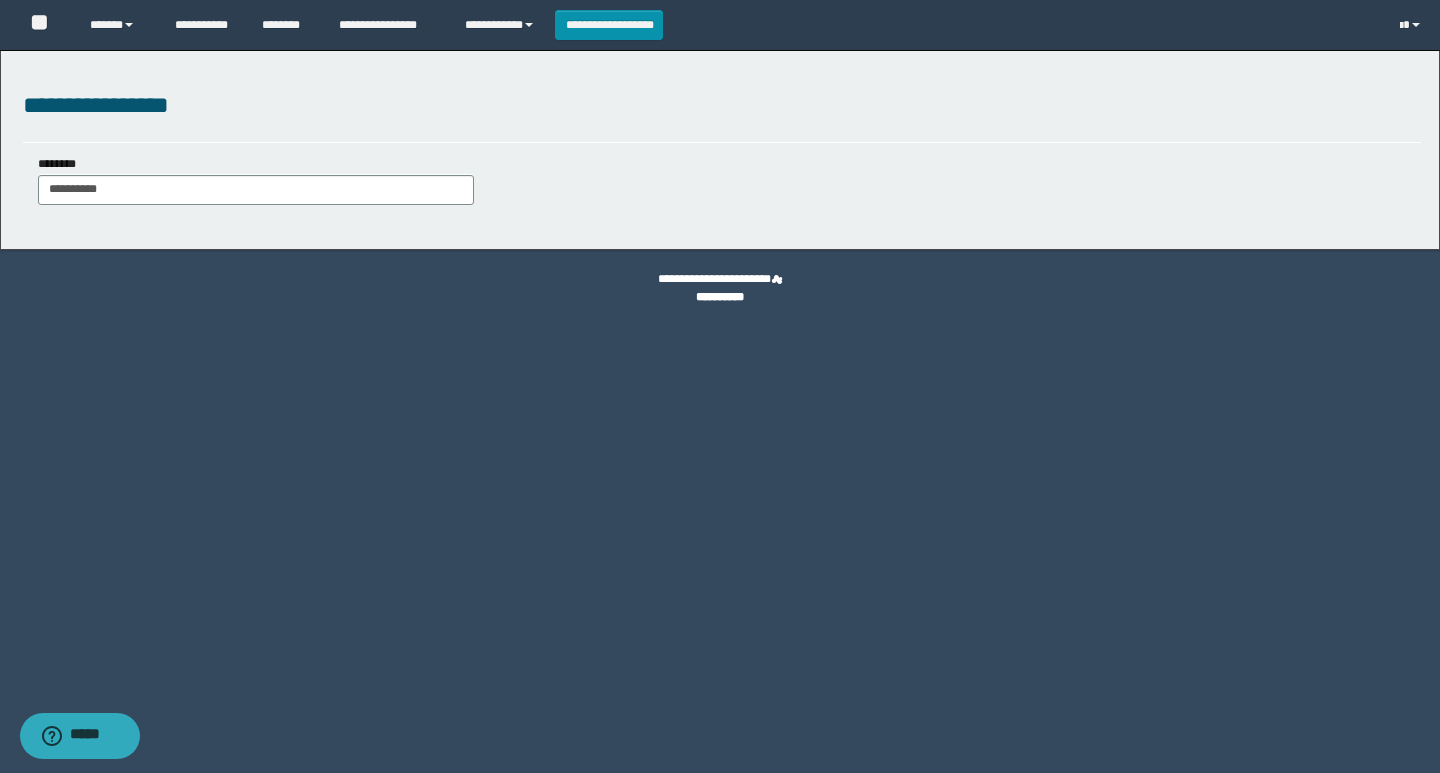 type on "**********" 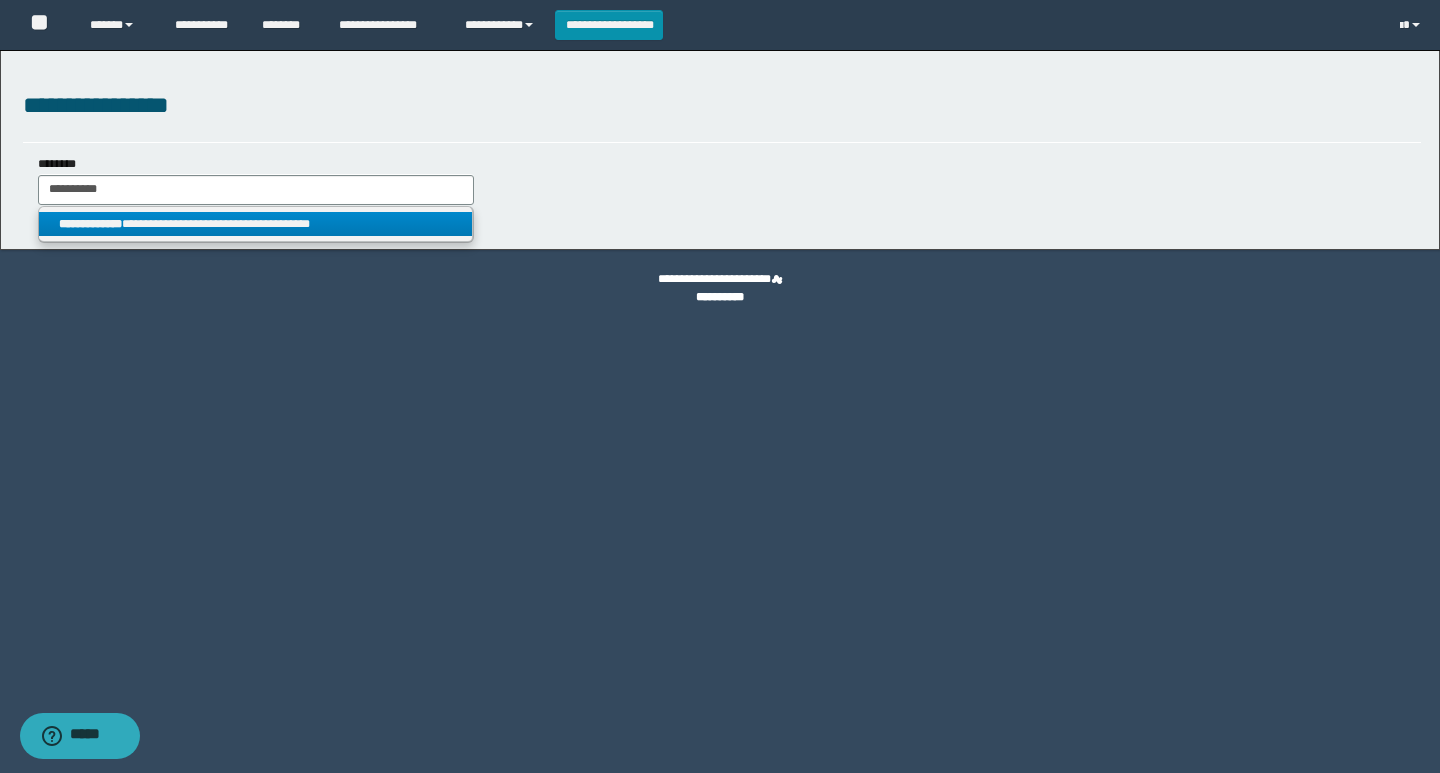 type on "**********" 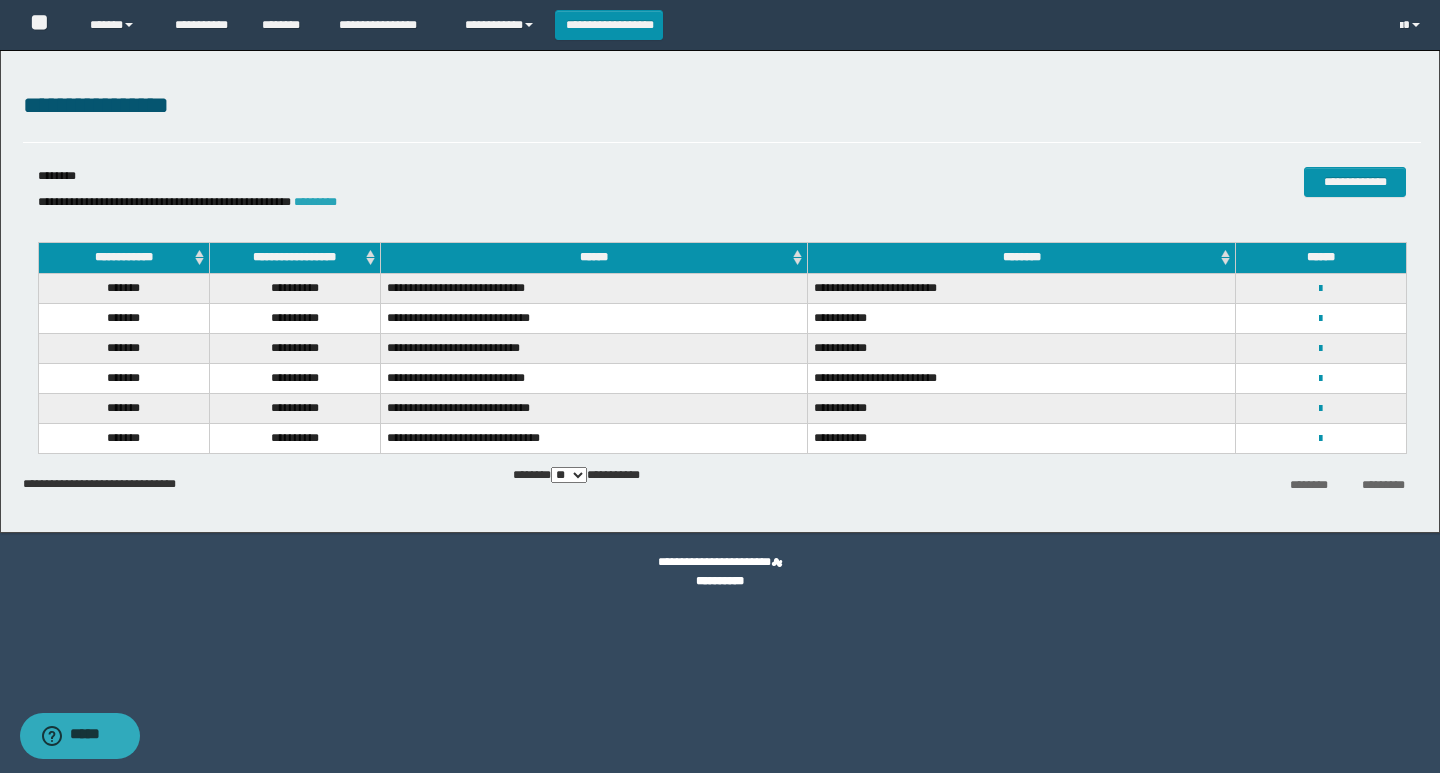 click on "*********" at bounding box center [315, 202] 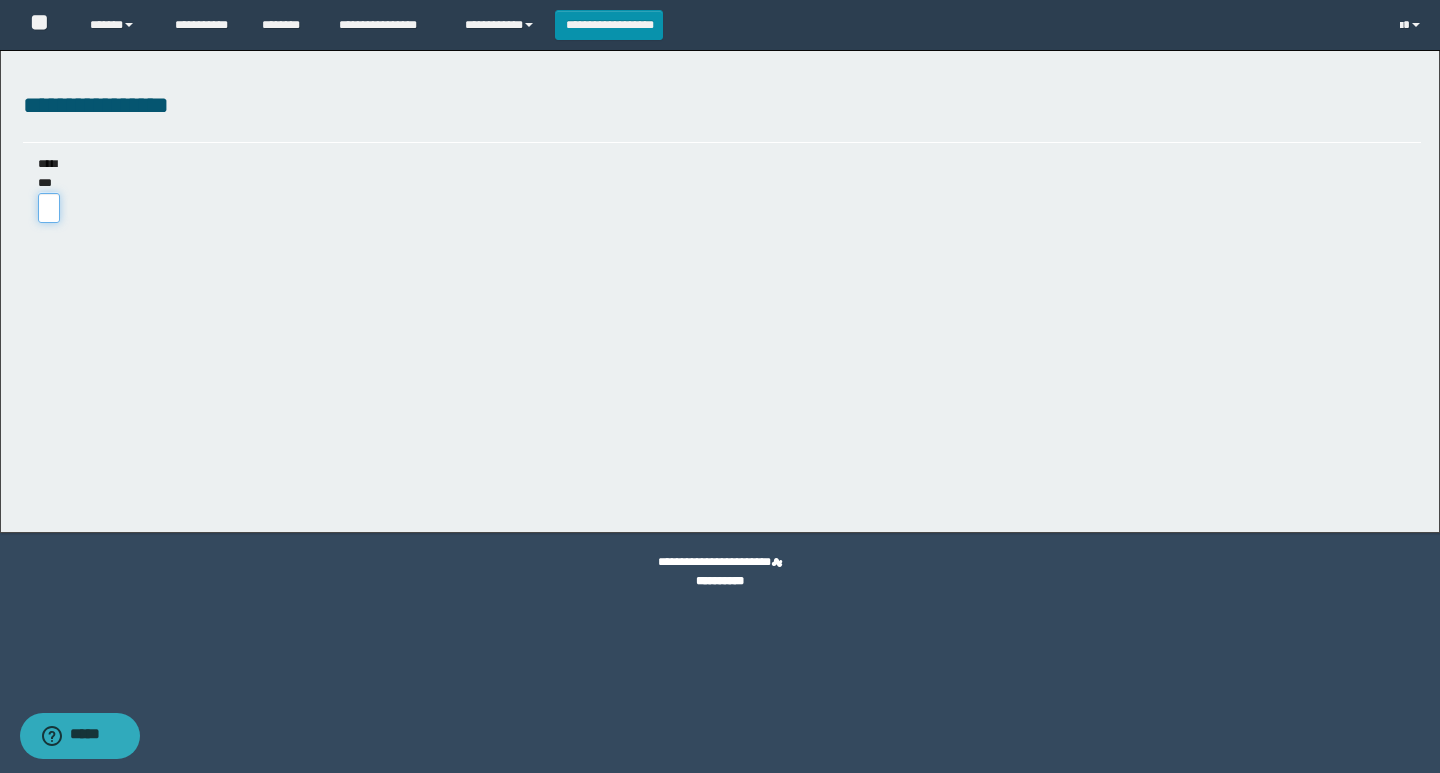 click on "********" at bounding box center (49, 208) 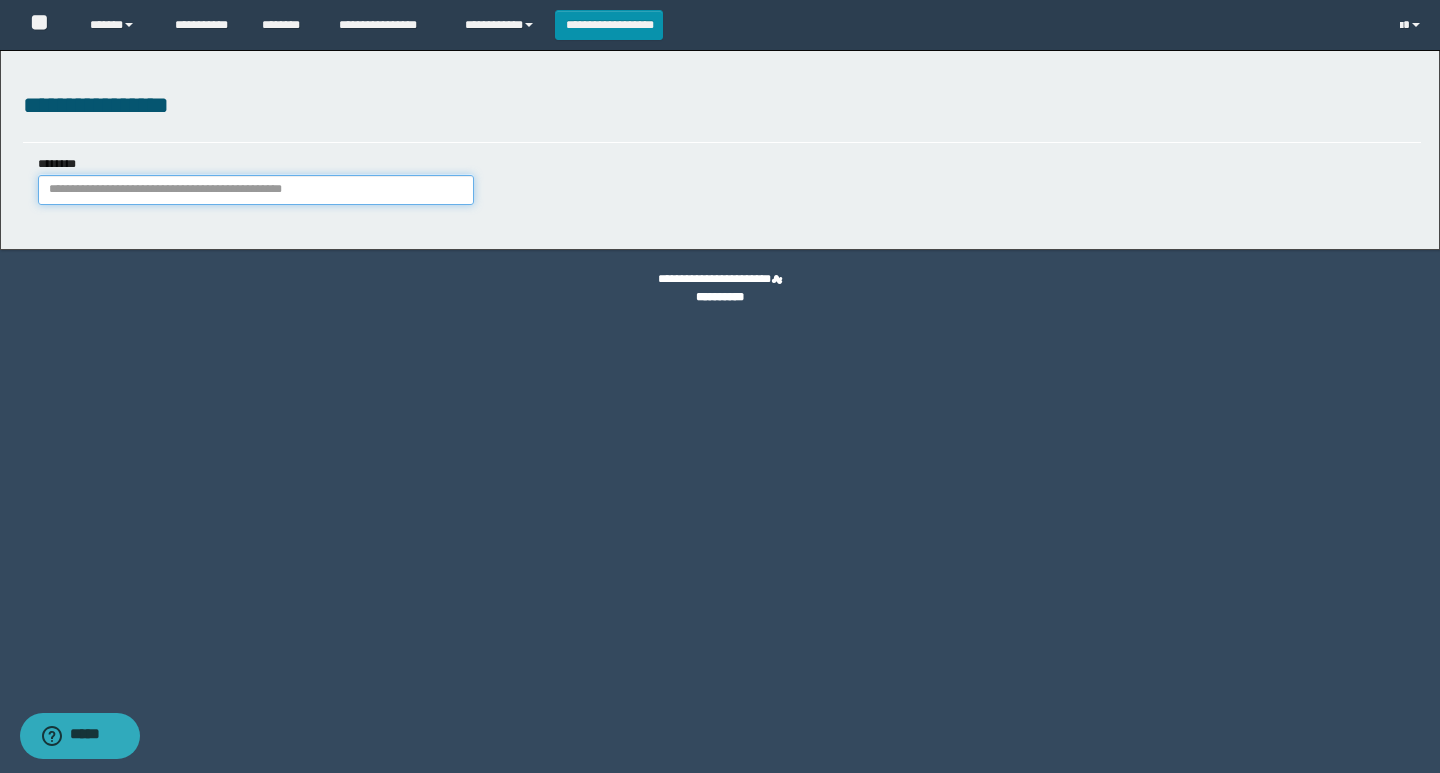 paste on "**********" 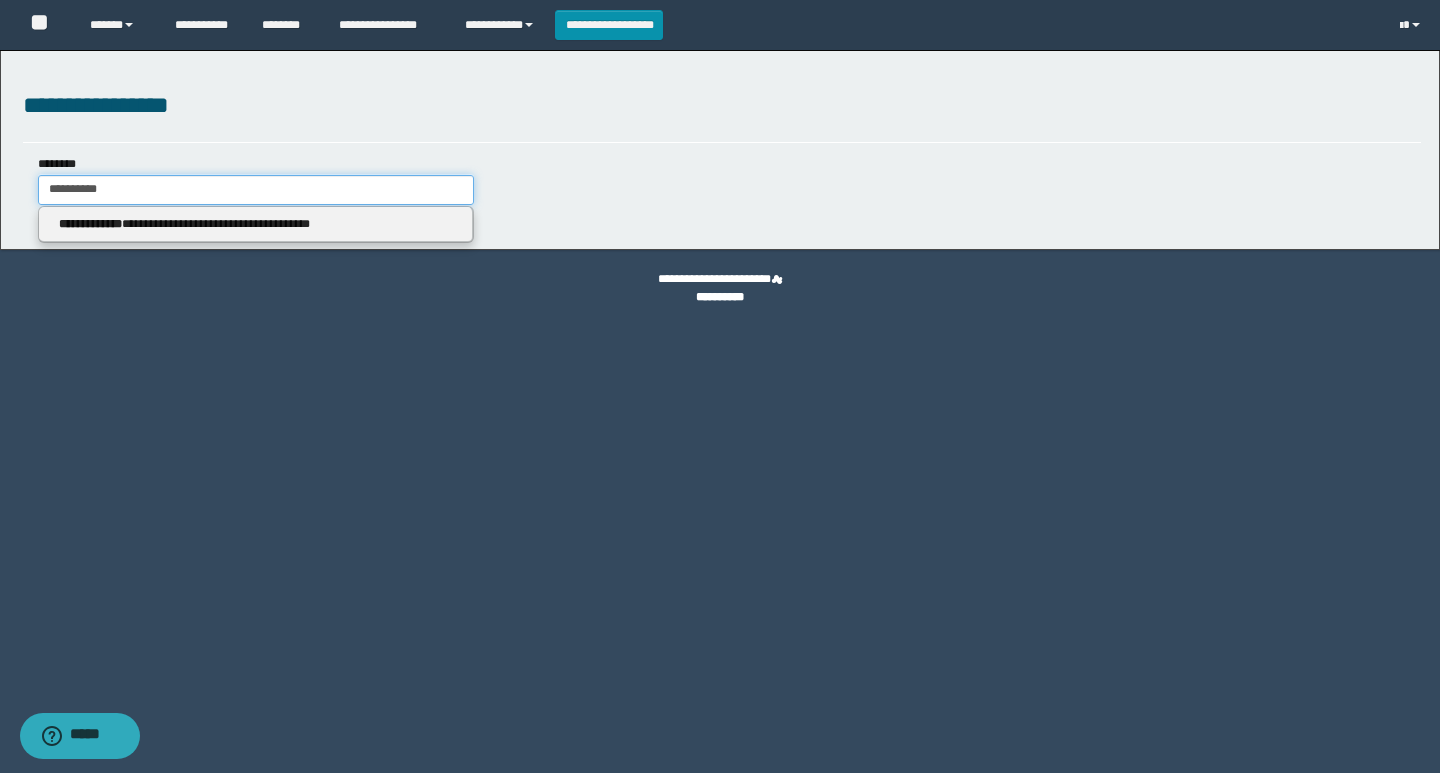 type on "**********" 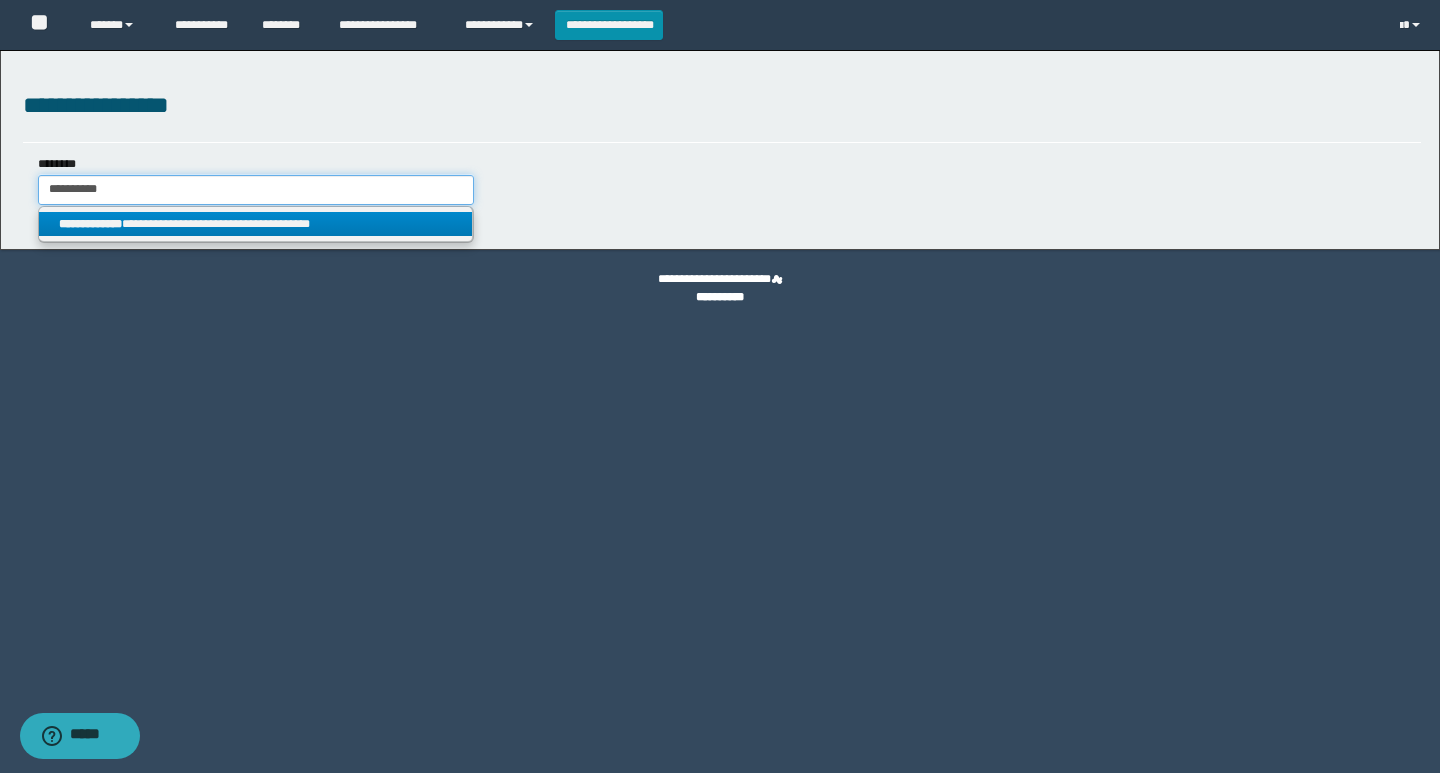 type on "**********" 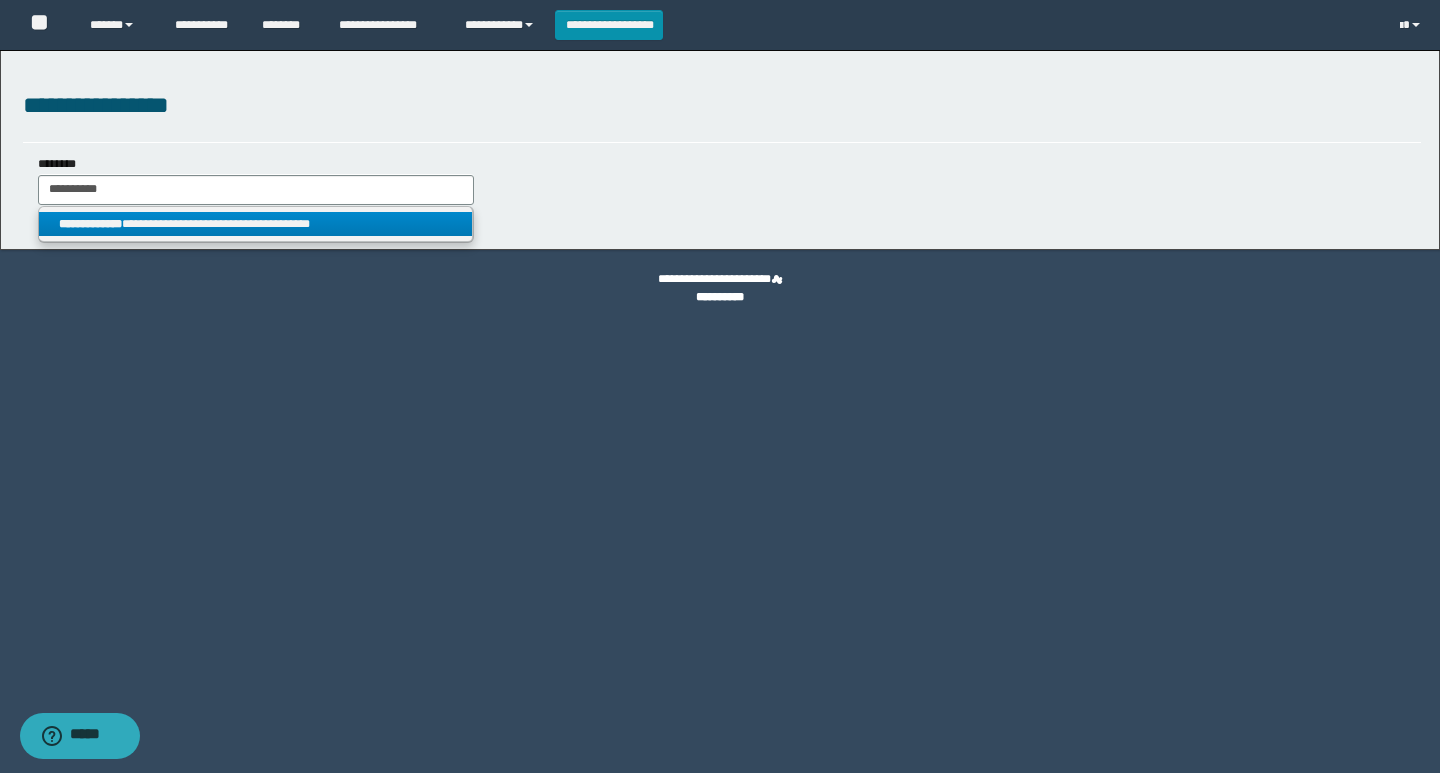 click on "**********" at bounding box center [256, 225] 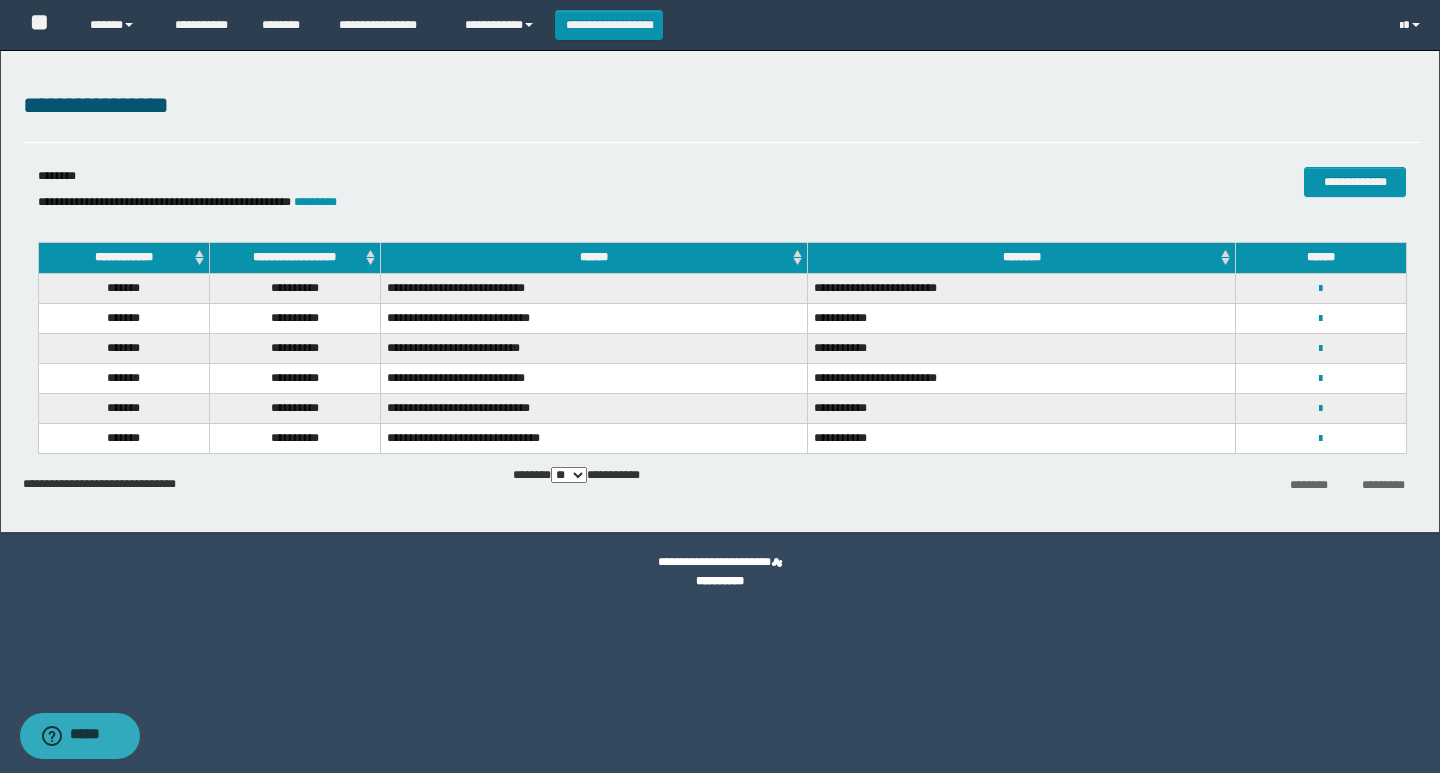 click on "**********" at bounding box center (294, 258) 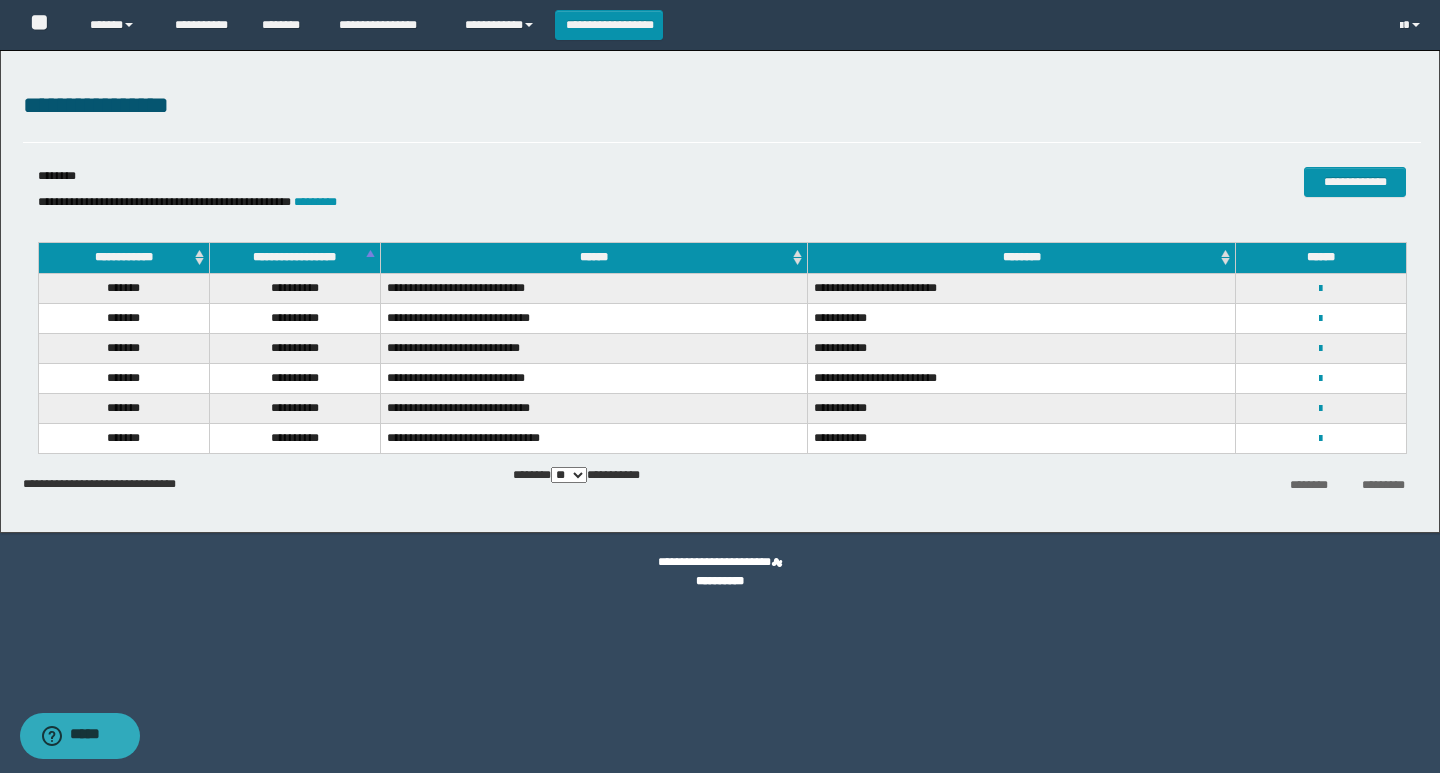 click on "**********" at bounding box center [294, 258] 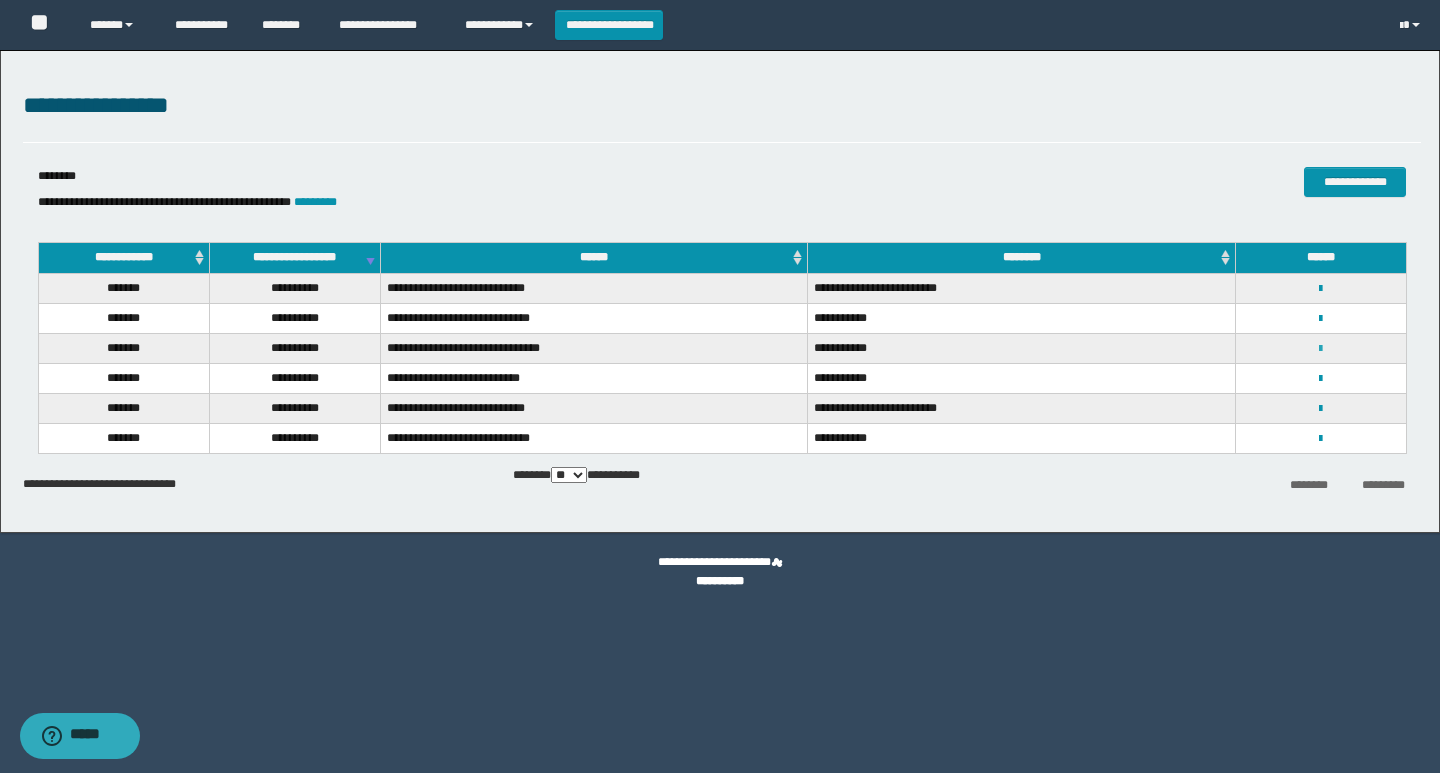 click at bounding box center (1320, 349) 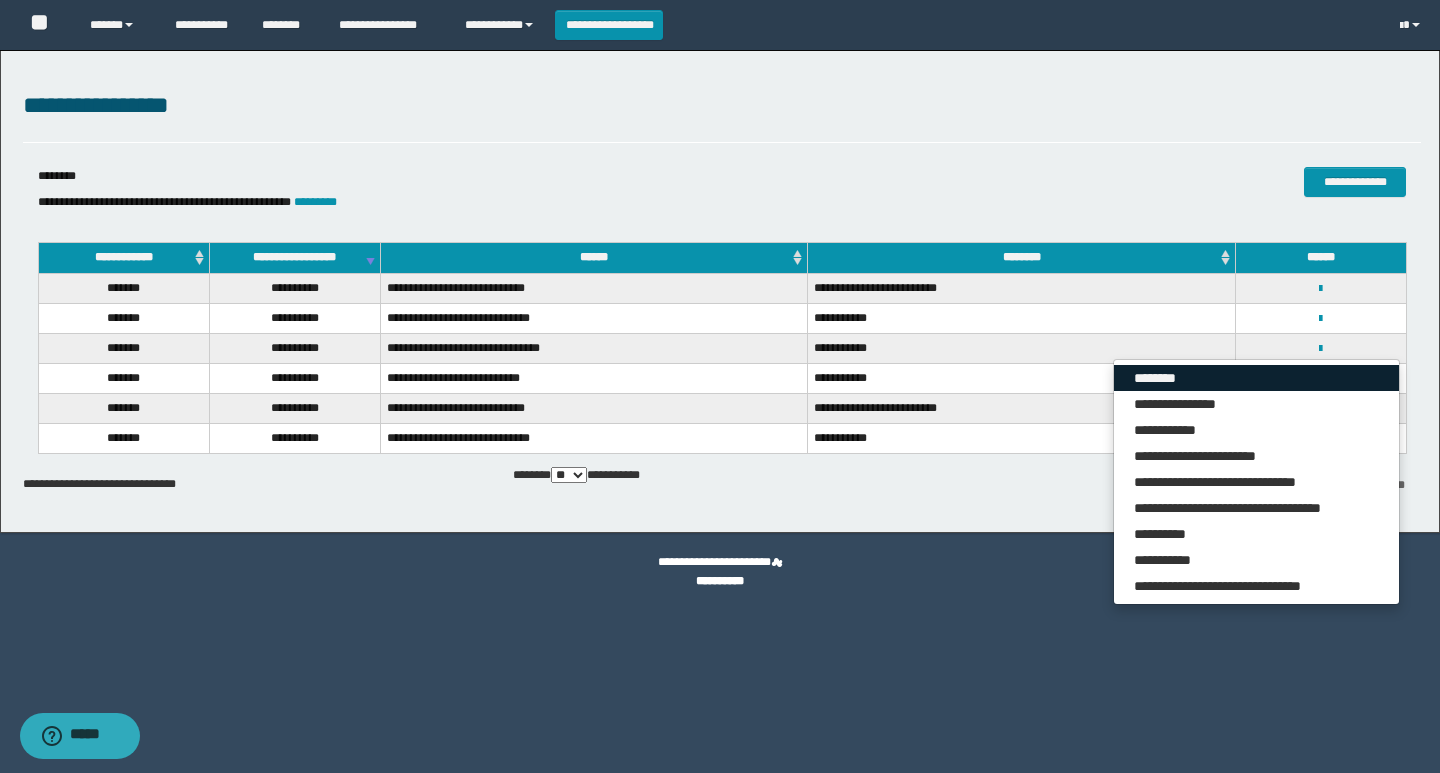 click on "********" at bounding box center [1256, 378] 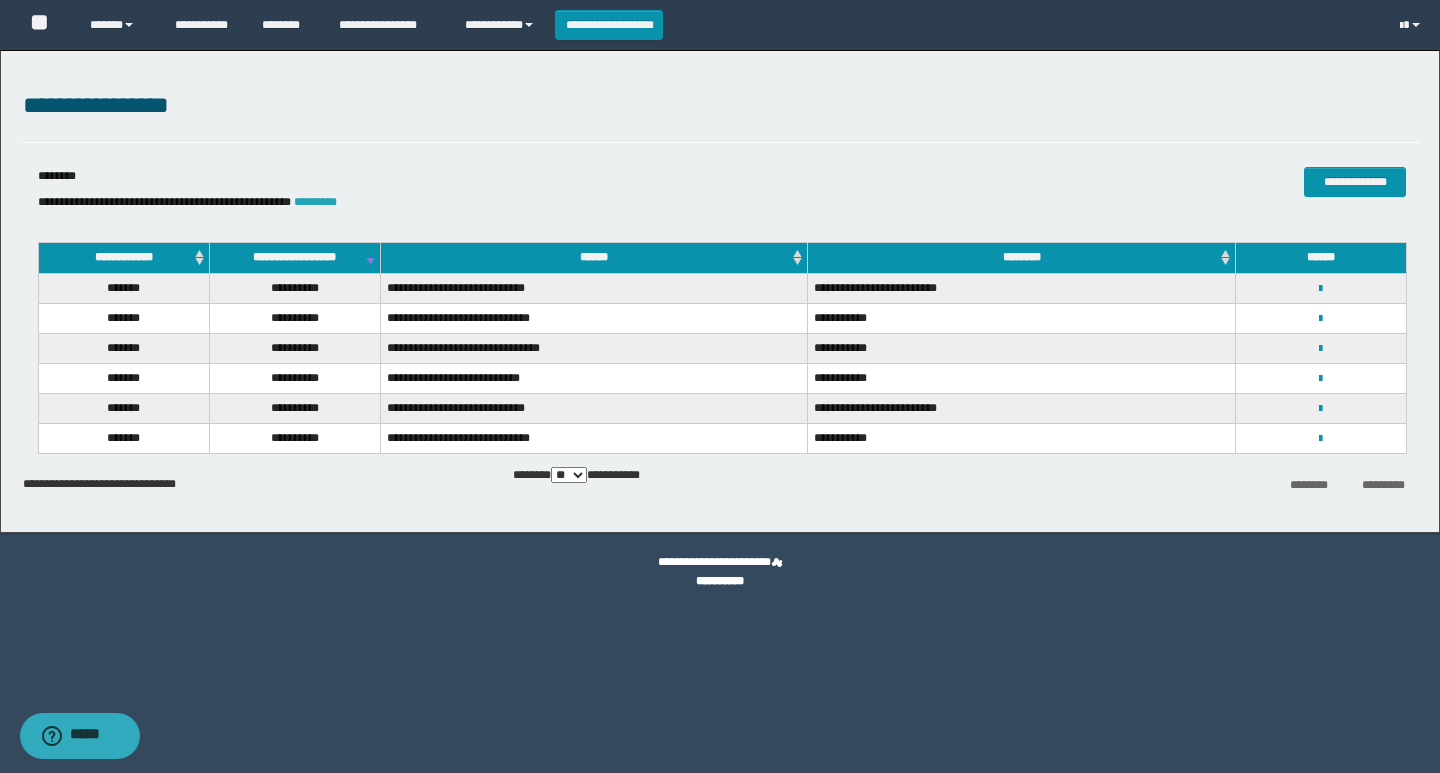 click on "*********" at bounding box center (315, 202) 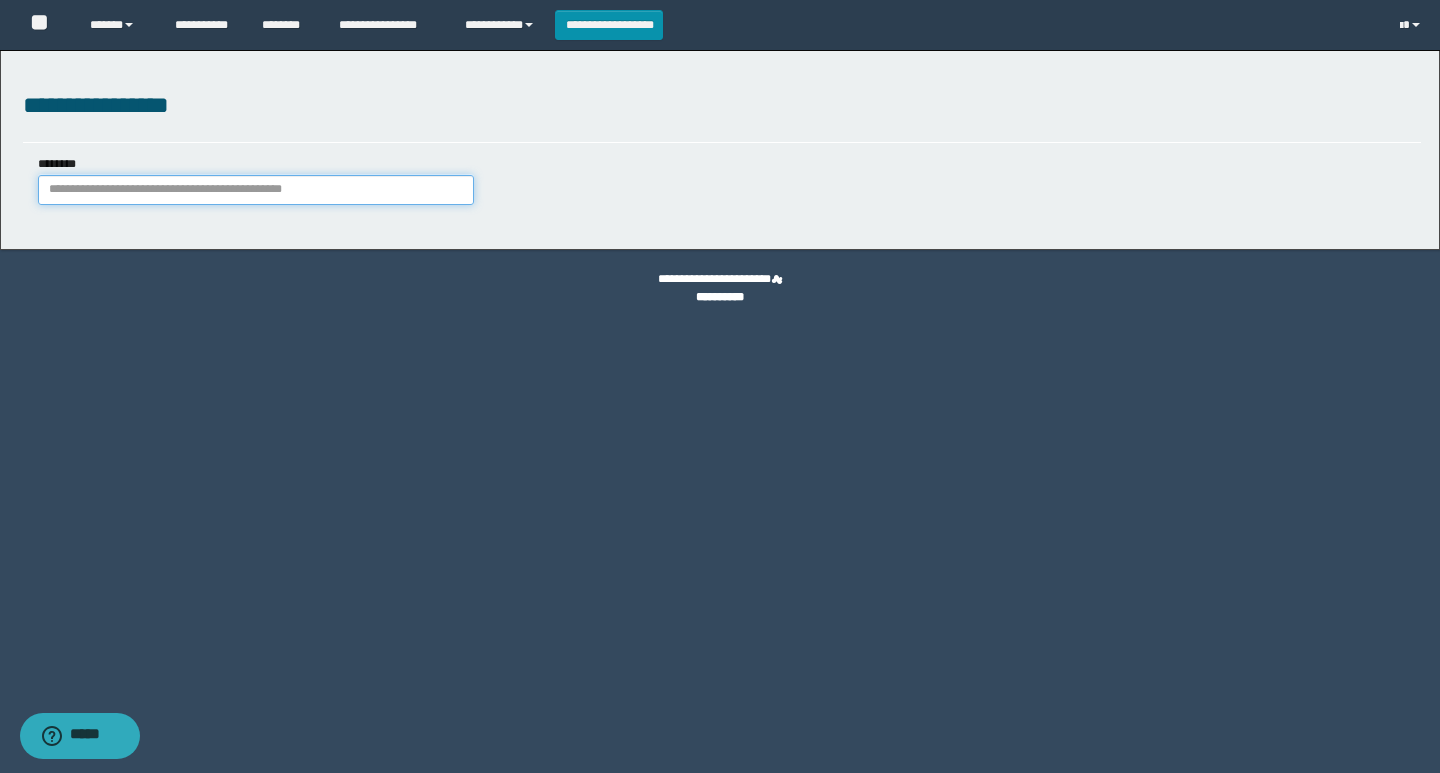 click on "********" at bounding box center (256, 190) 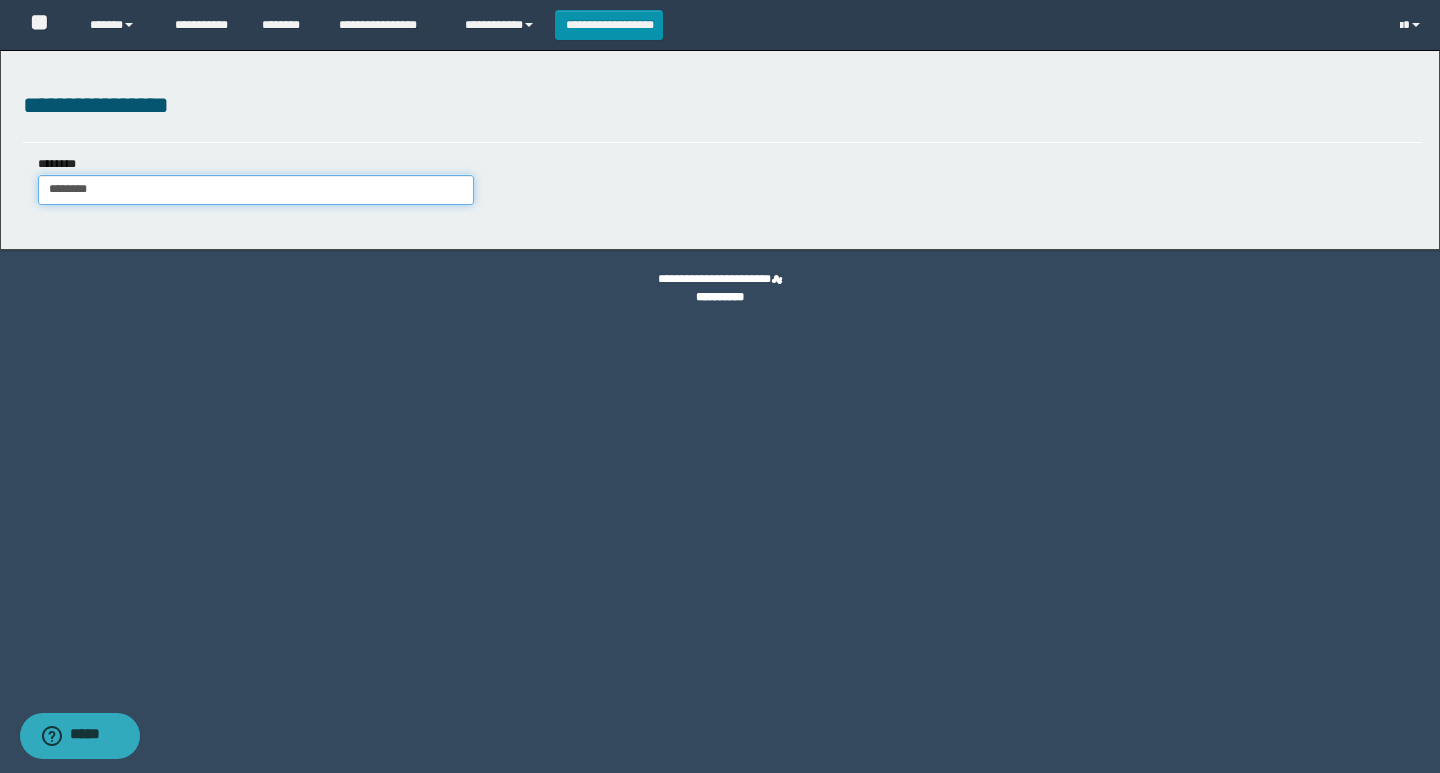 type on "********" 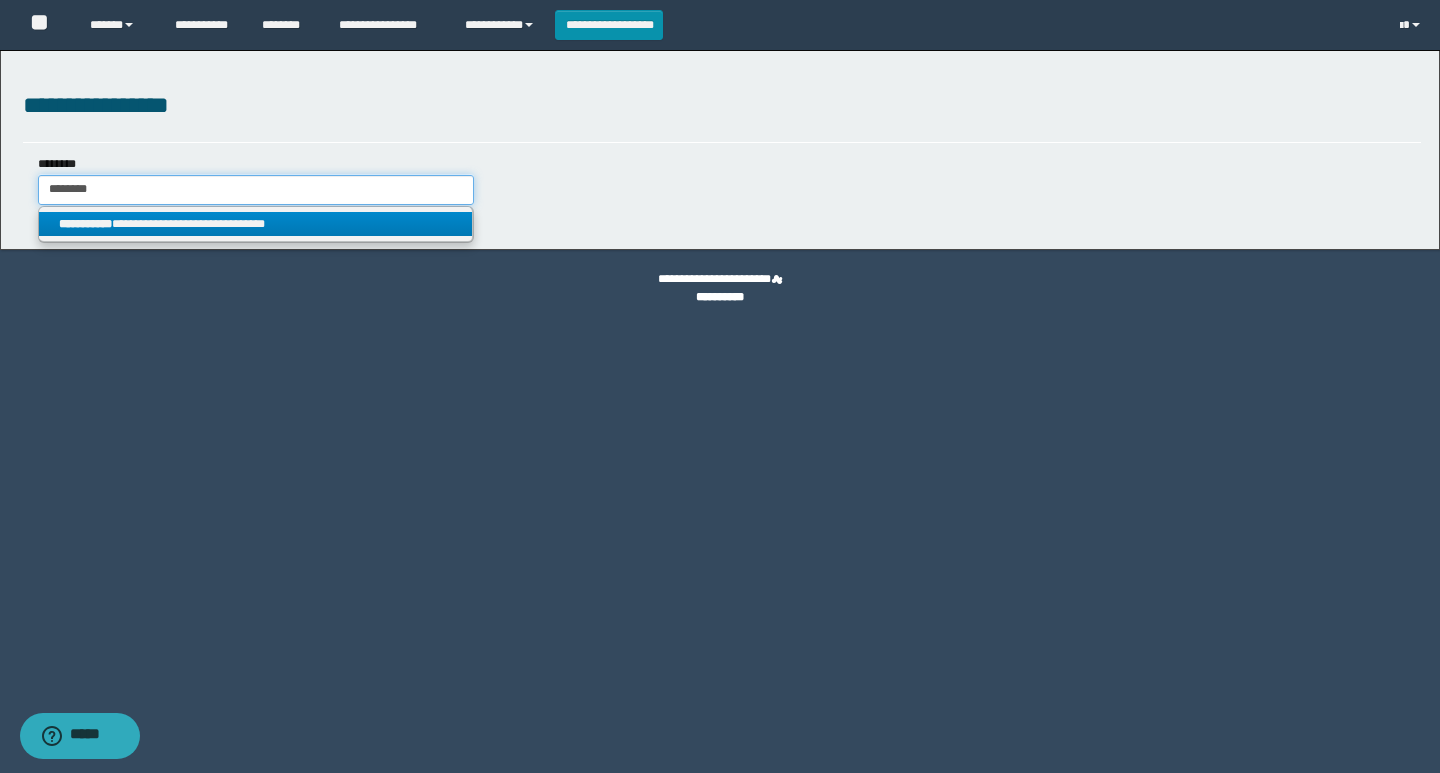 type on "********" 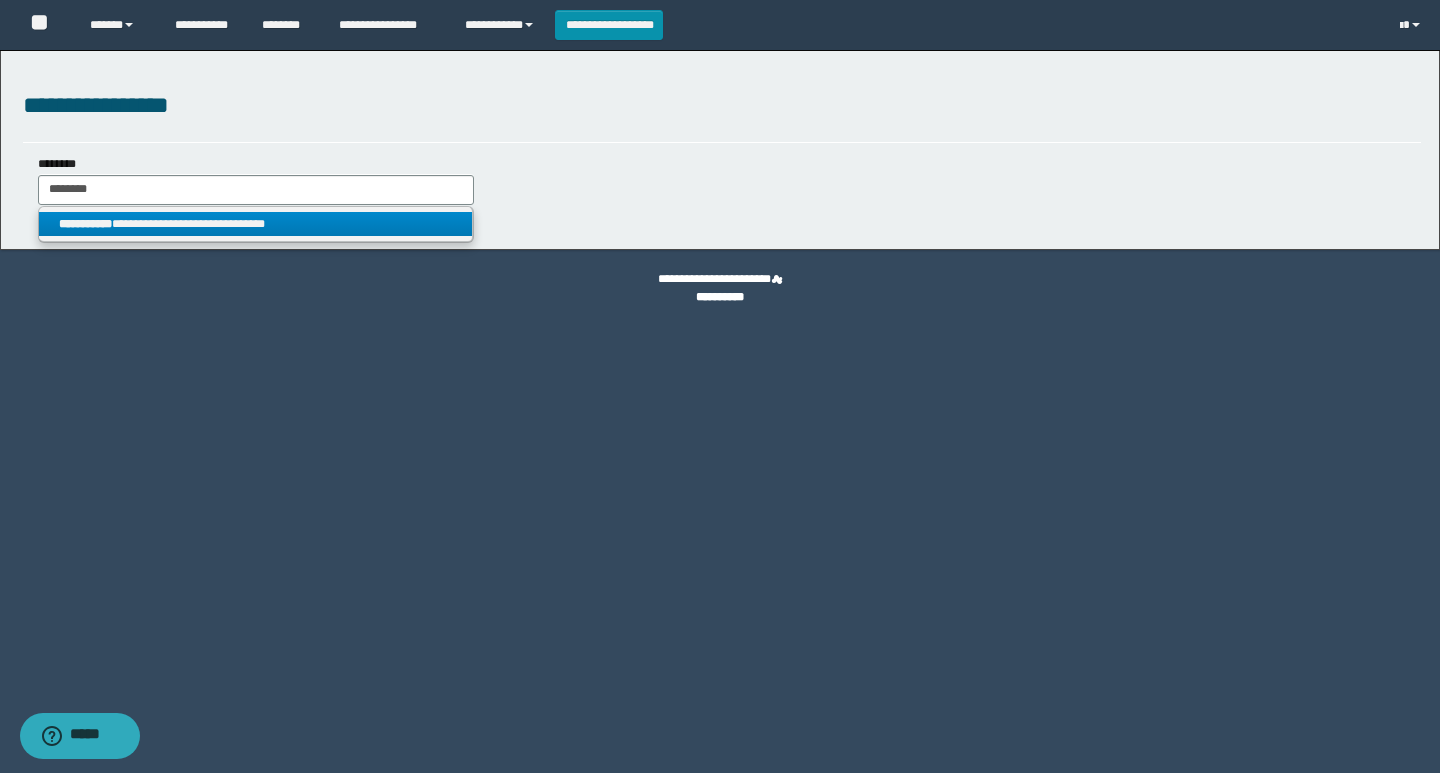 click on "**********" at bounding box center [255, 224] 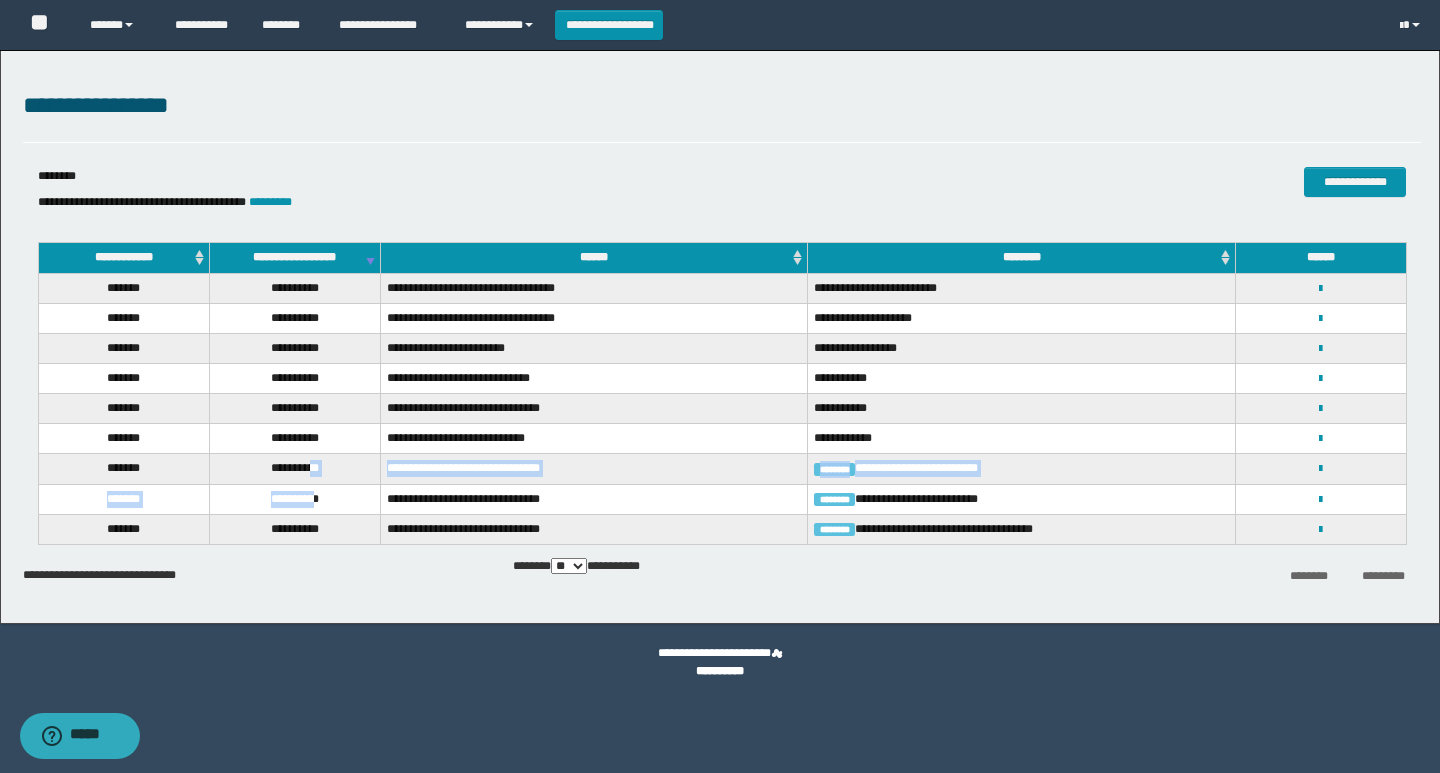 drag, startPoint x: 315, startPoint y: 480, endPoint x: 318, endPoint y: 494, distance: 14.3178215 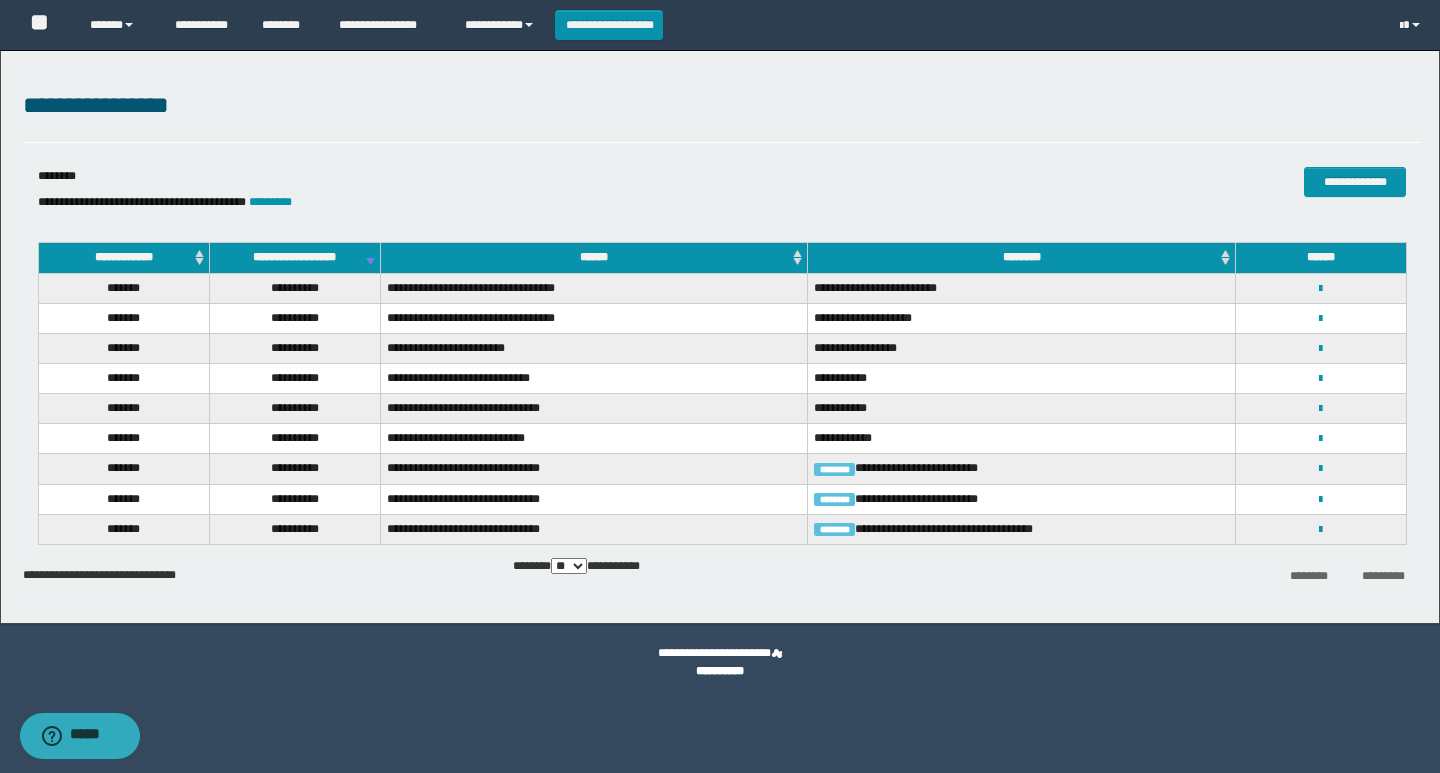 click on "**********" at bounding box center [256, 571] 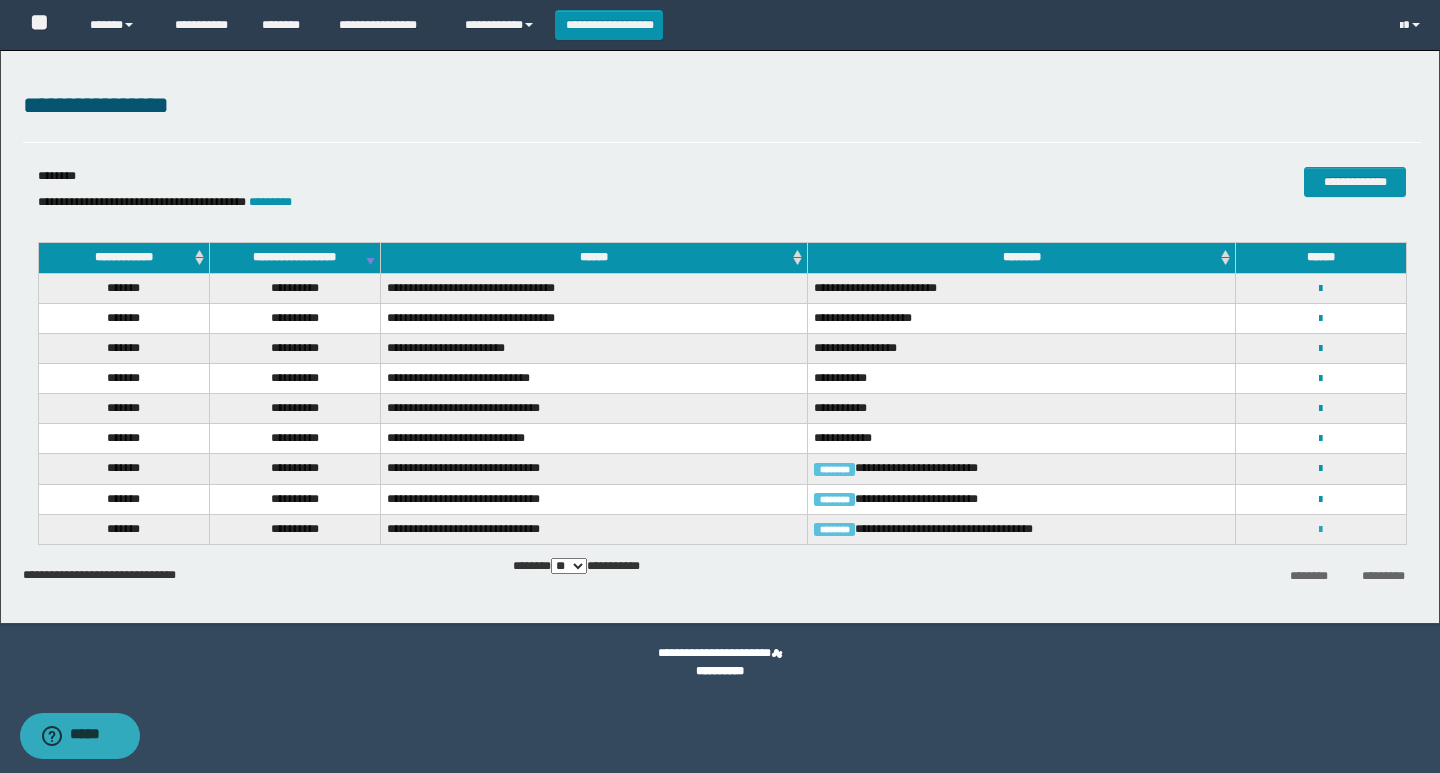 click at bounding box center (1320, 530) 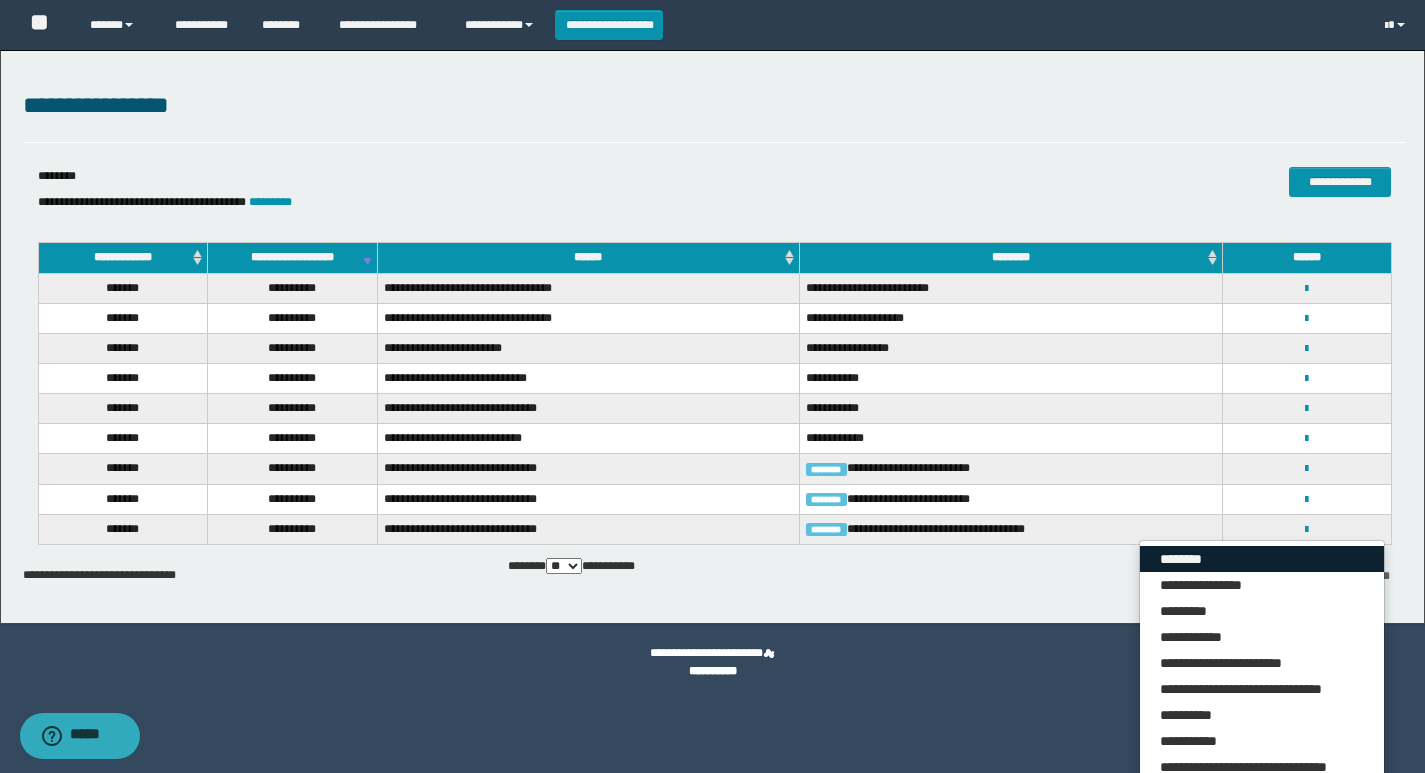 click on "********" at bounding box center (1262, 559) 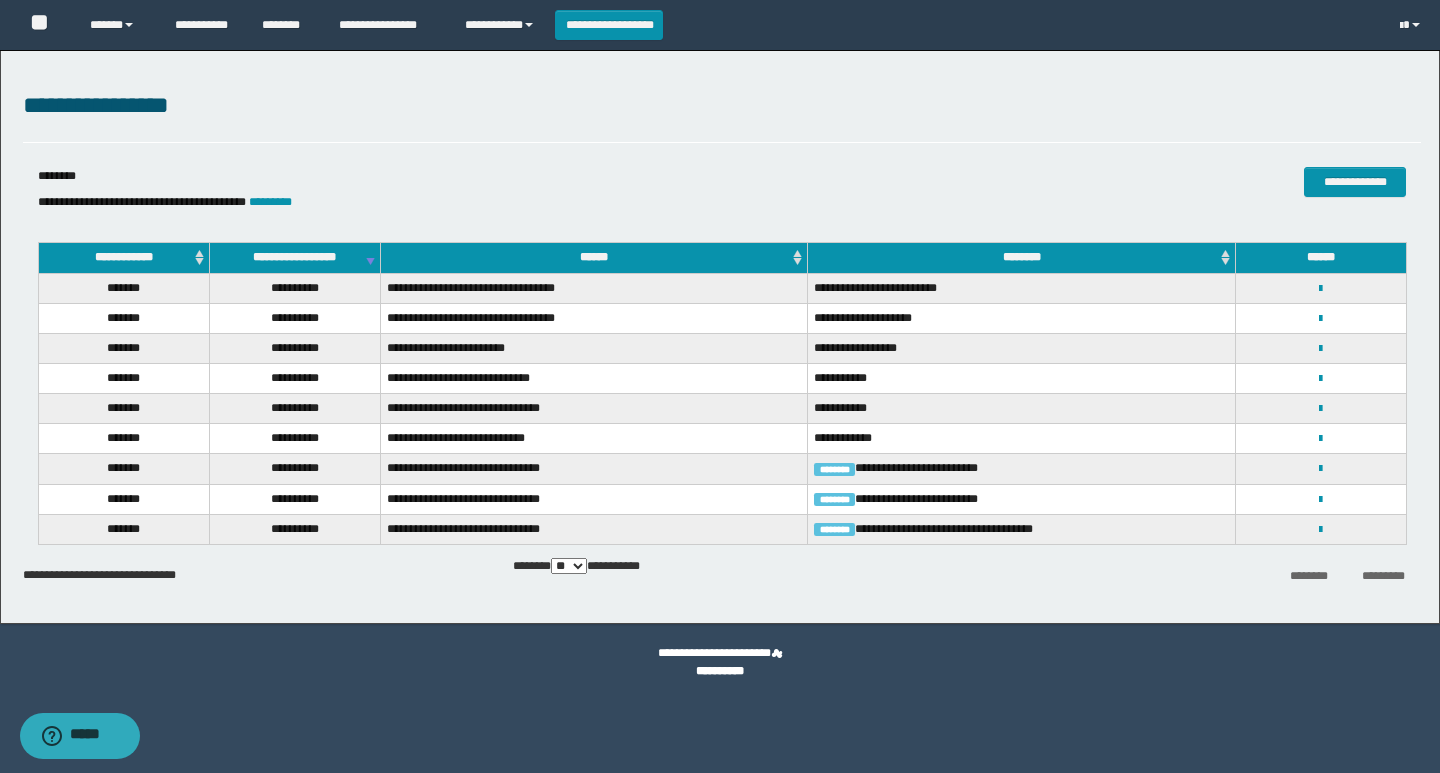 click on "**********" at bounding box center (1321, 529) 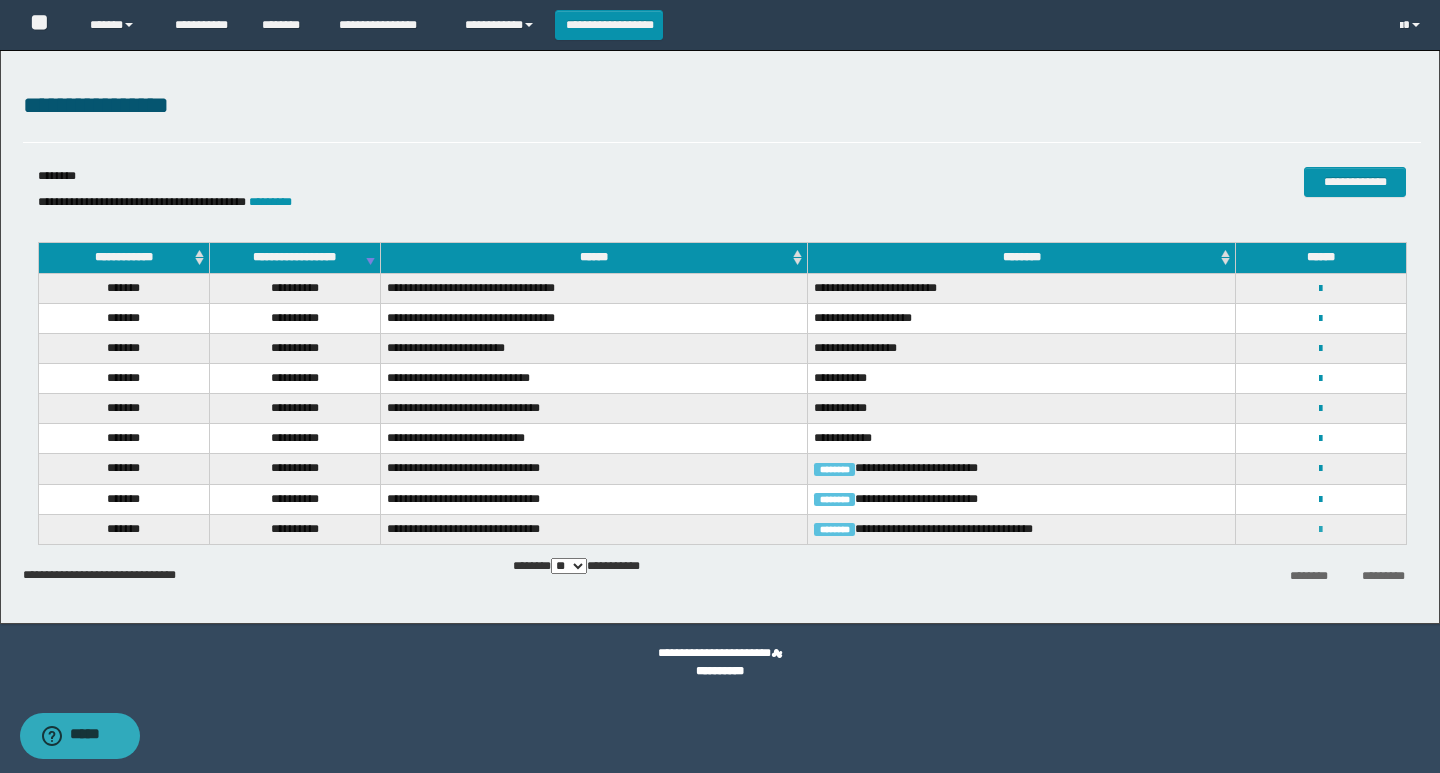click at bounding box center [1320, 530] 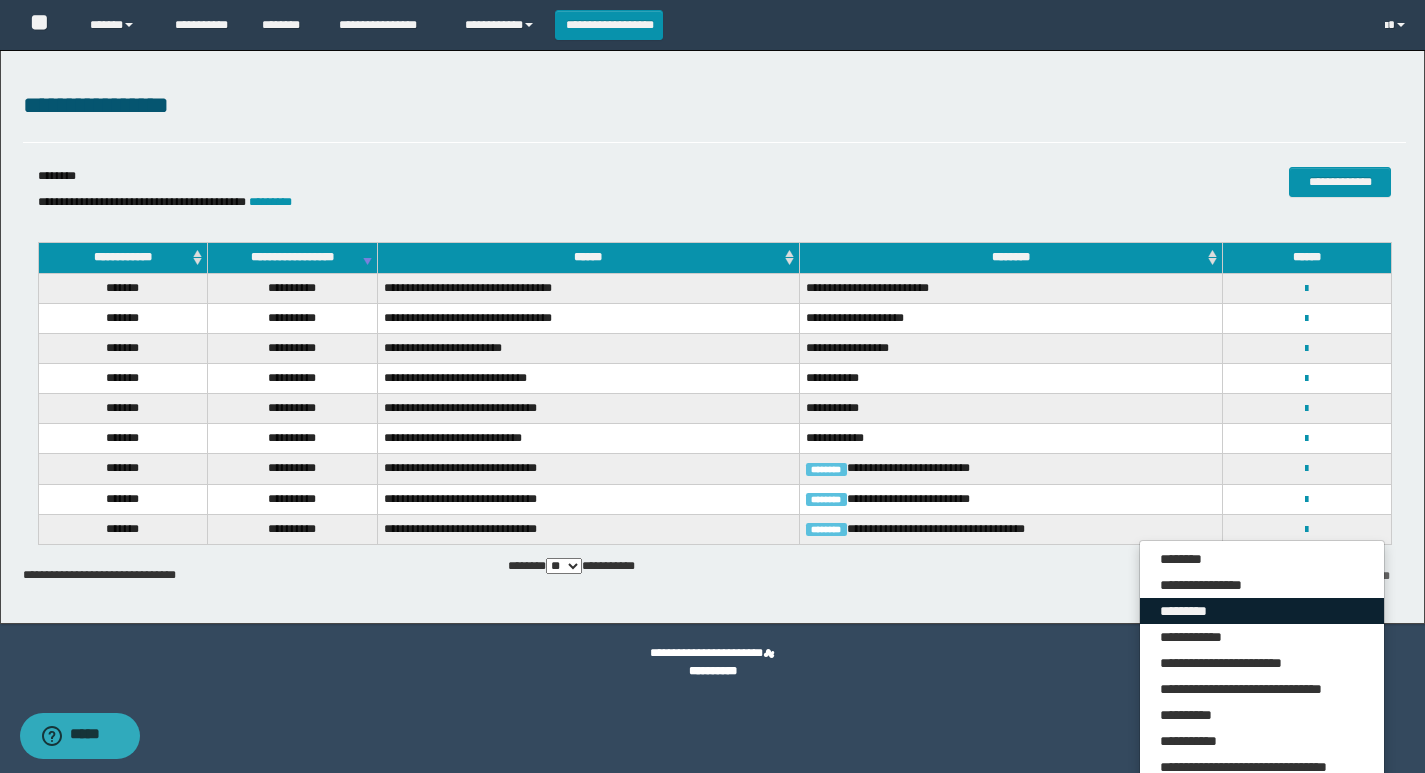 click on "*********" at bounding box center [1262, 611] 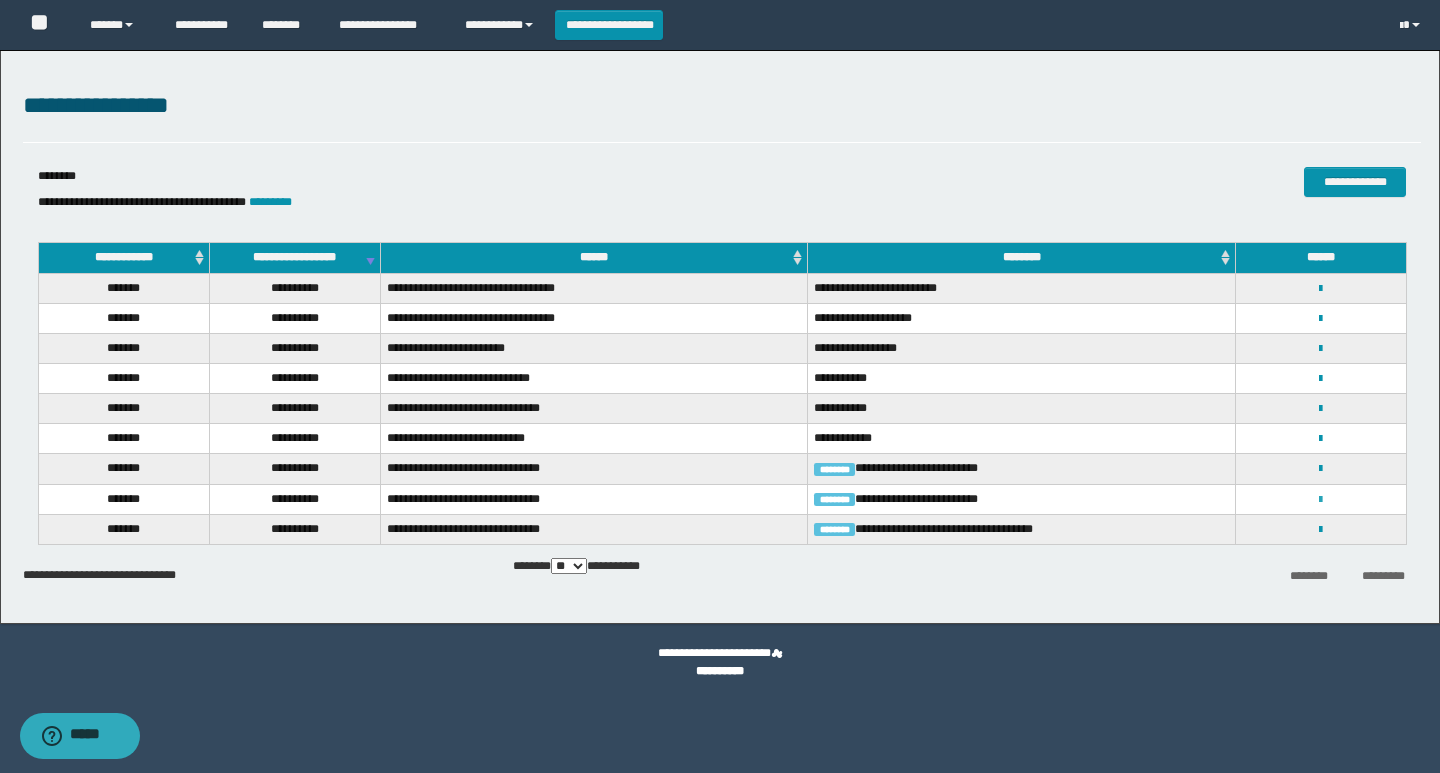 click at bounding box center (1320, 500) 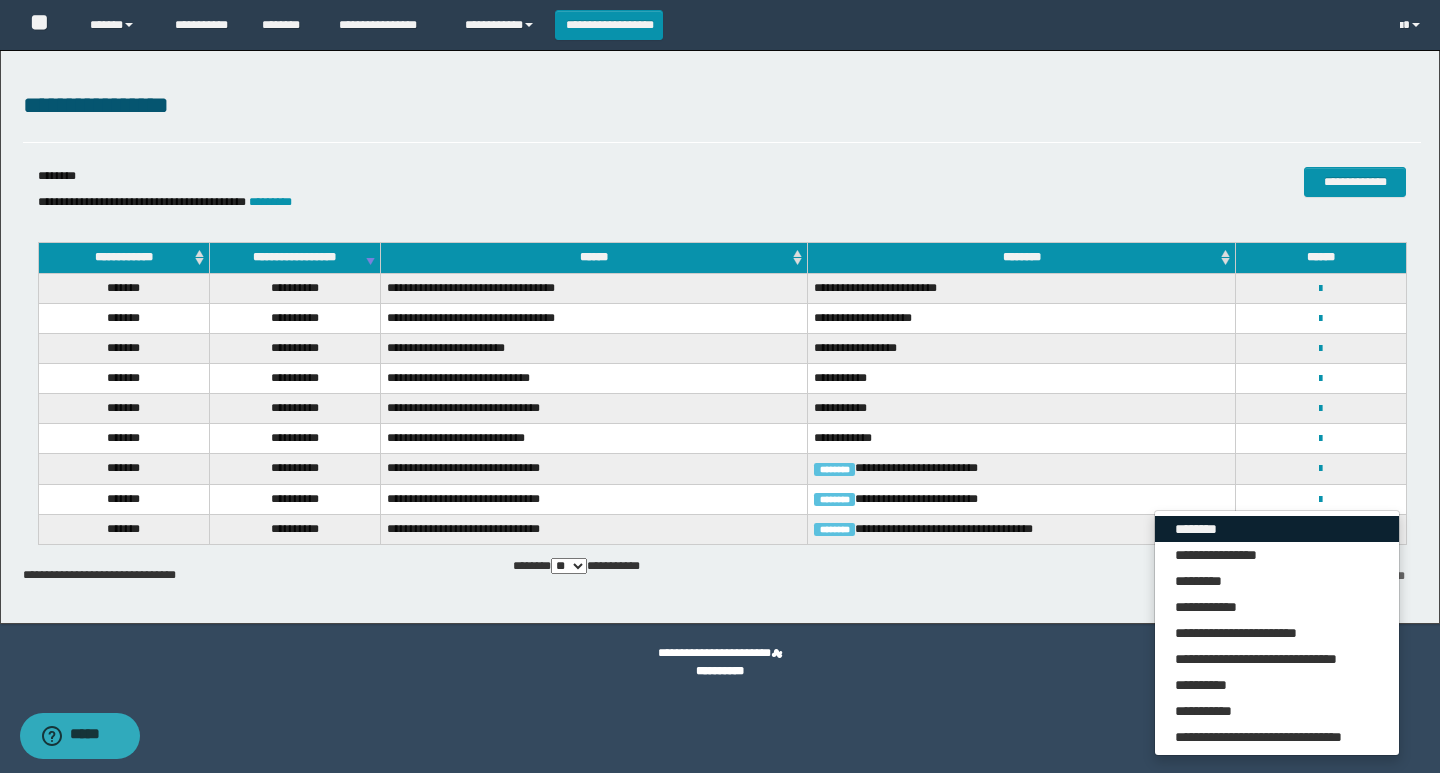 click on "********" at bounding box center [1277, 529] 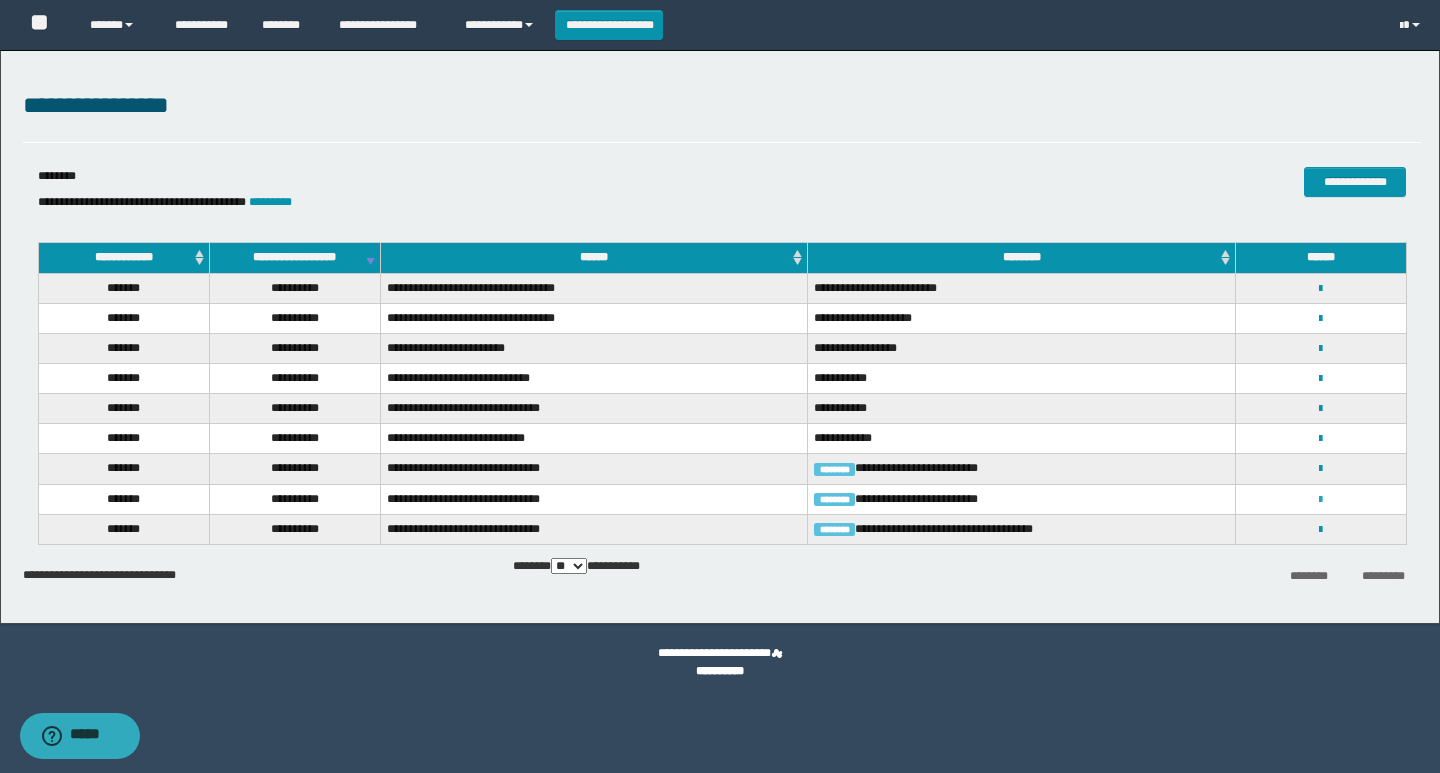 click at bounding box center [1320, 500] 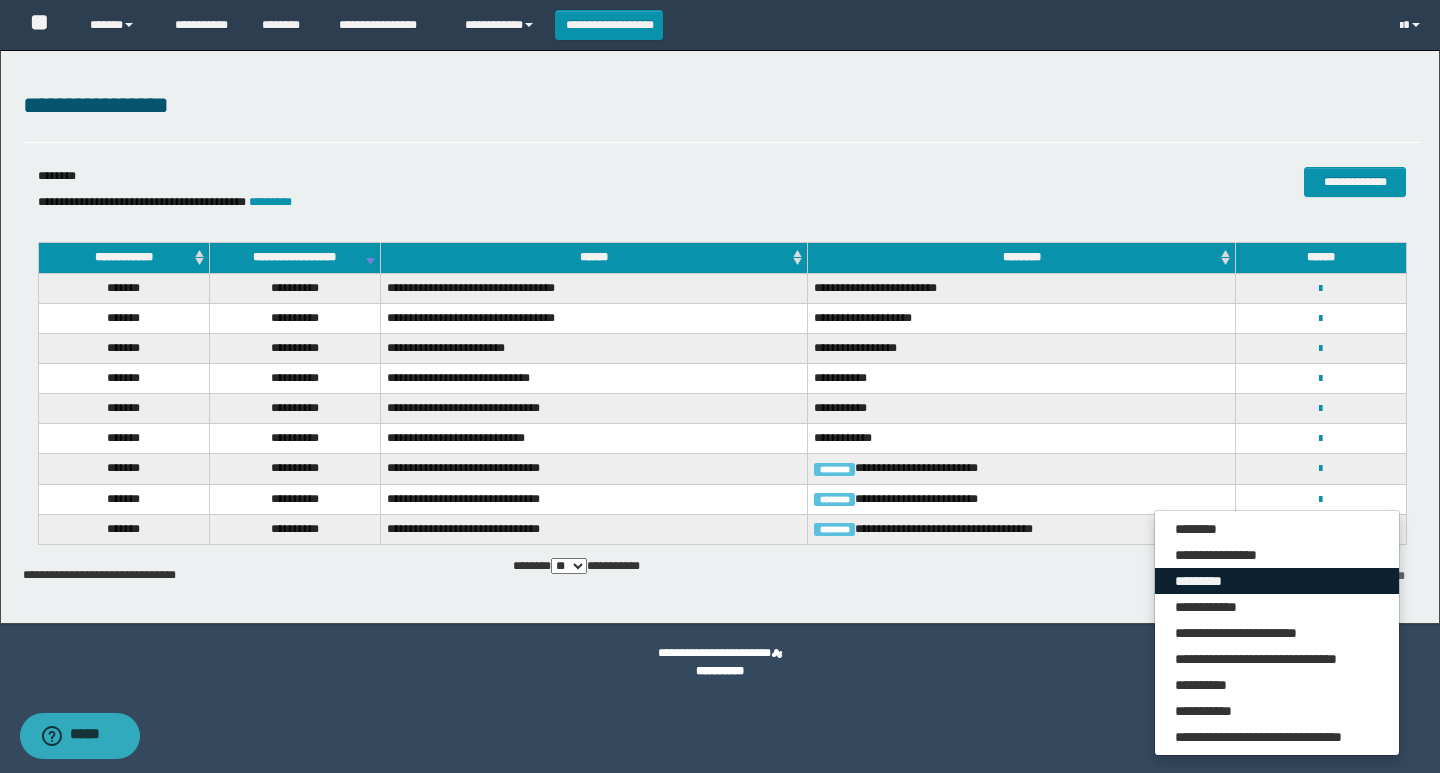 click on "*********" at bounding box center (1277, 581) 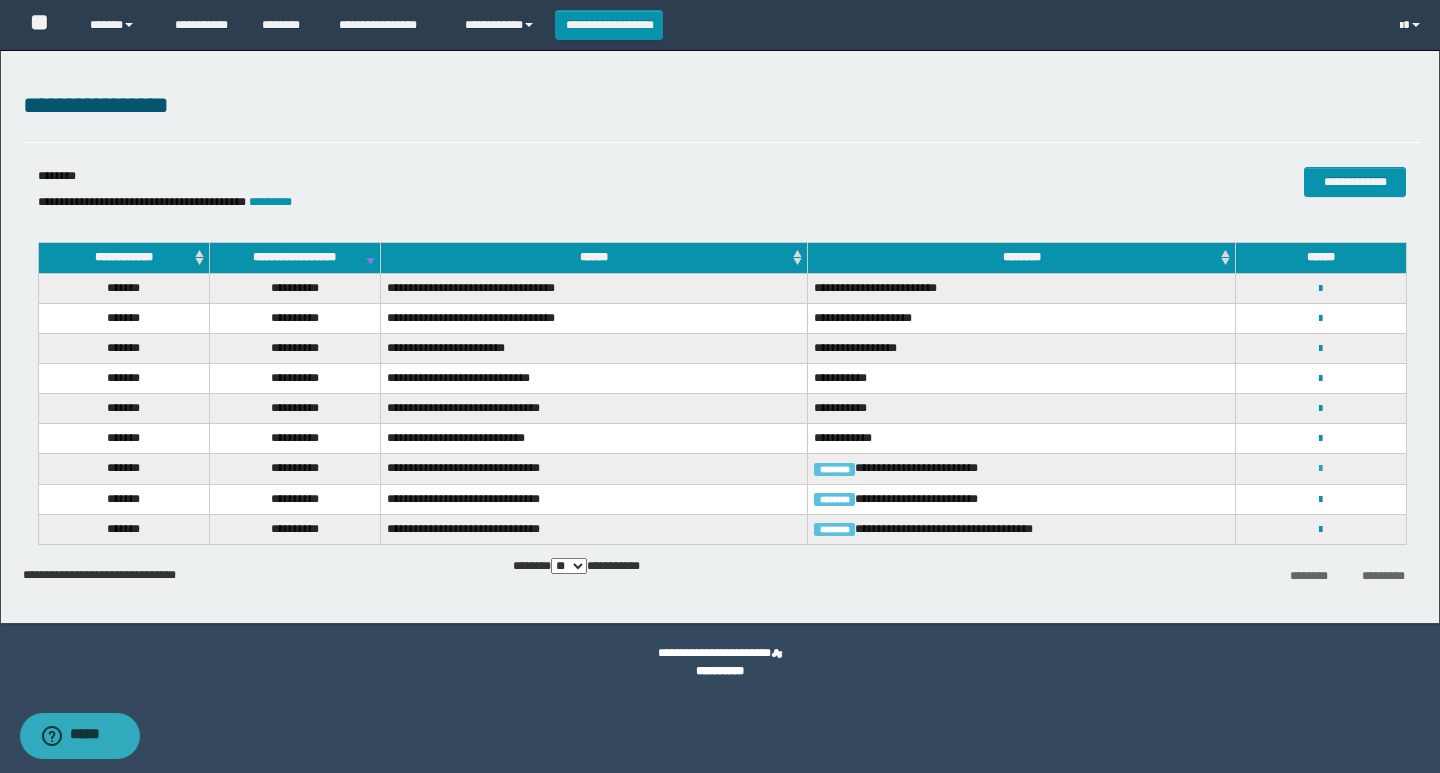 click at bounding box center [1320, 469] 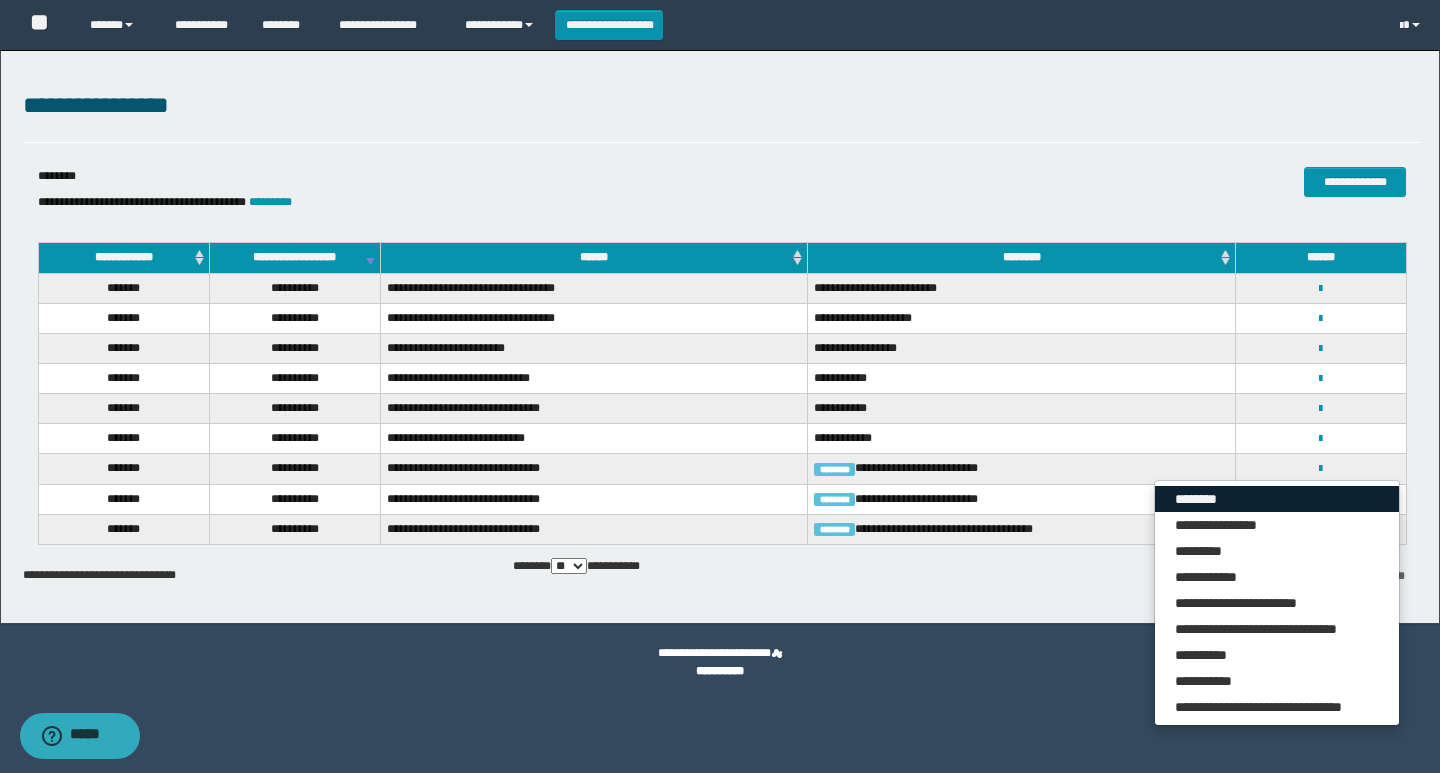 click on "********" at bounding box center (1277, 499) 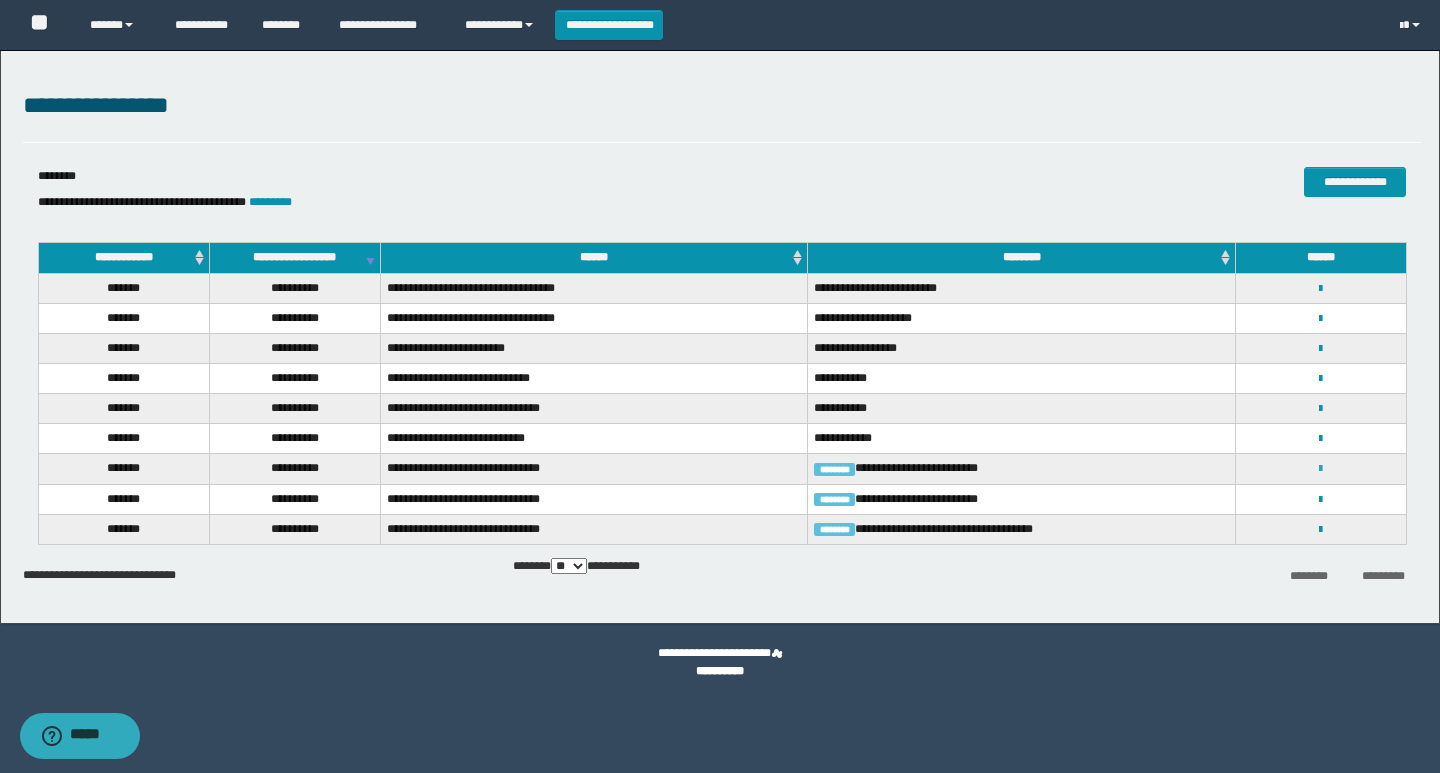 click at bounding box center [1320, 469] 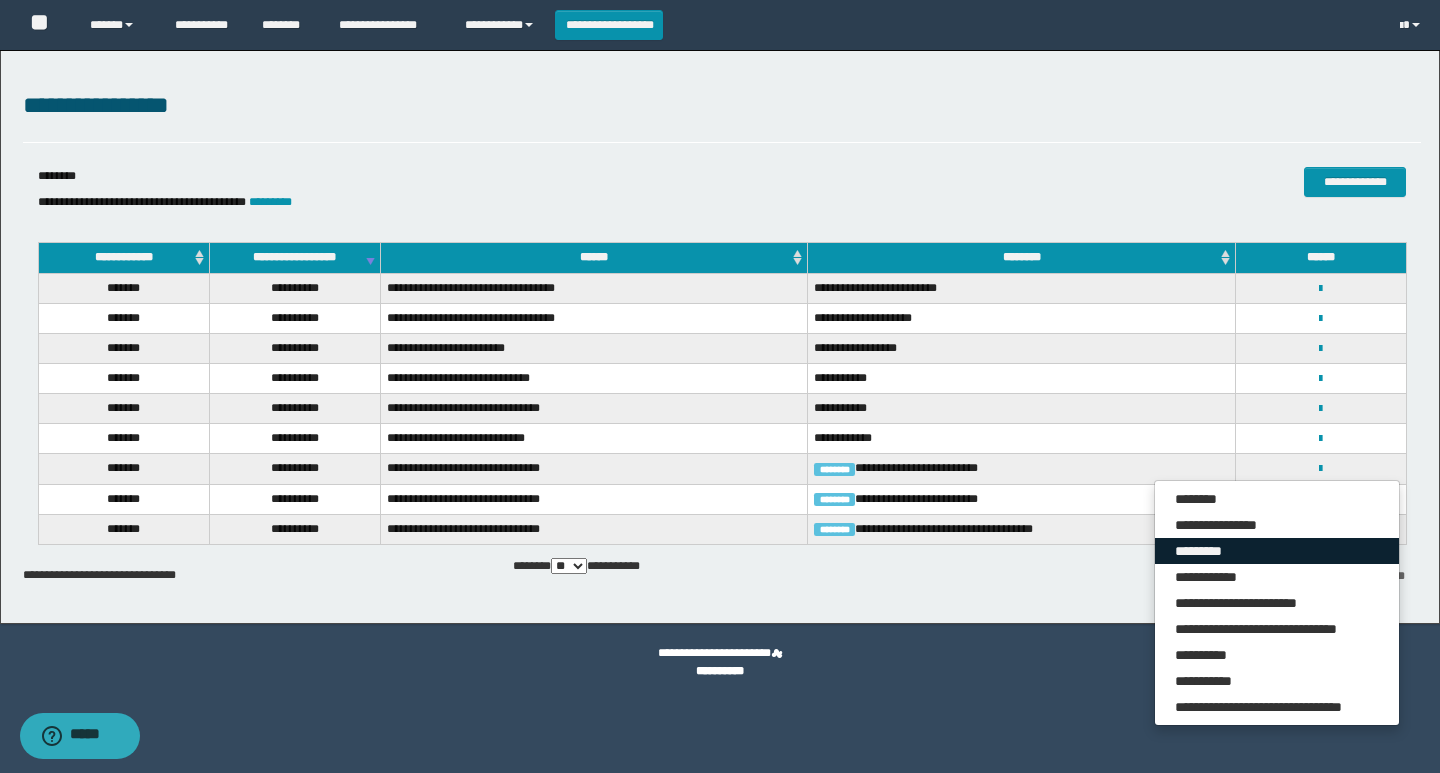 click on "*********" at bounding box center [1277, 551] 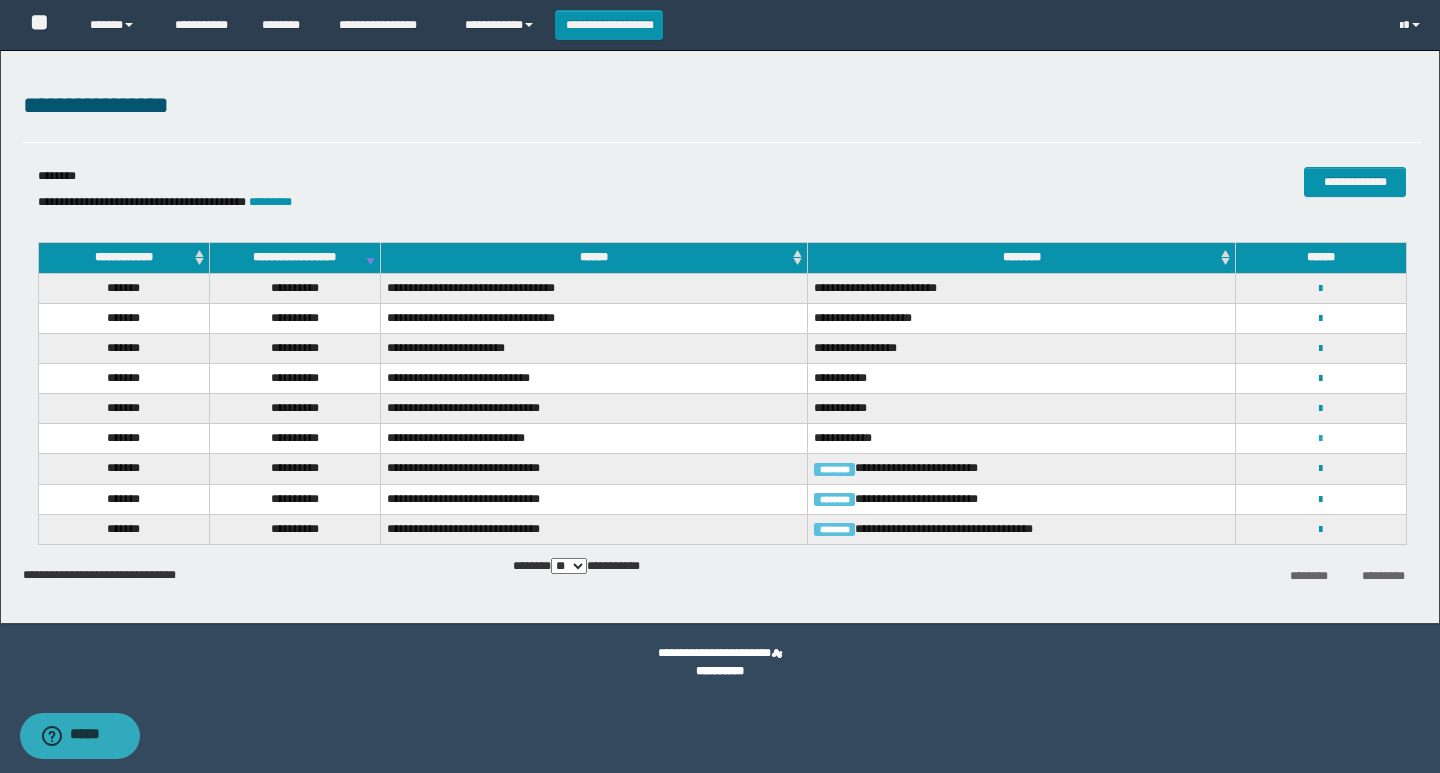 click at bounding box center [1320, 439] 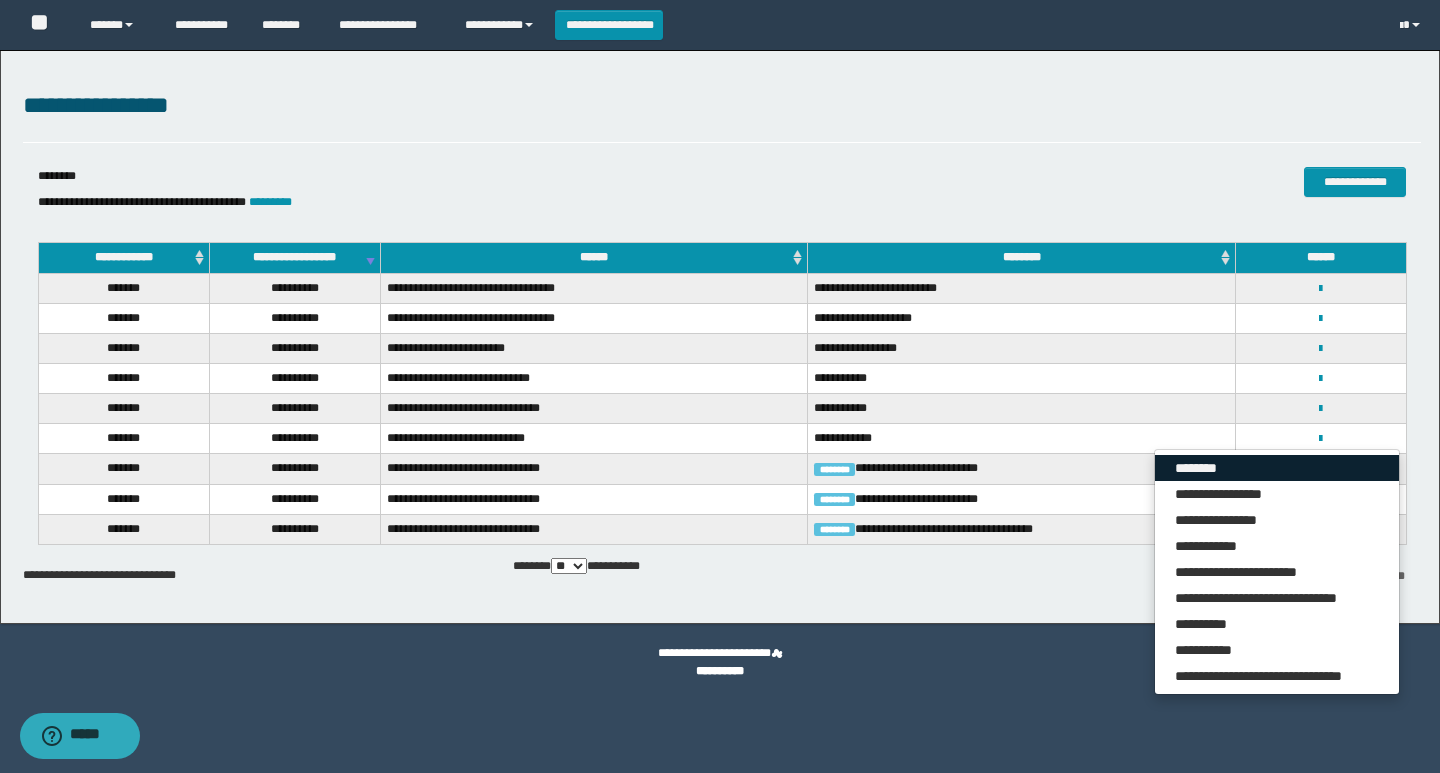 click on "********" at bounding box center [1277, 468] 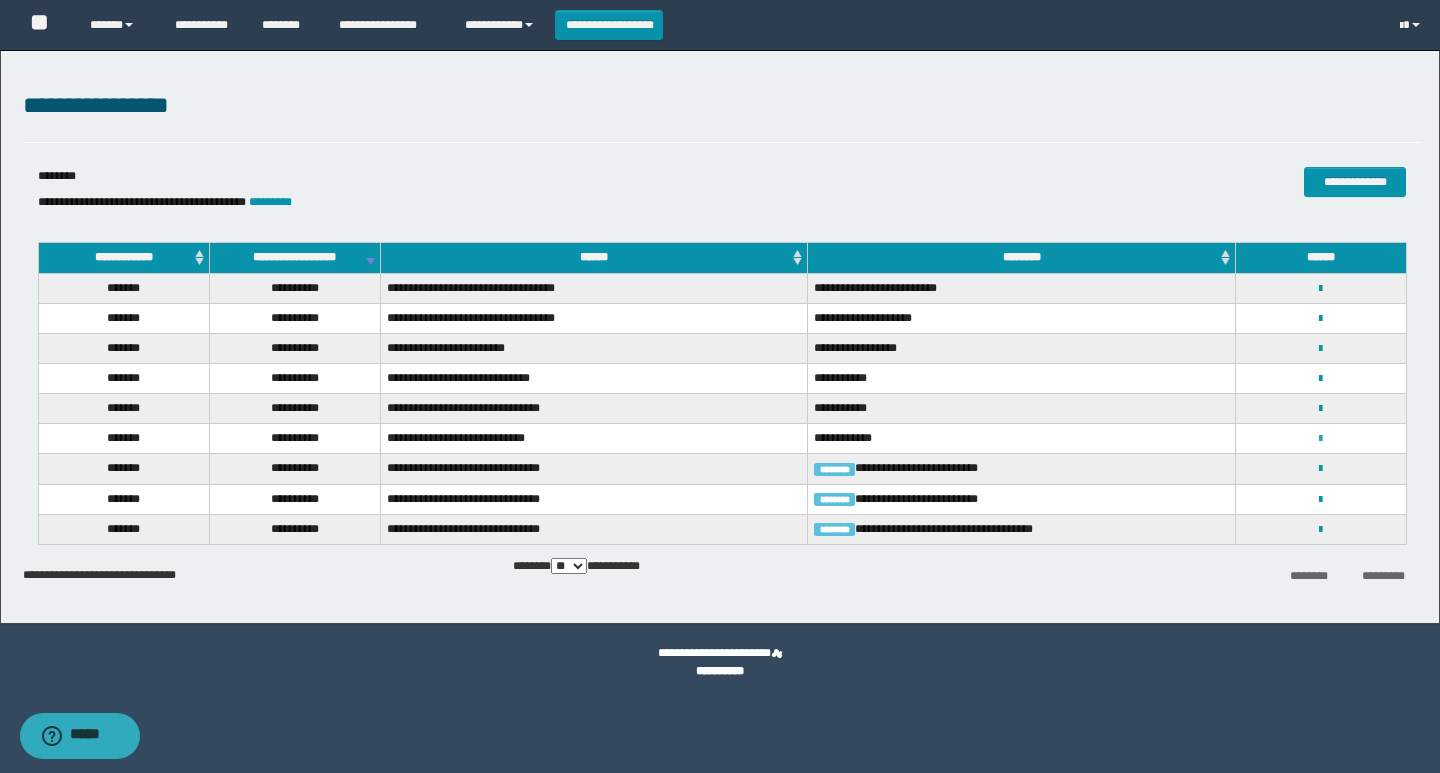 click at bounding box center (1320, 439) 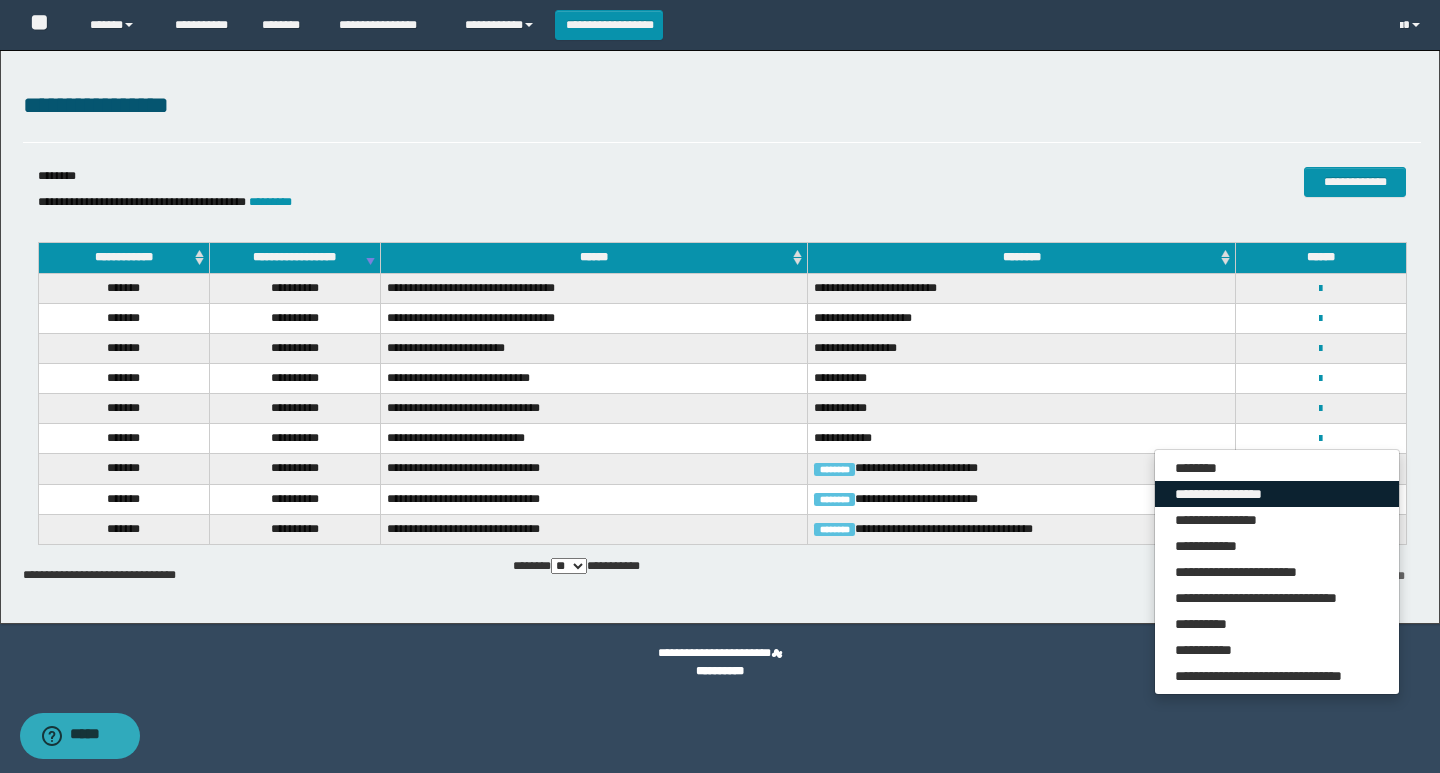 click on "**********" at bounding box center [1277, 494] 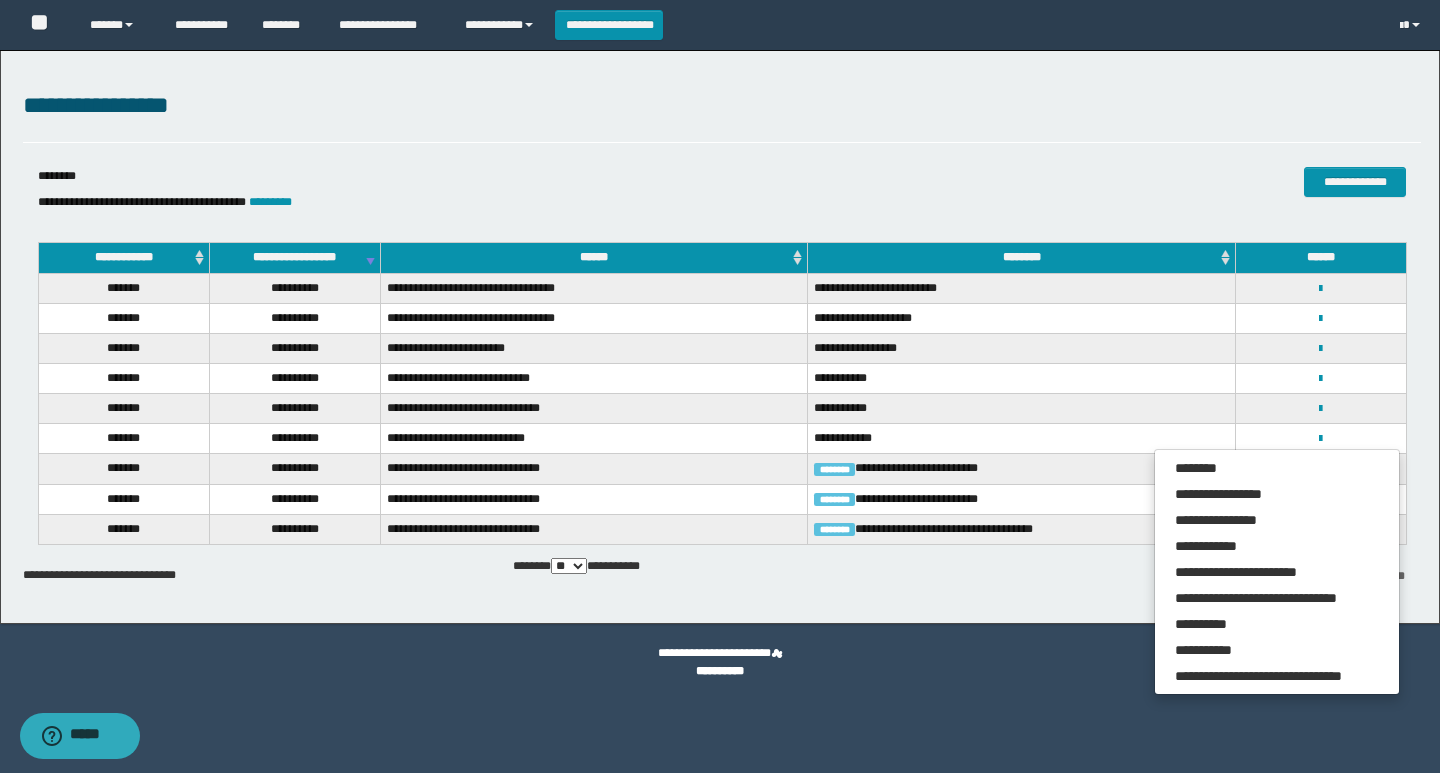 click on "**********" at bounding box center (1321, 408) 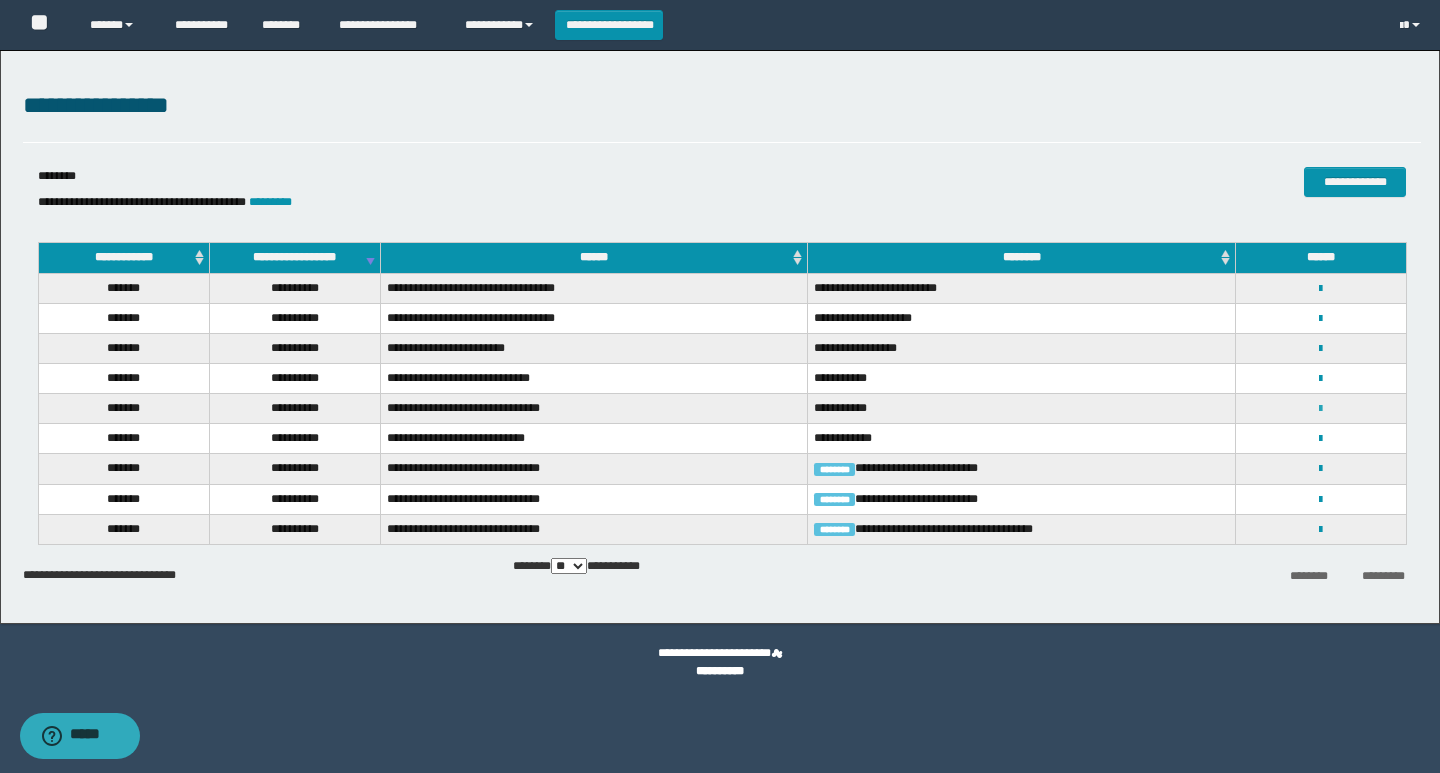 click at bounding box center [1320, 409] 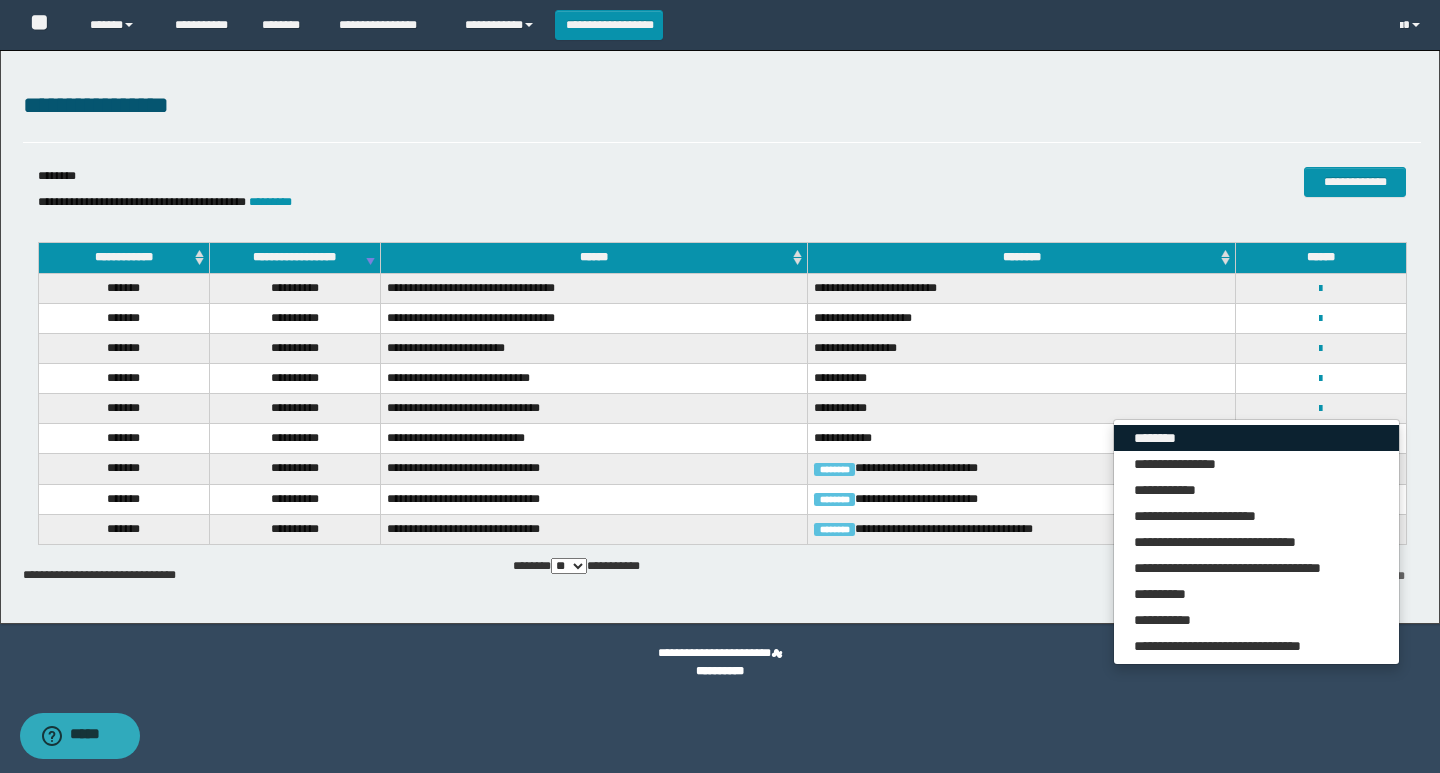 click on "********" at bounding box center (1256, 438) 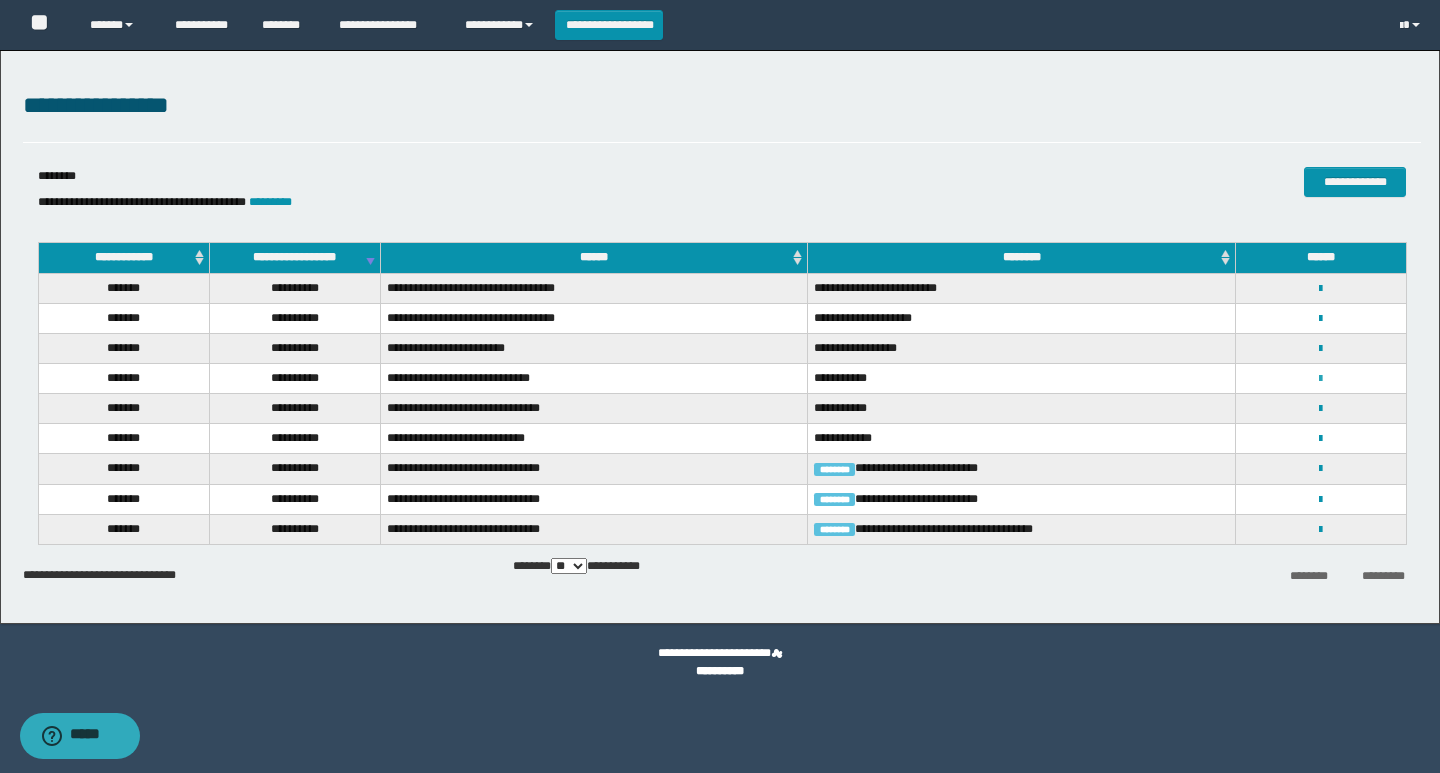 click at bounding box center (1320, 379) 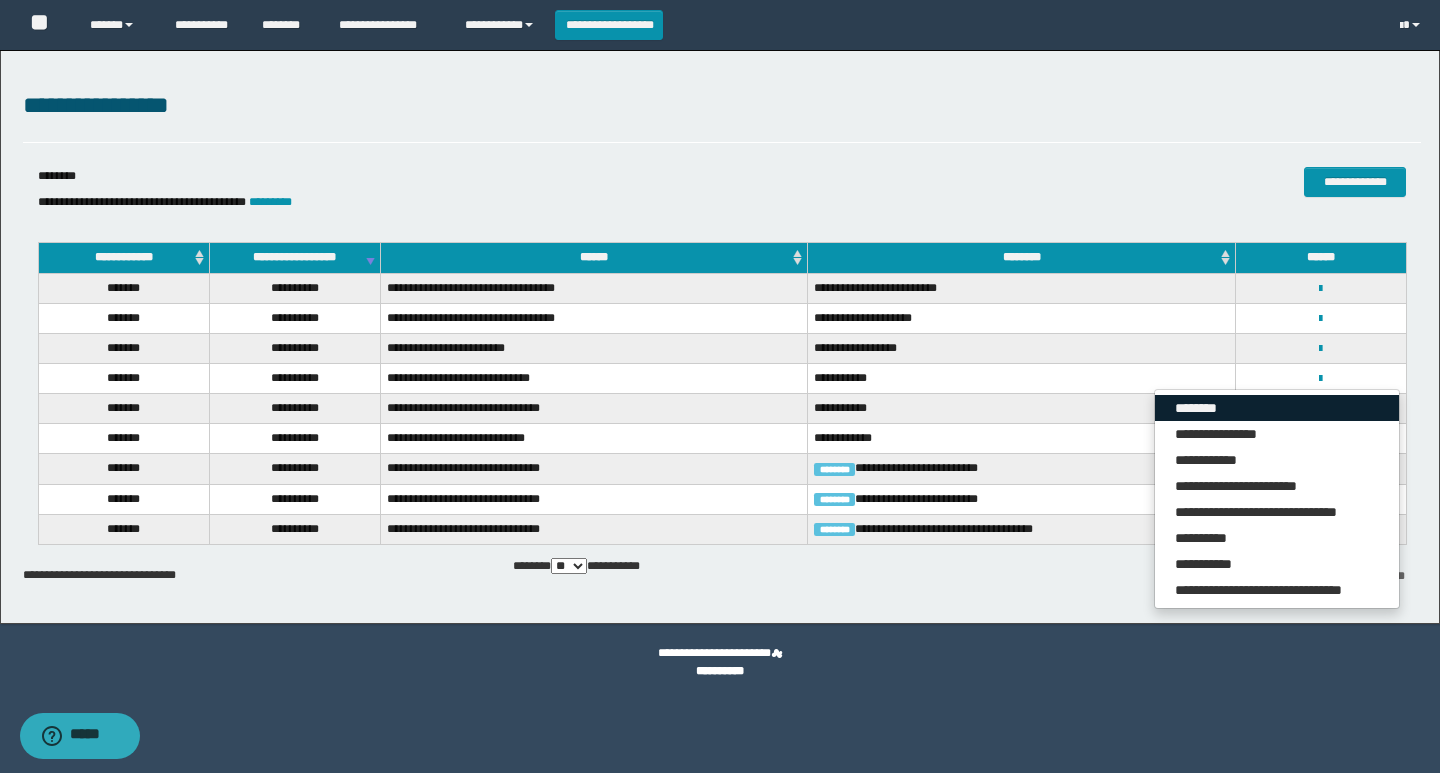 click on "********" at bounding box center (1277, 408) 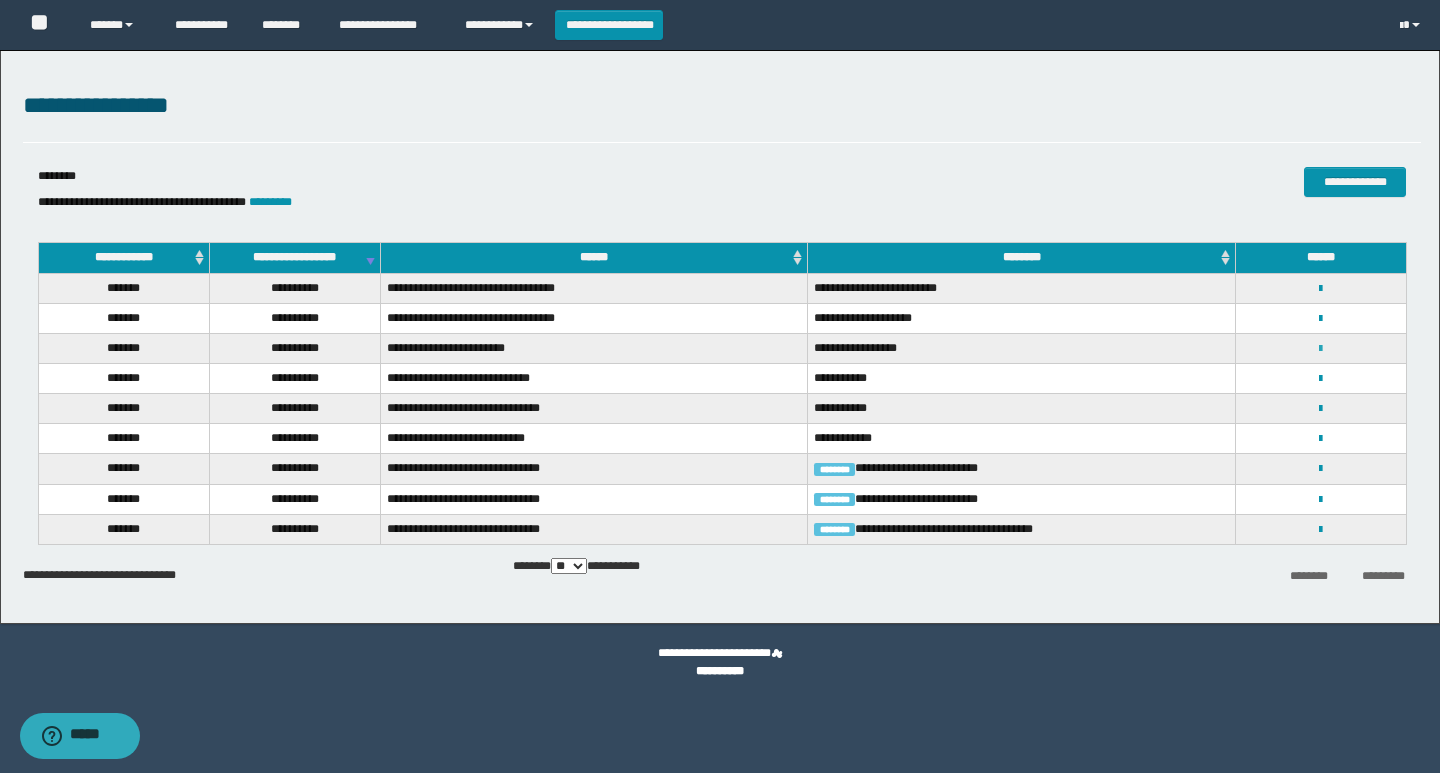 click at bounding box center (1320, 349) 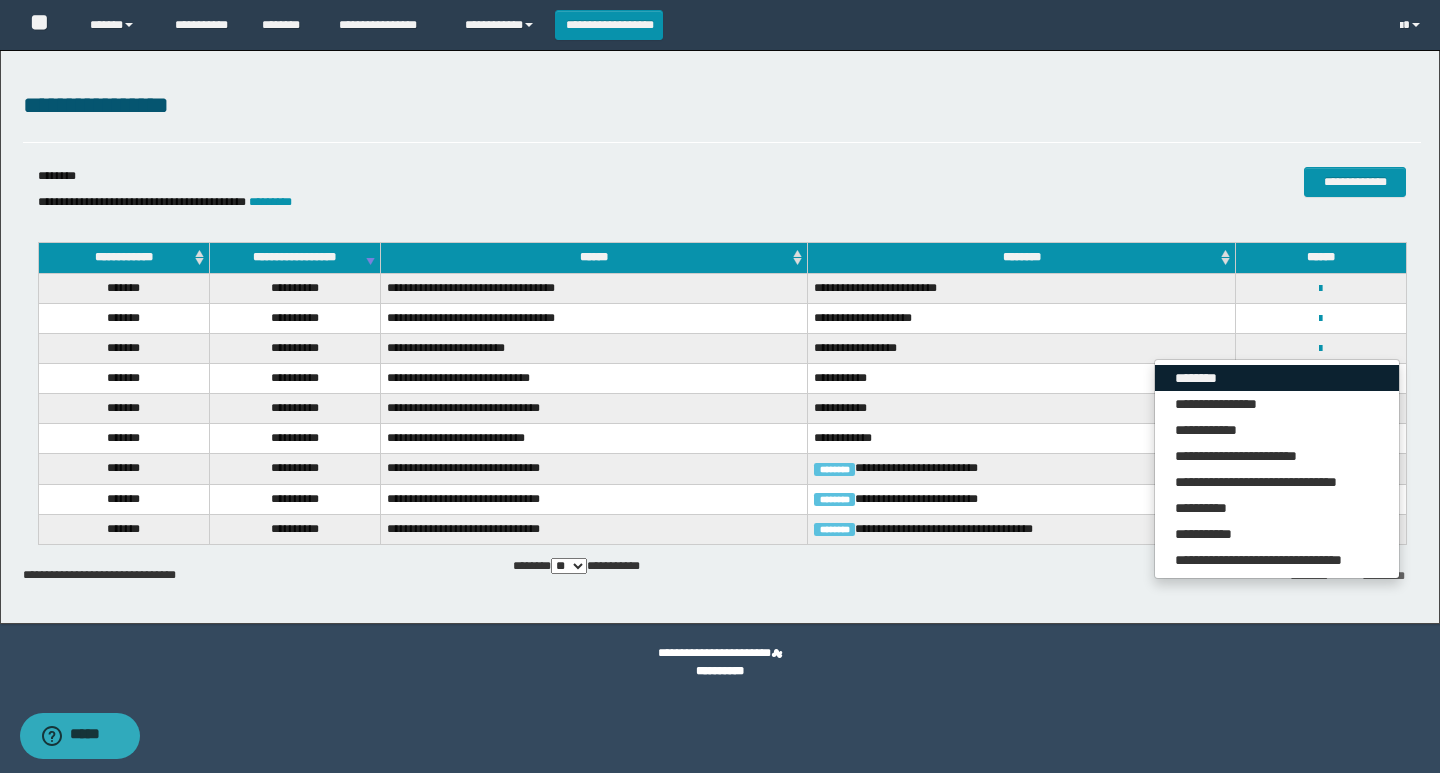 click on "********" at bounding box center (1277, 378) 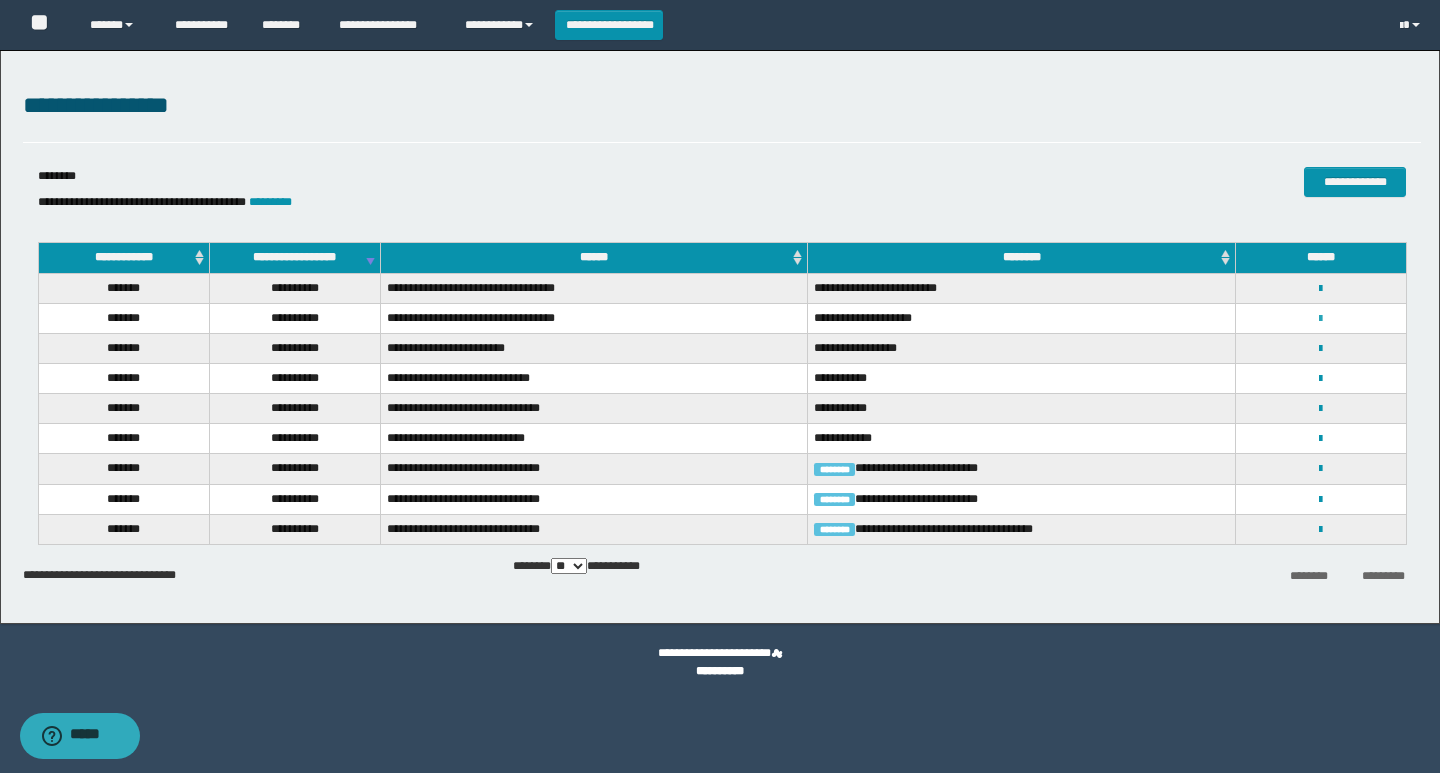click at bounding box center [1320, 319] 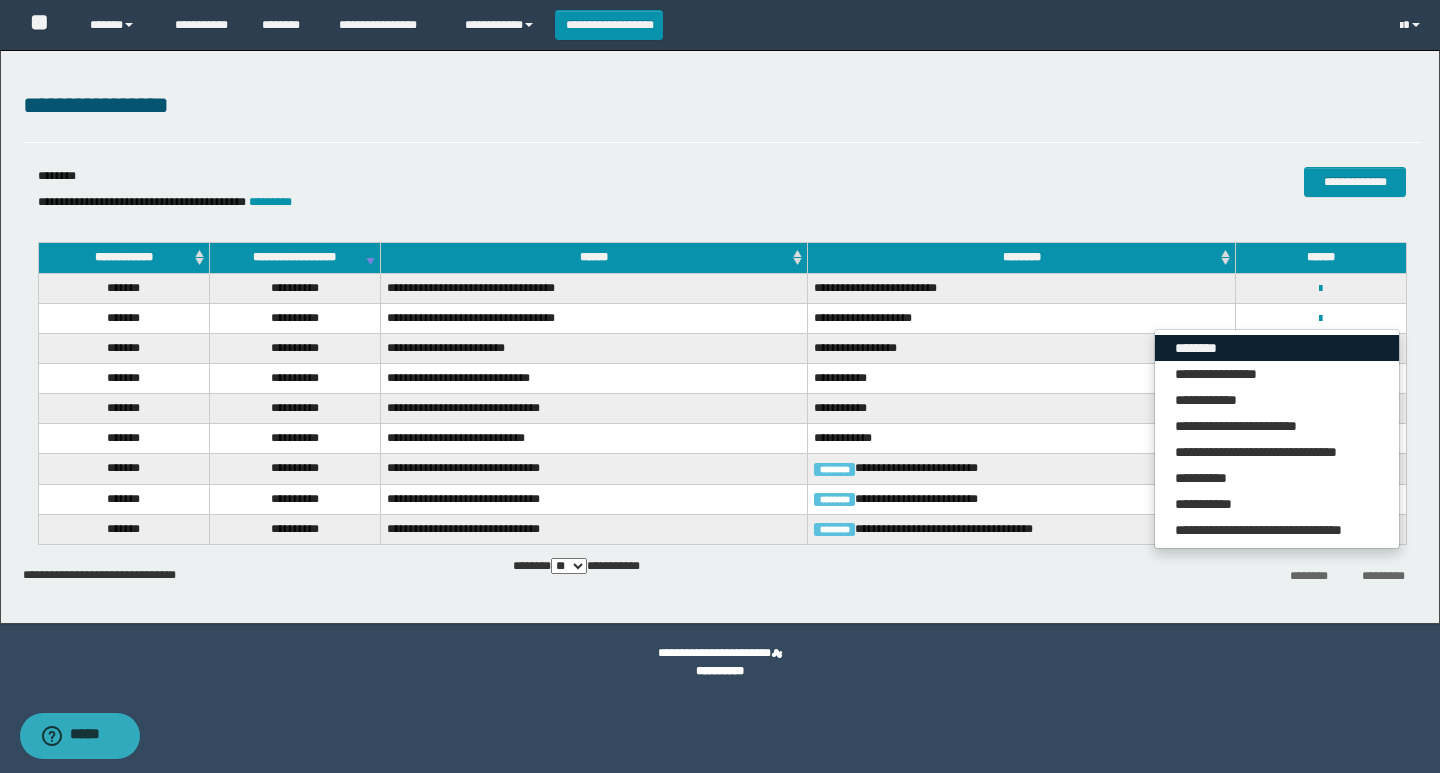 click on "********" at bounding box center [1277, 348] 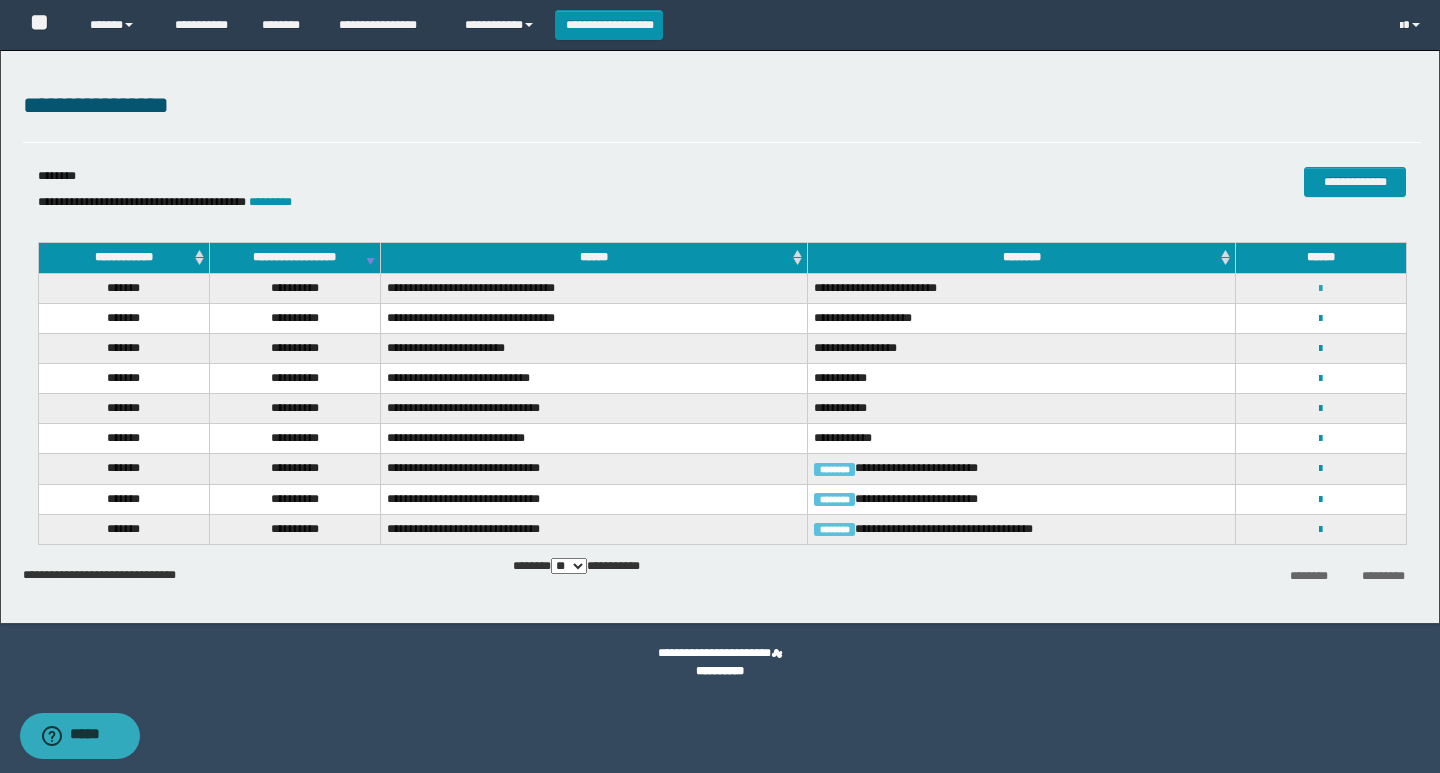 click at bounding box center (1320, 289) 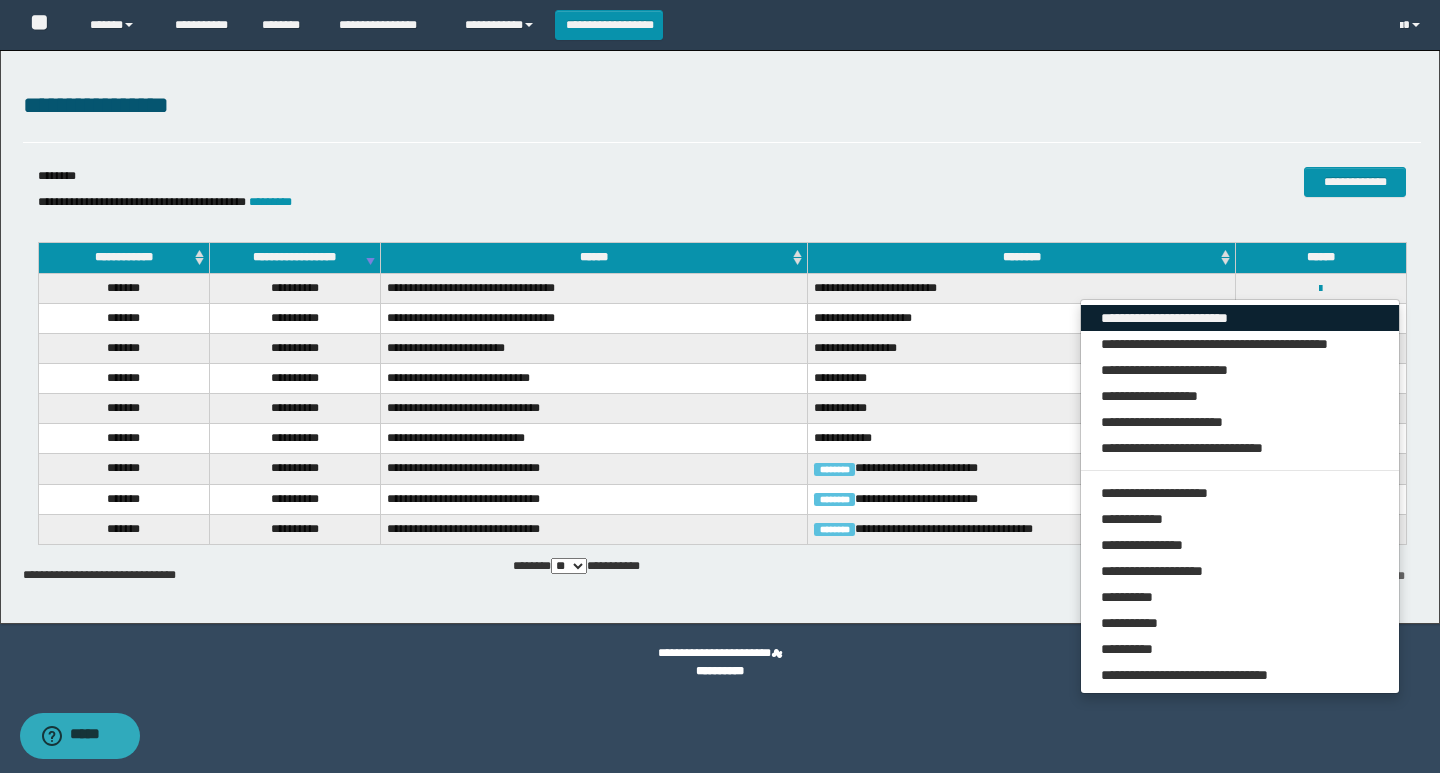 click on "**********" at bounding box center (1240, 318) 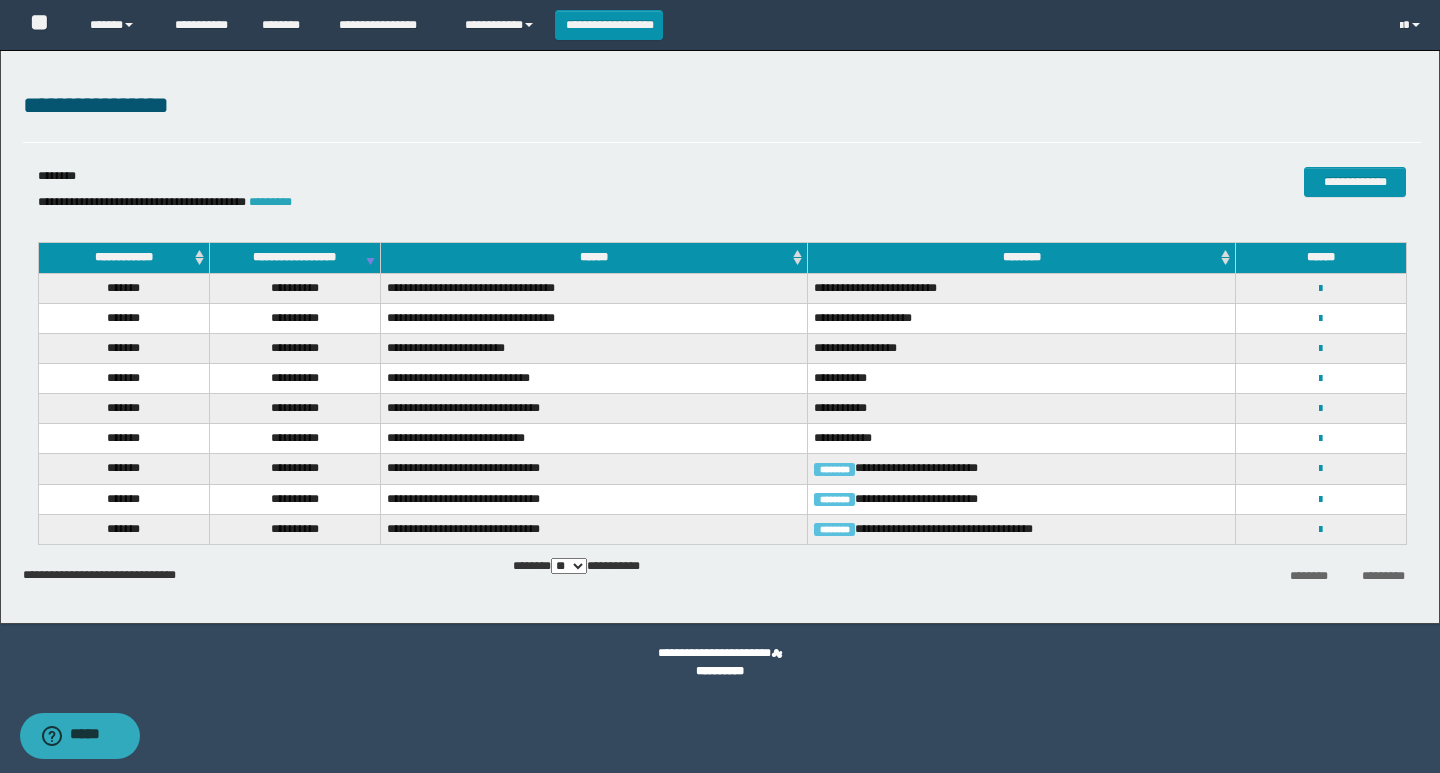 click on "*********" at bounding box center [270, 202] 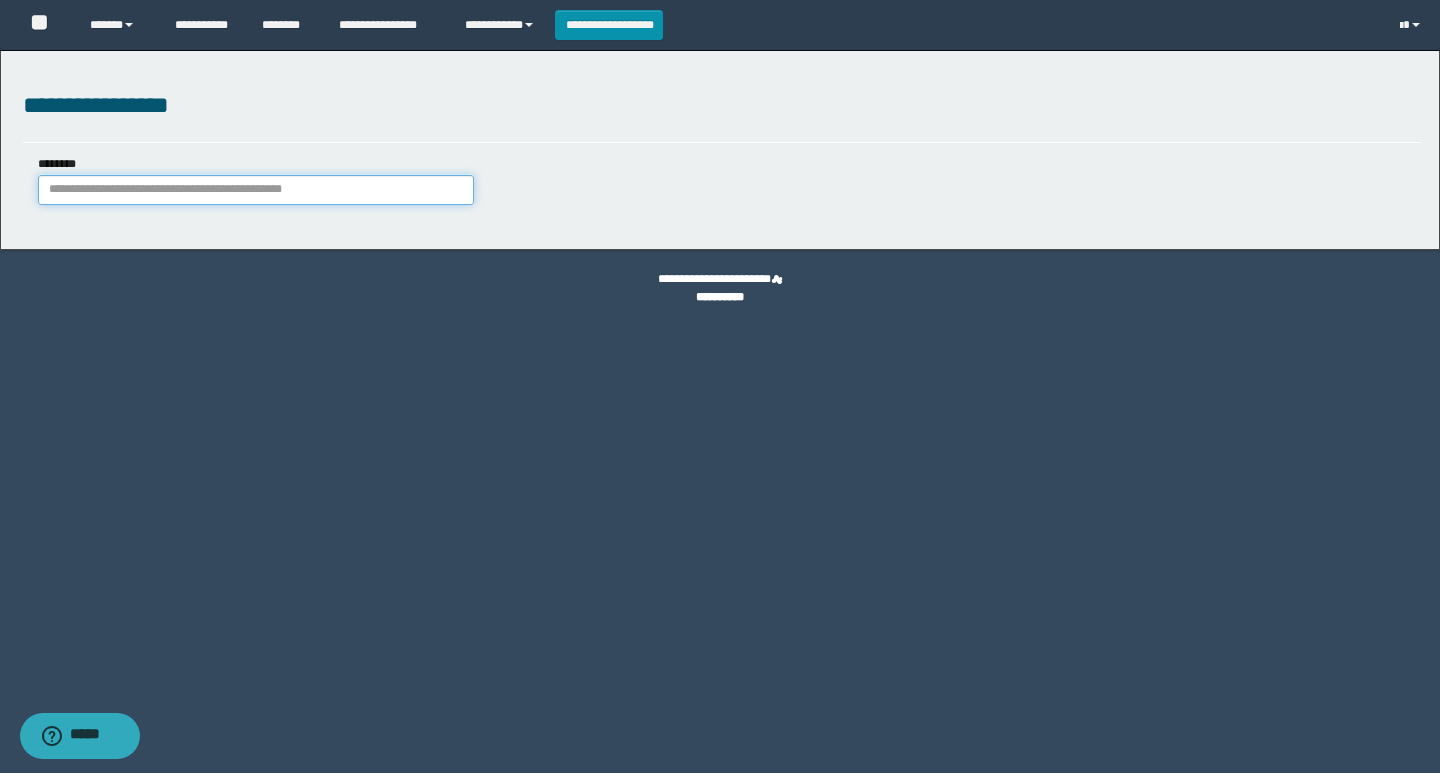 click on "********" at bounding box center [256, 190] 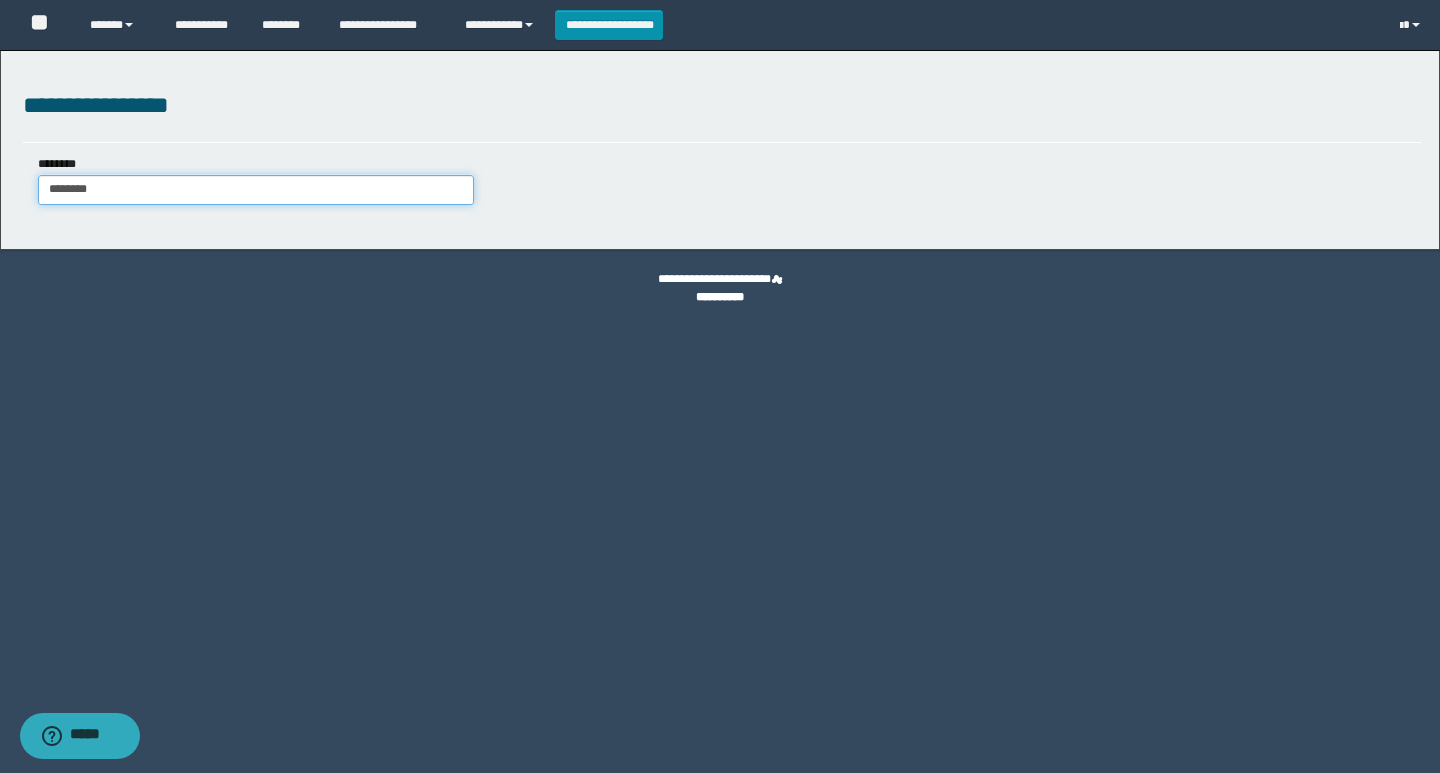 type on "********" 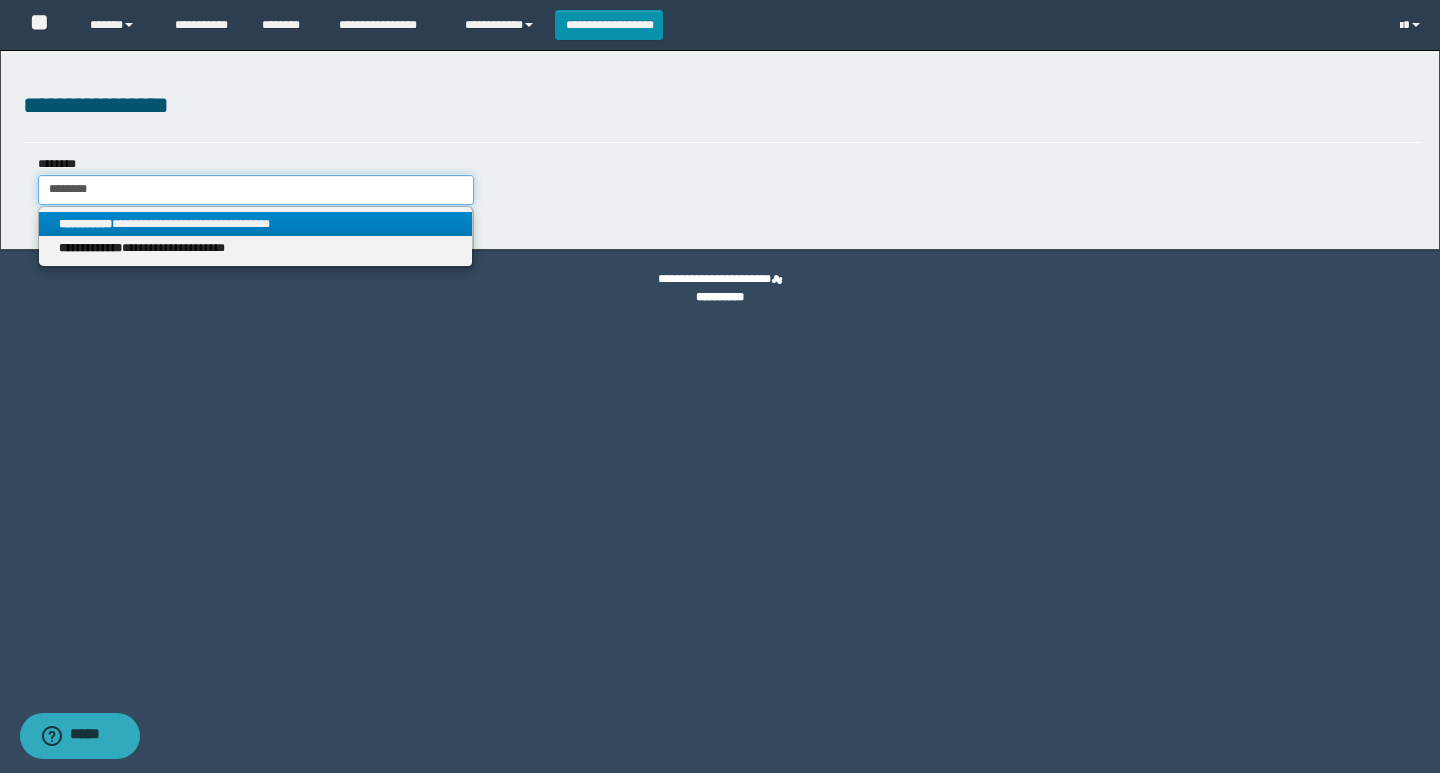 type on "********" 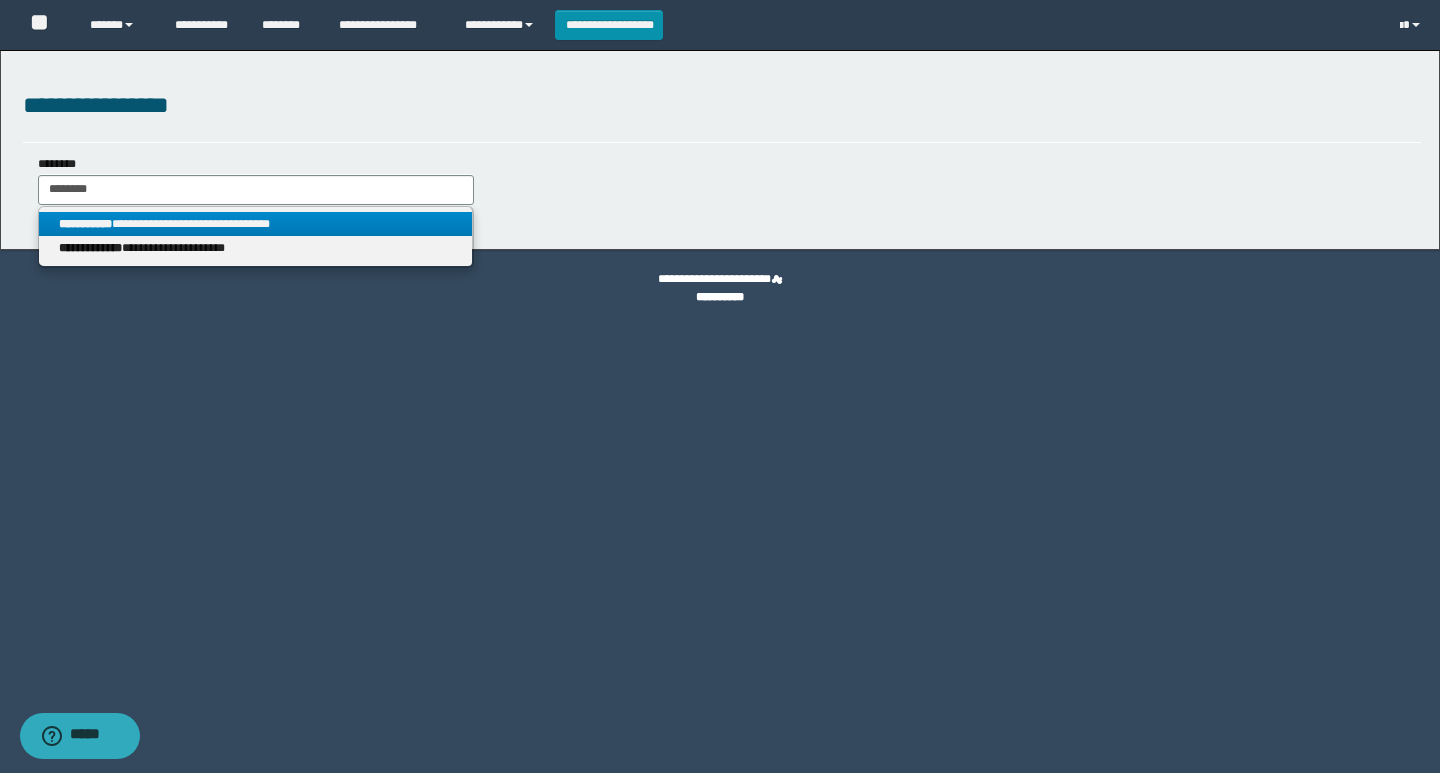 click on "**********" at bounding box center [85, 224] 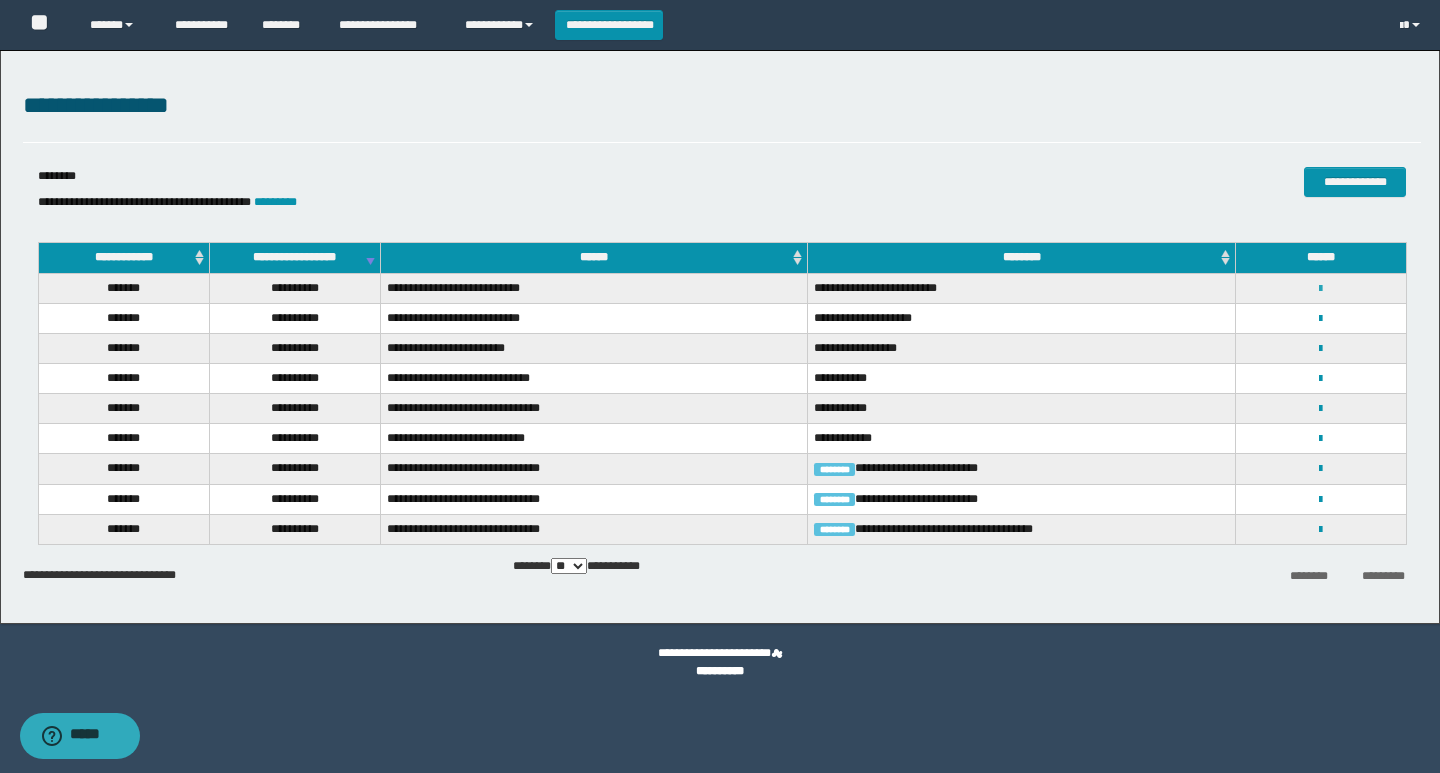 click at bounding box center [1320, 289] 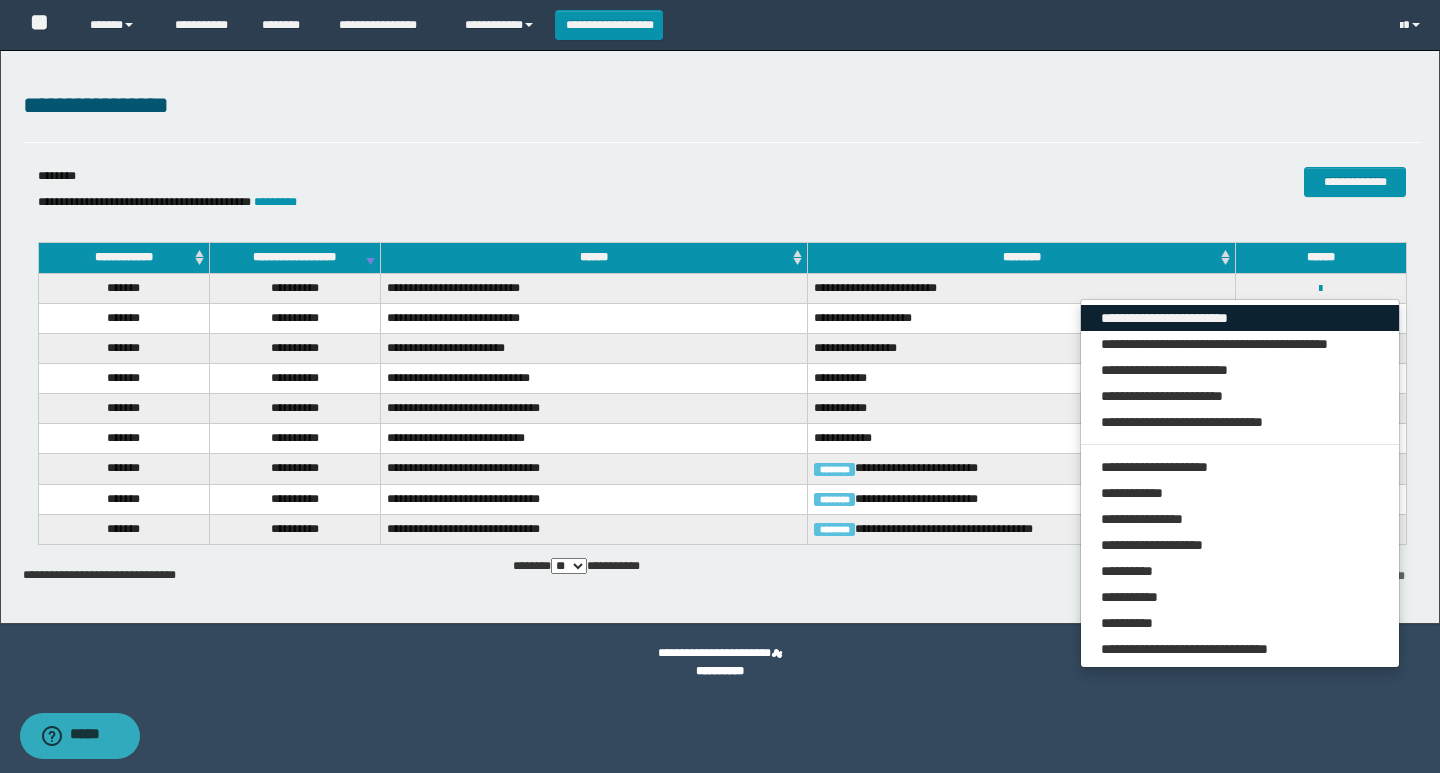 click on "**********" at bounding box center (1240, 318) 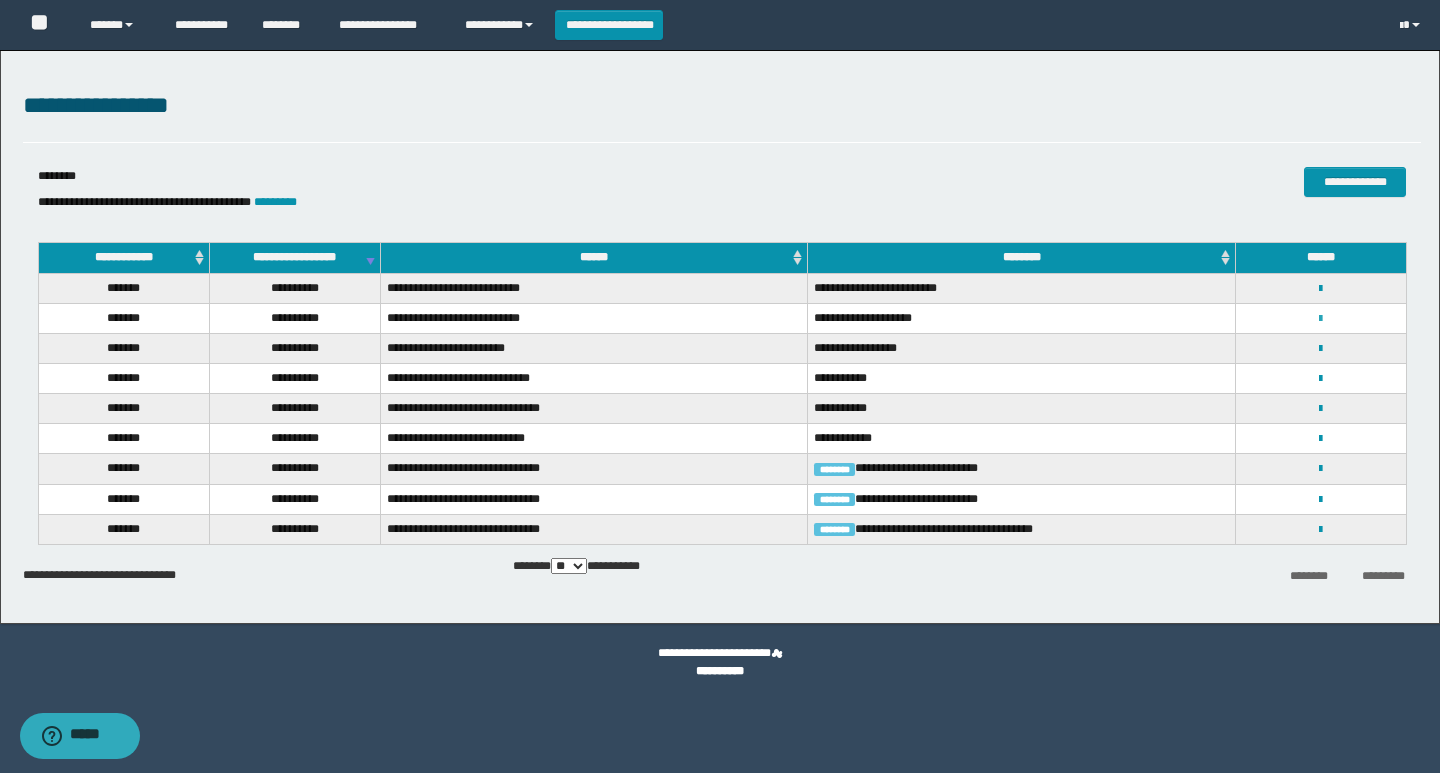click at bounding box center (1320, 319) 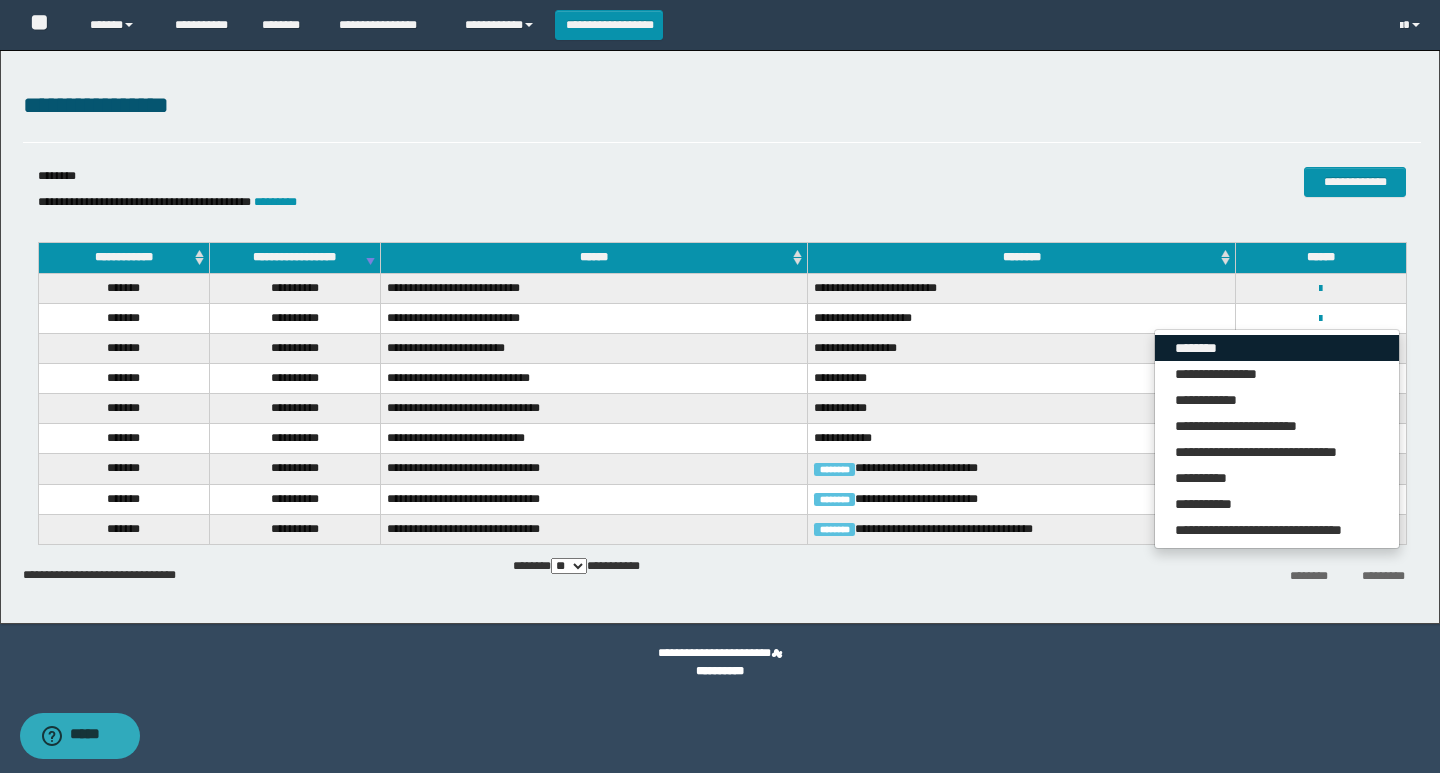 drag, startPoint x: 1252, startPoint y: 337, endPoint x: 1232, endPoint y: 337, distance: 20 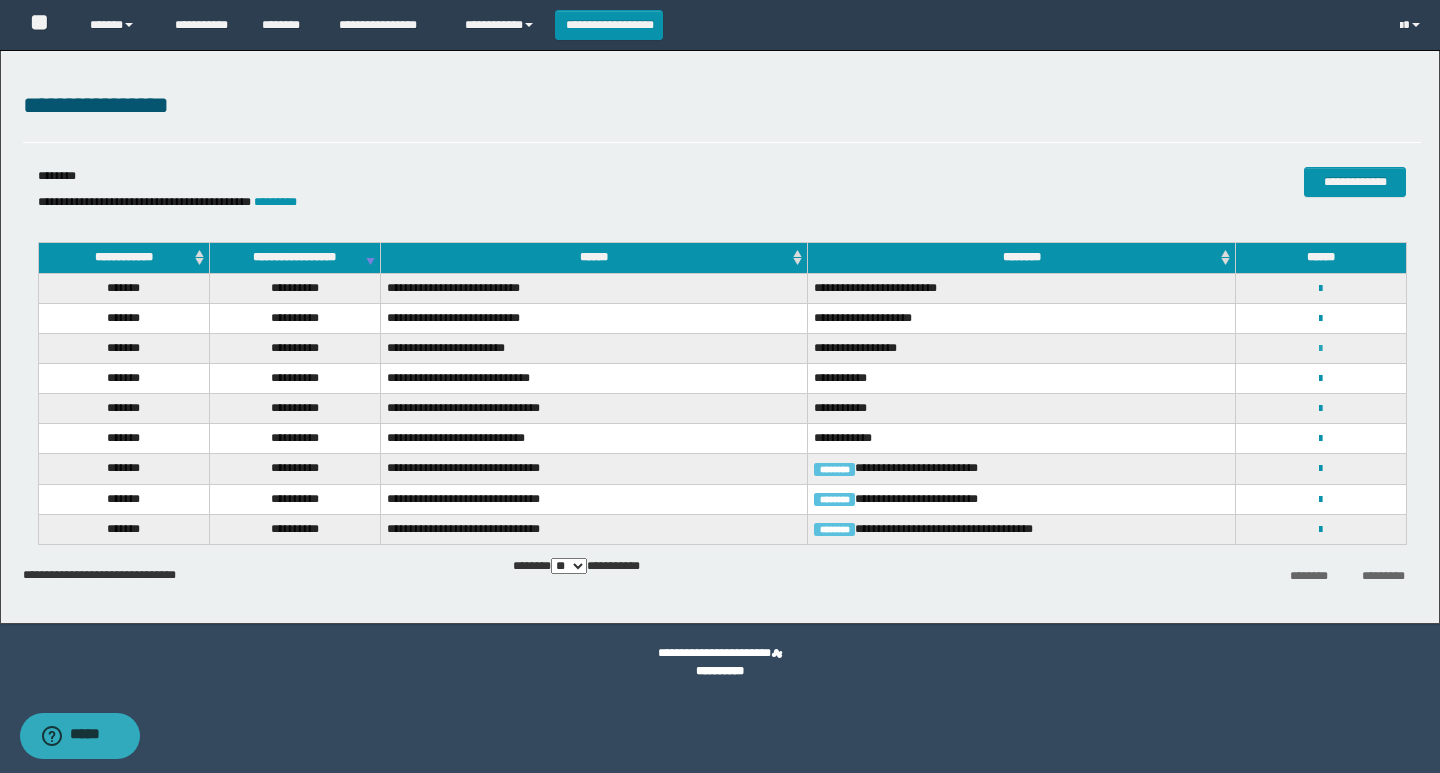 click at bounding box center [1320, 349] 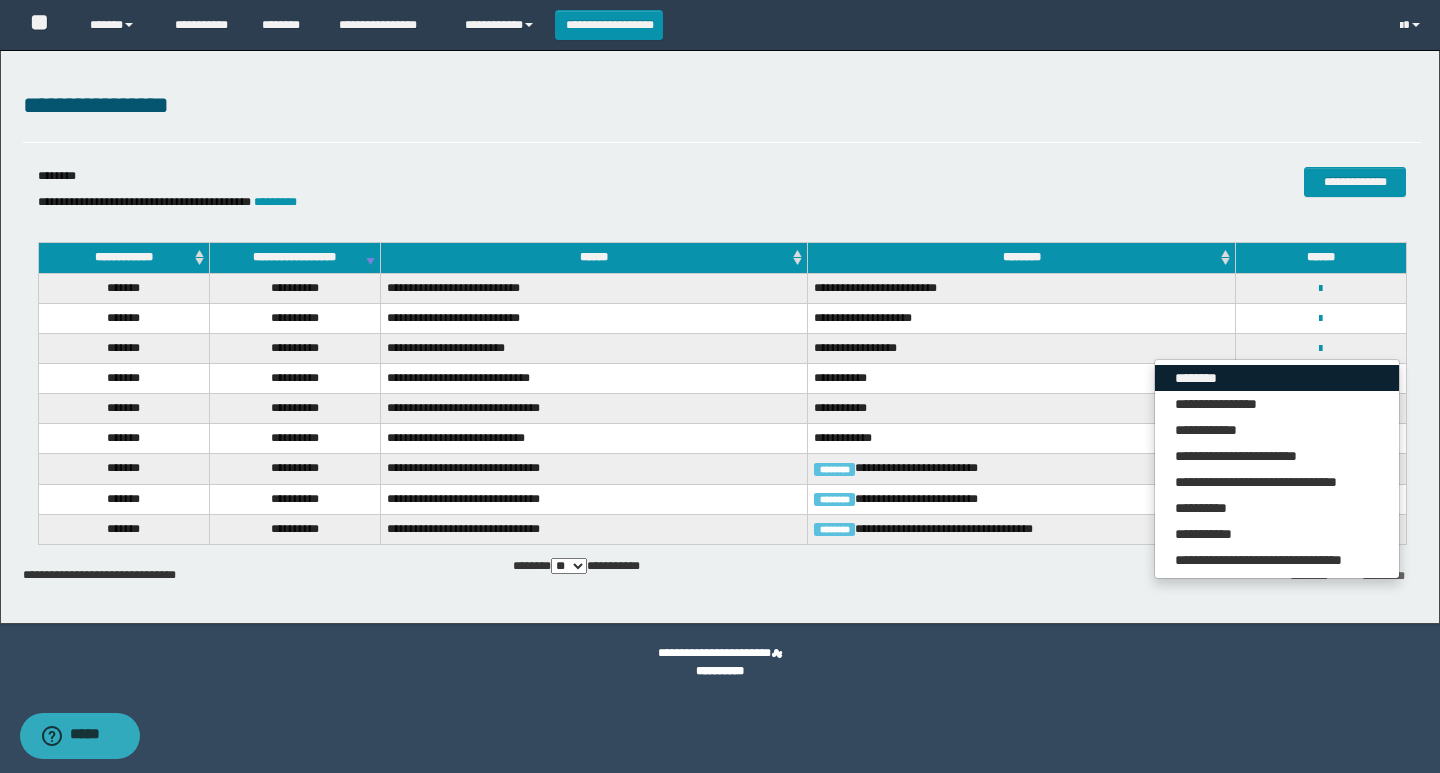 click on "********" at bounding box center [1277, 378] 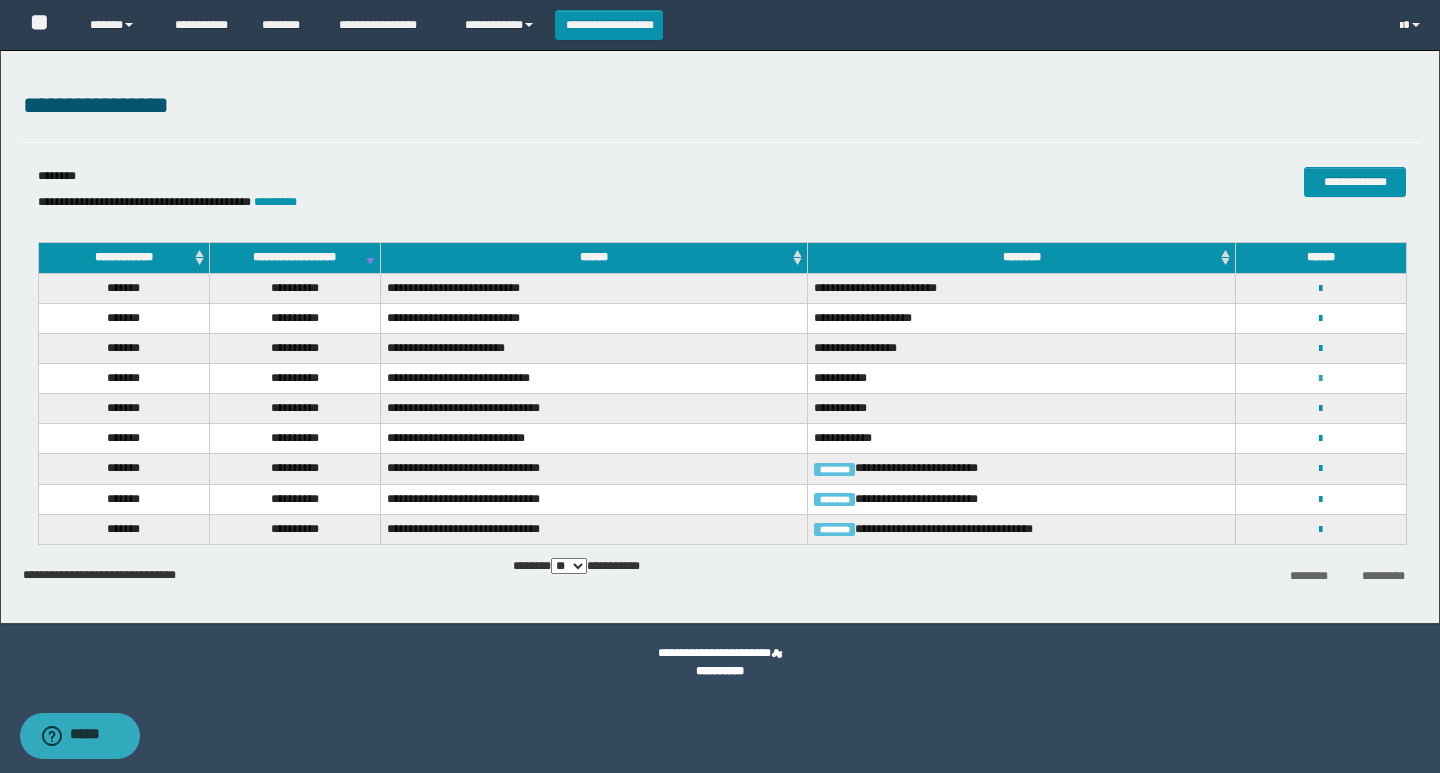 click at bounding box center (1320, 379) 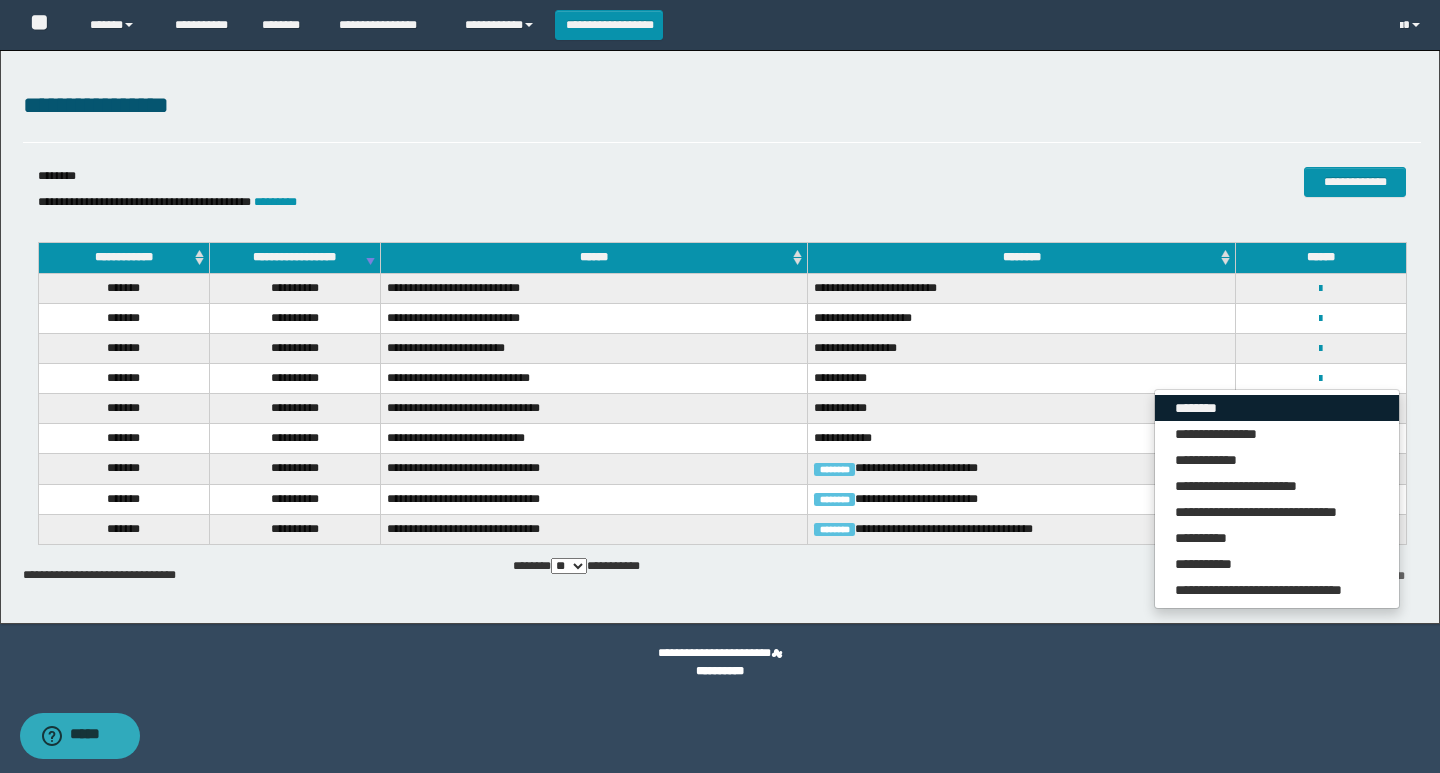click on "********" at bounding box center [1277, 408] 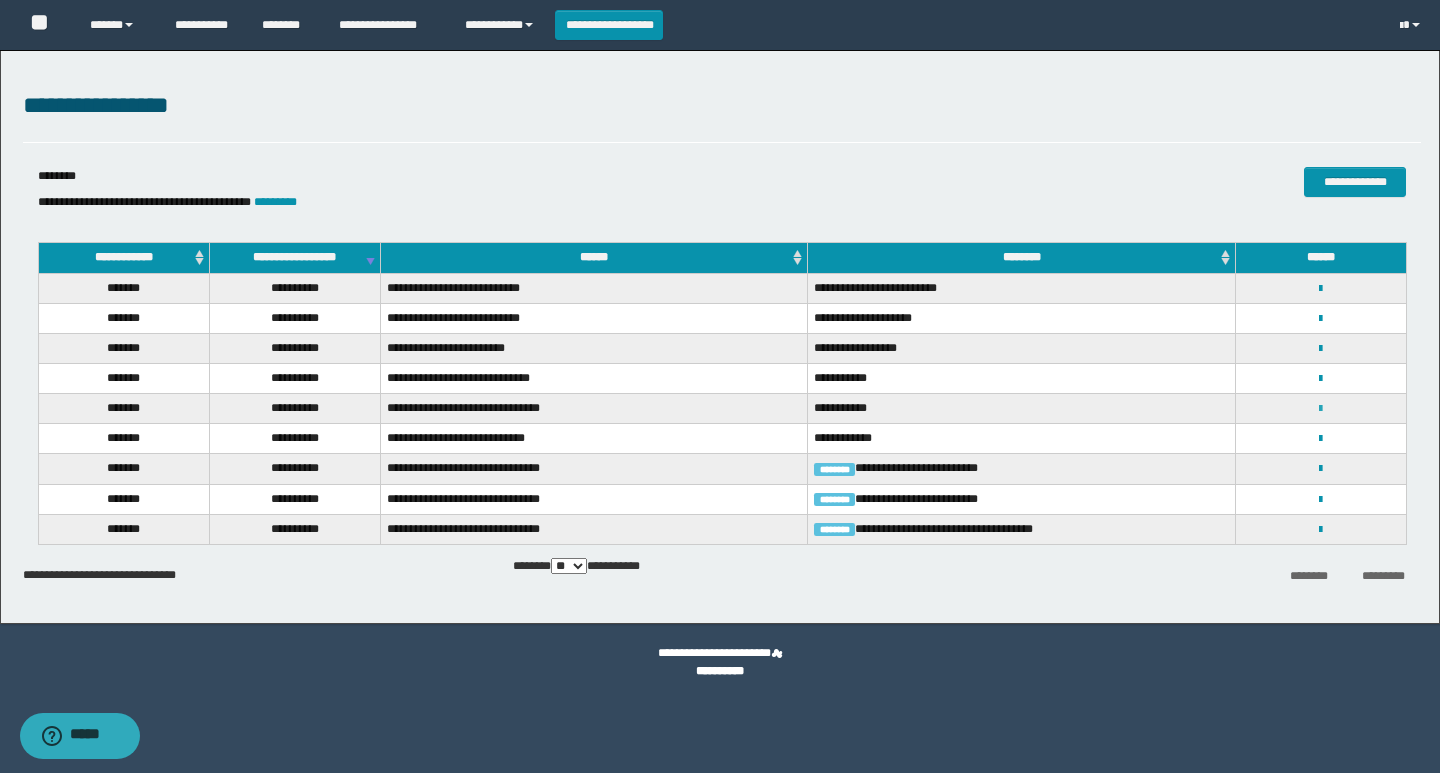 click at bounding box center (1320, 409) 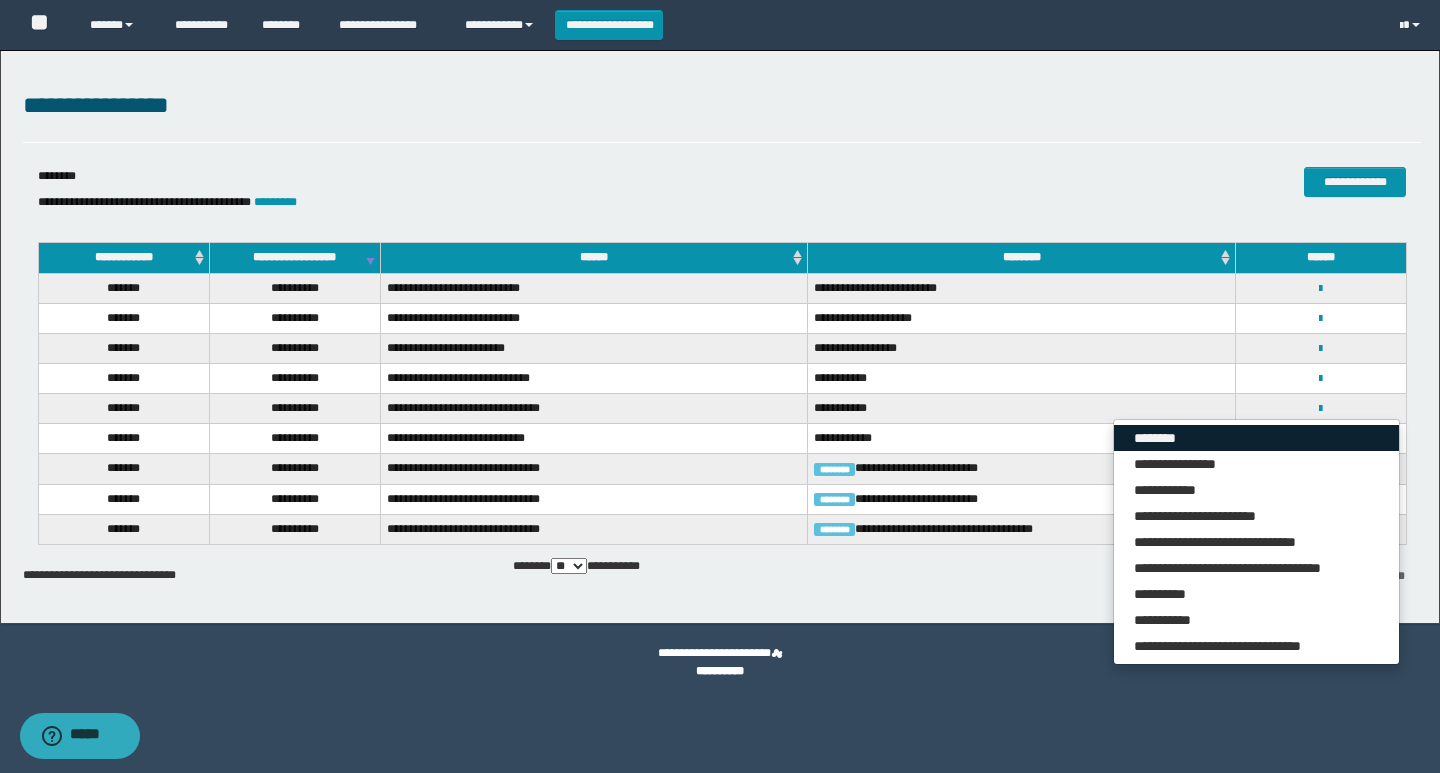 click on "********" at bounding box center [1256, 438] 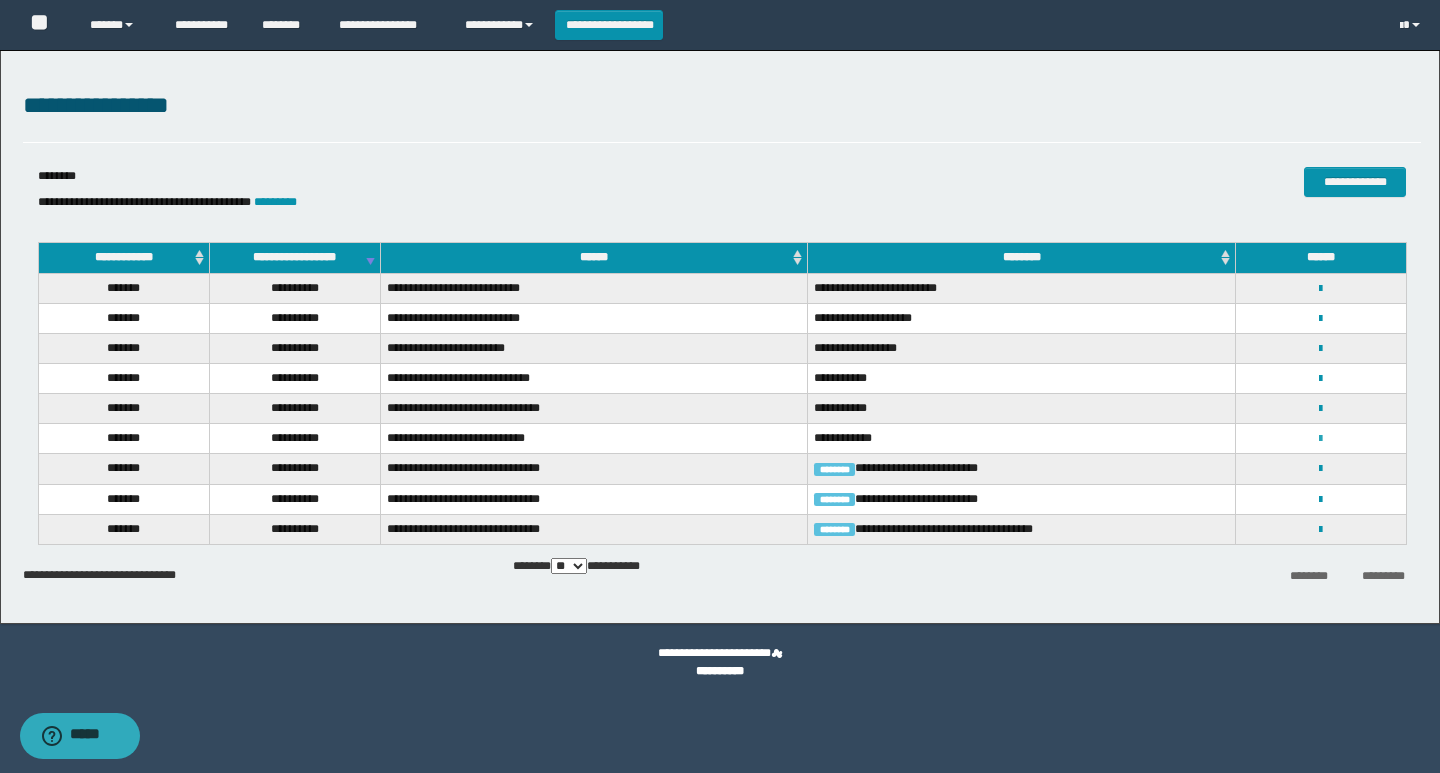 click at bounding box center (1320, 439) 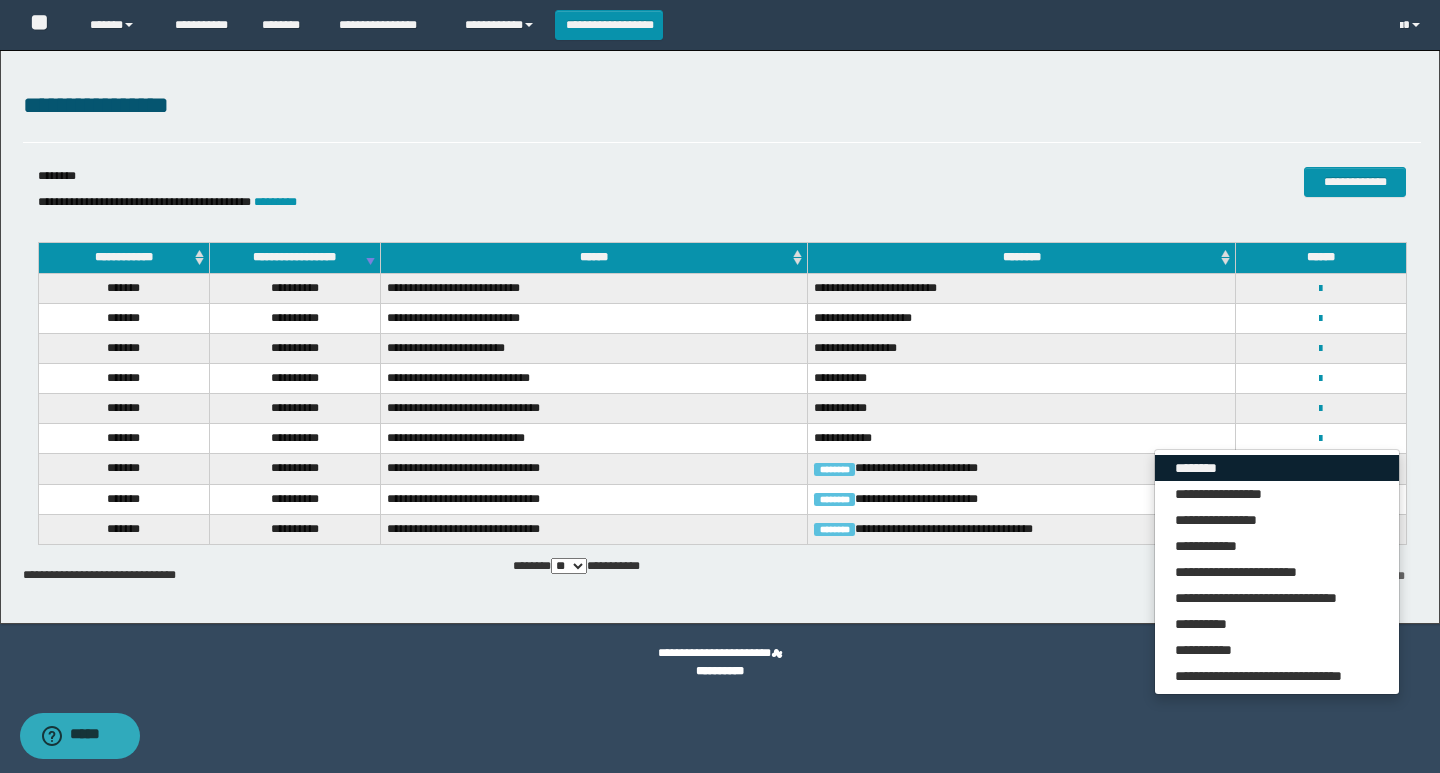 click on "********" at bounding box center [1277, 468] 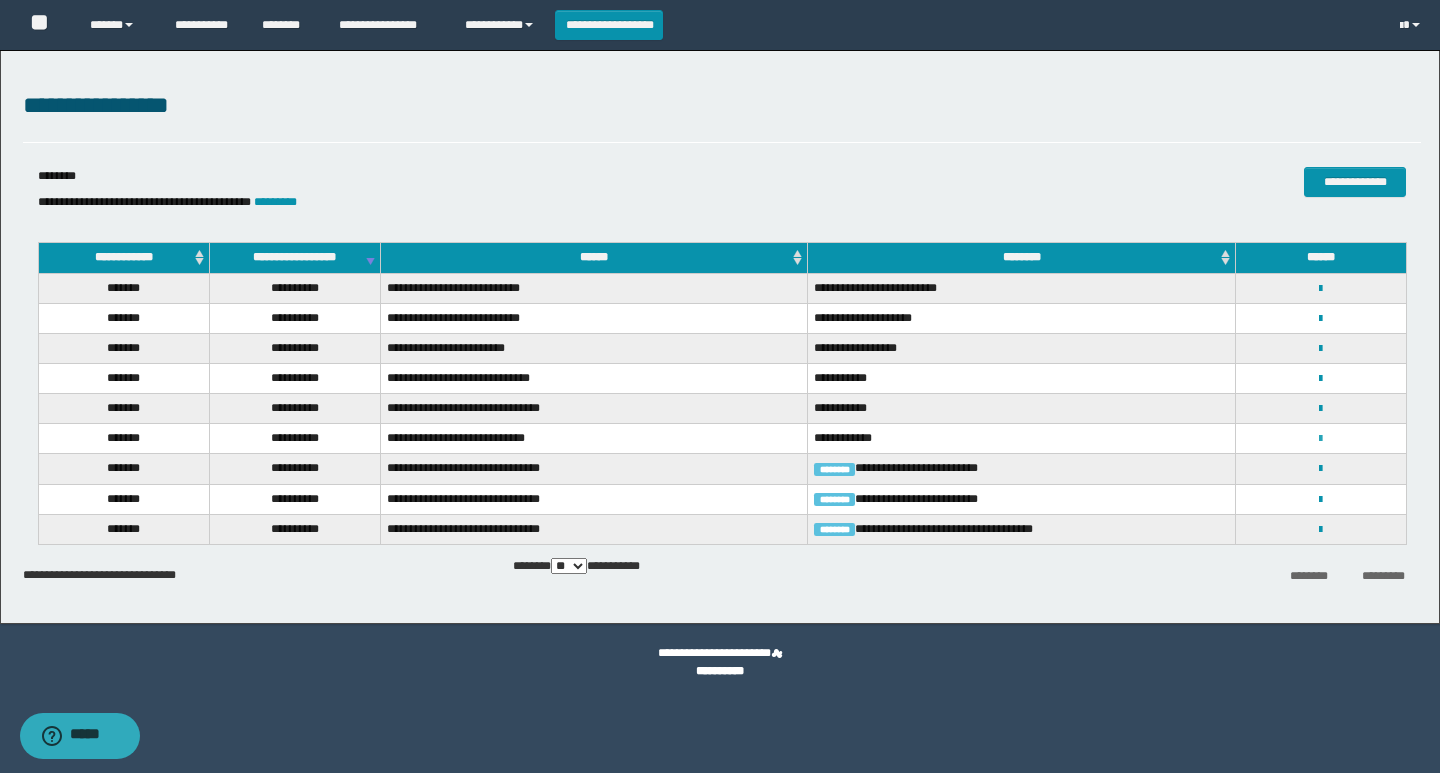 click at bounding box center (1320, 439) 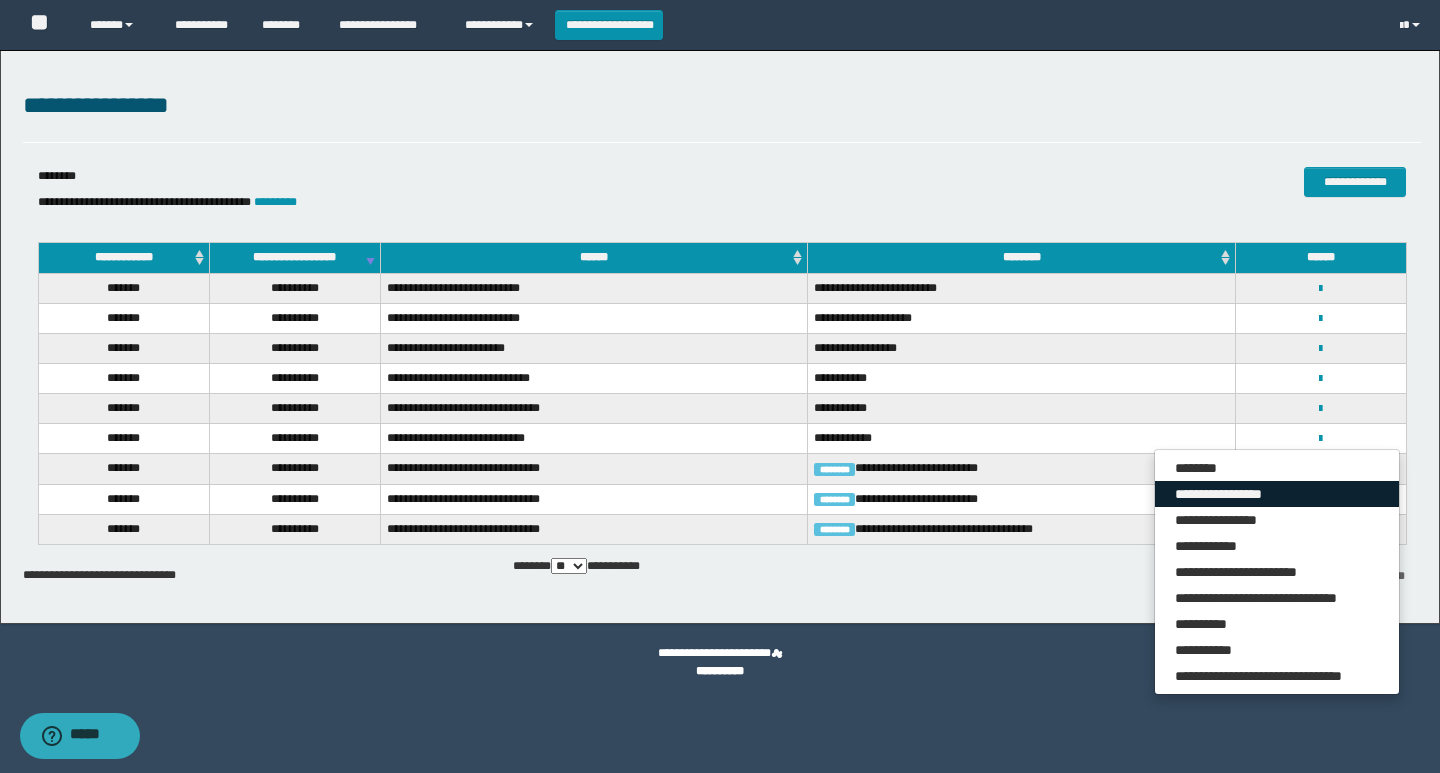 click on "**********" at bounding box center [1277, 494] 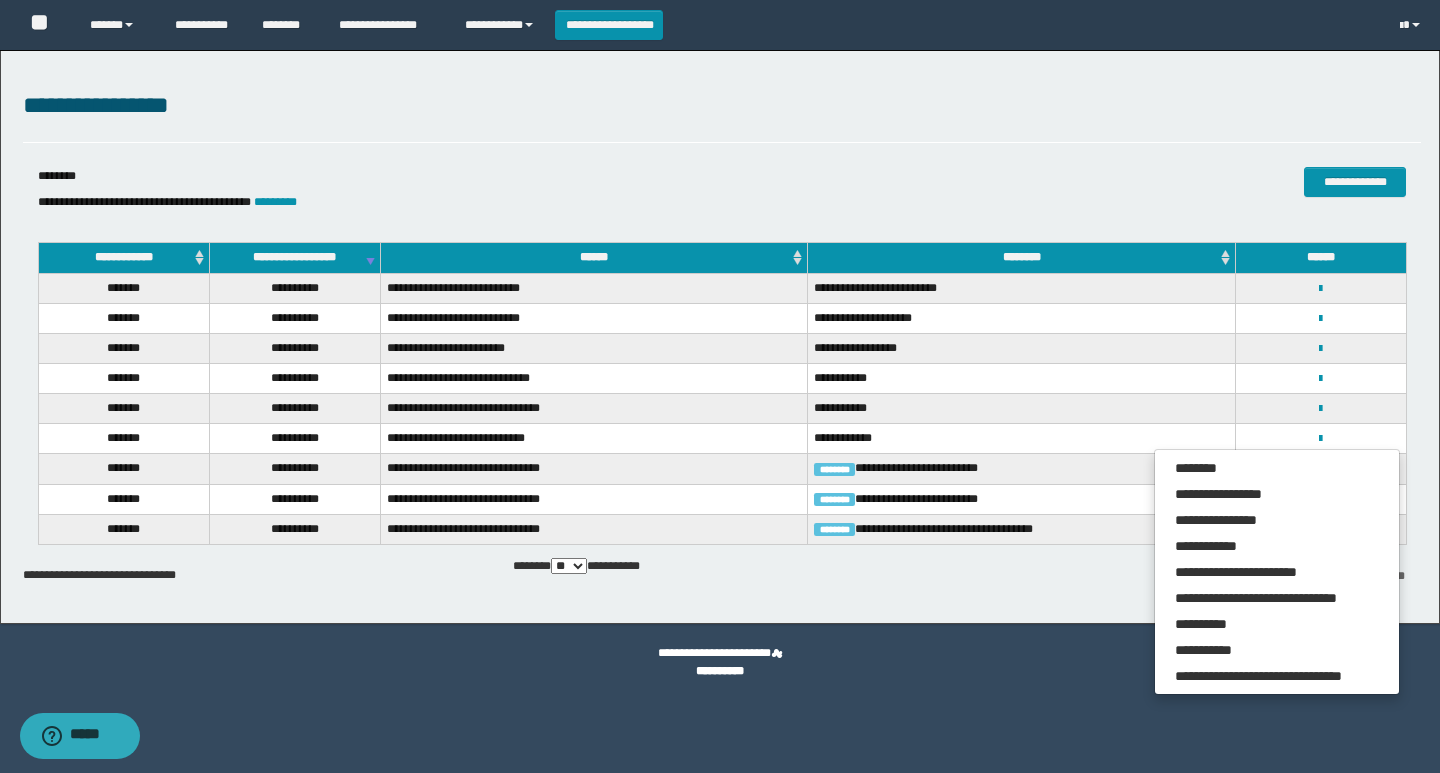 click on "**********" at bounding box center [1021, 409] 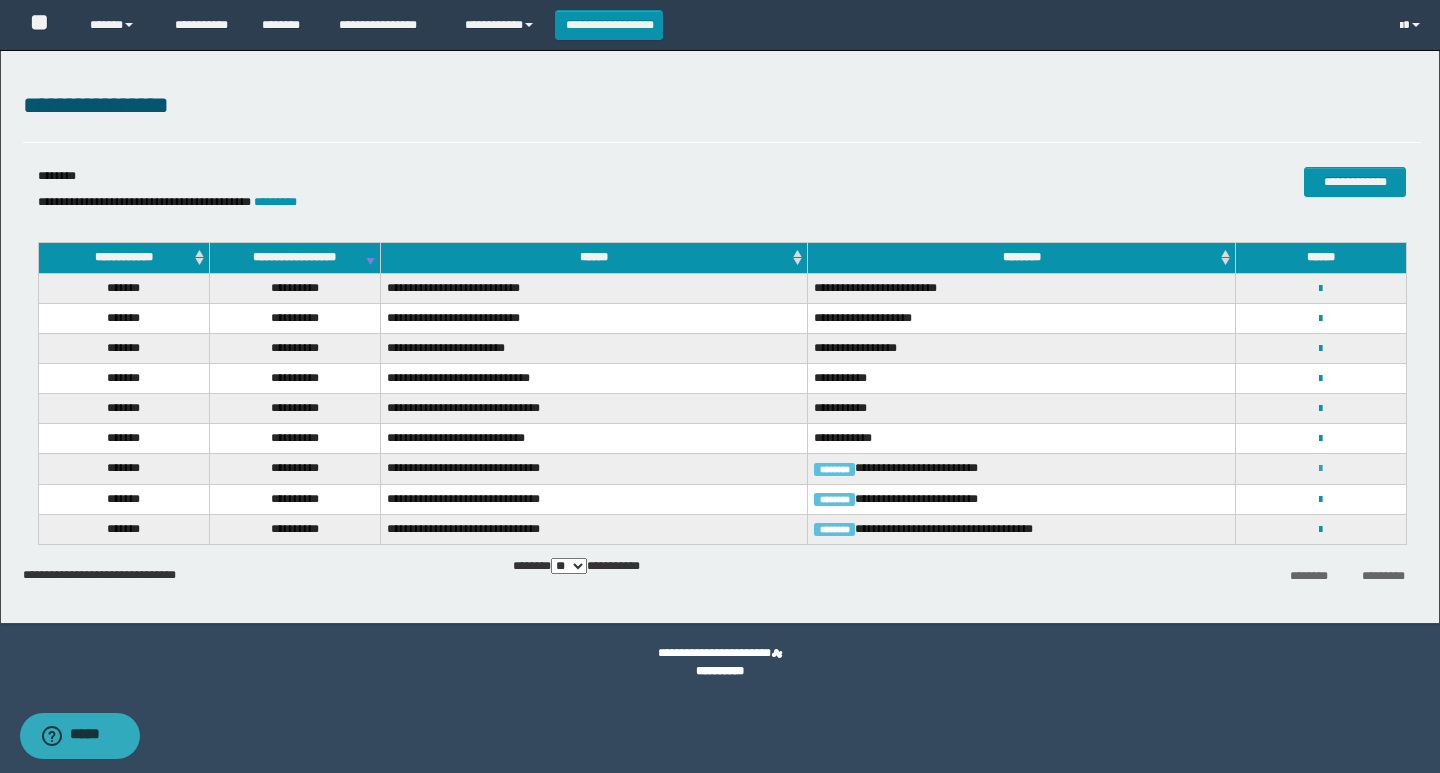 click at bounding box center [1320, 469] 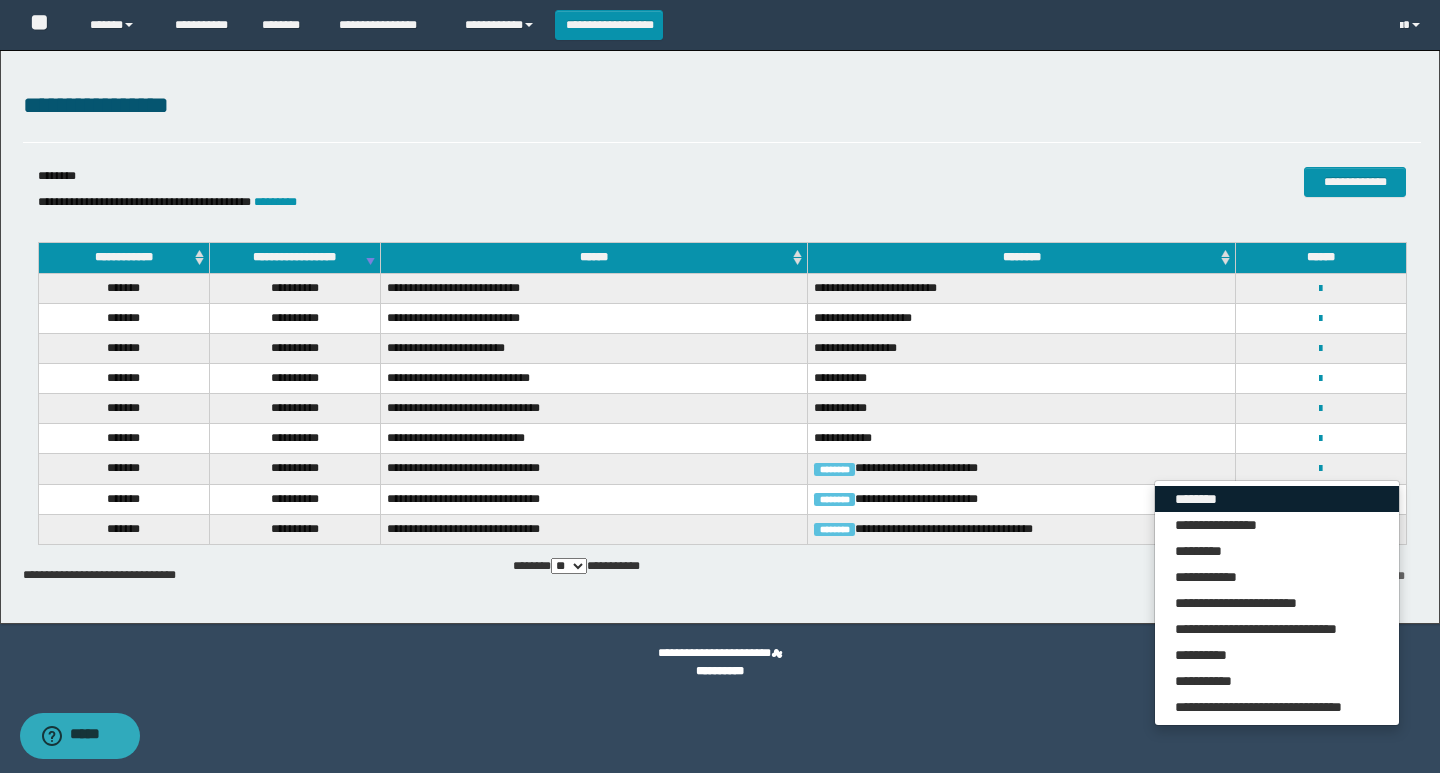 click on "********" at bounding box center [1277, 499] 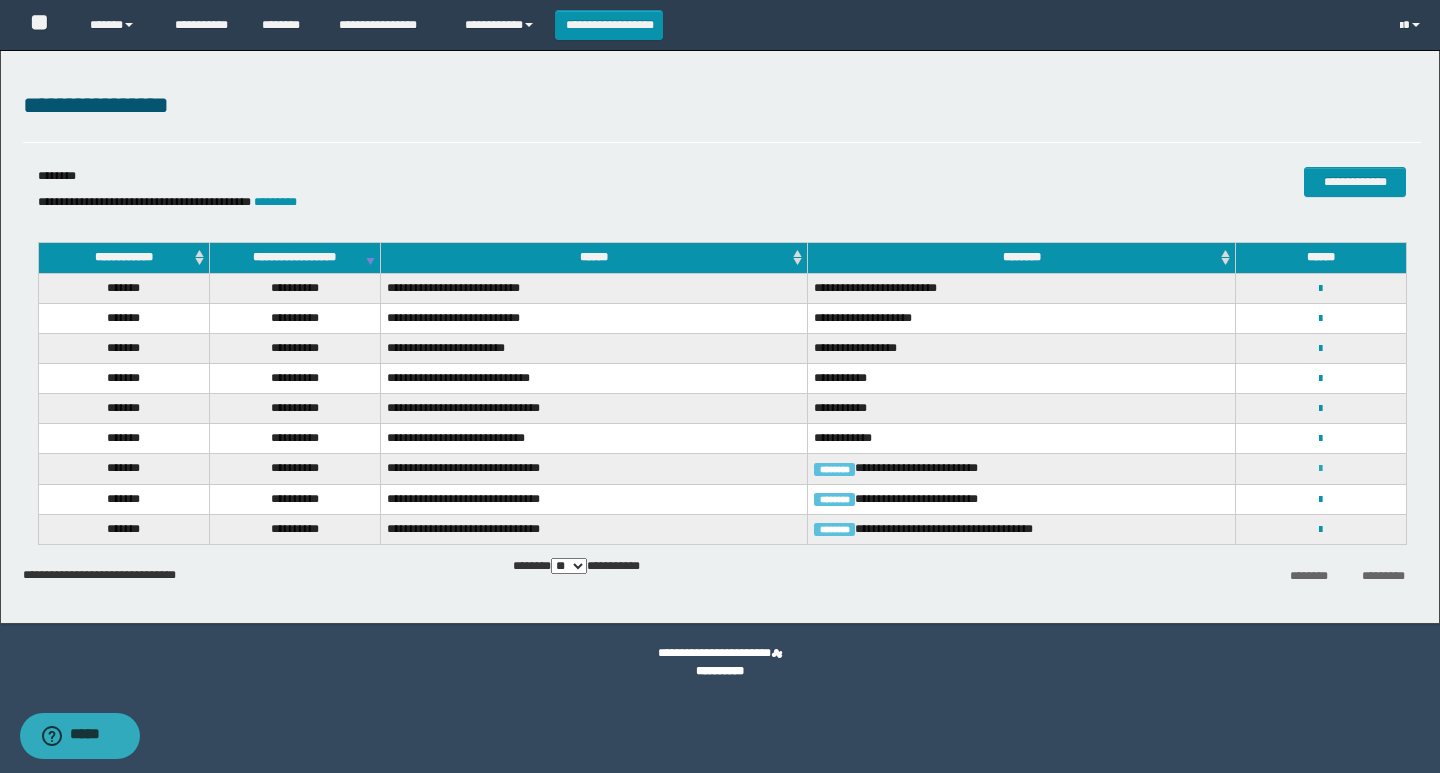click at bounding box center (1320, 469) 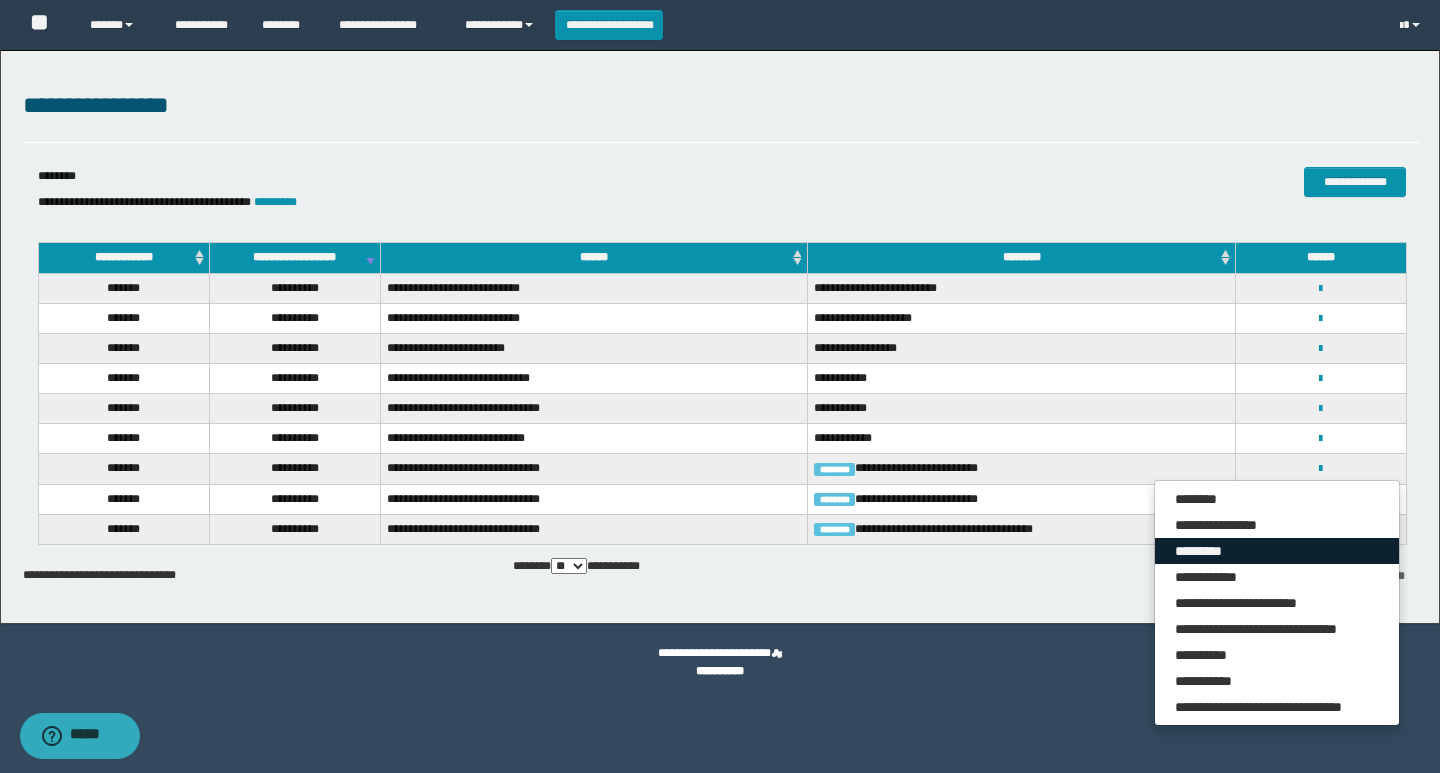 click on "*********" at bounding box center [1277, 551] 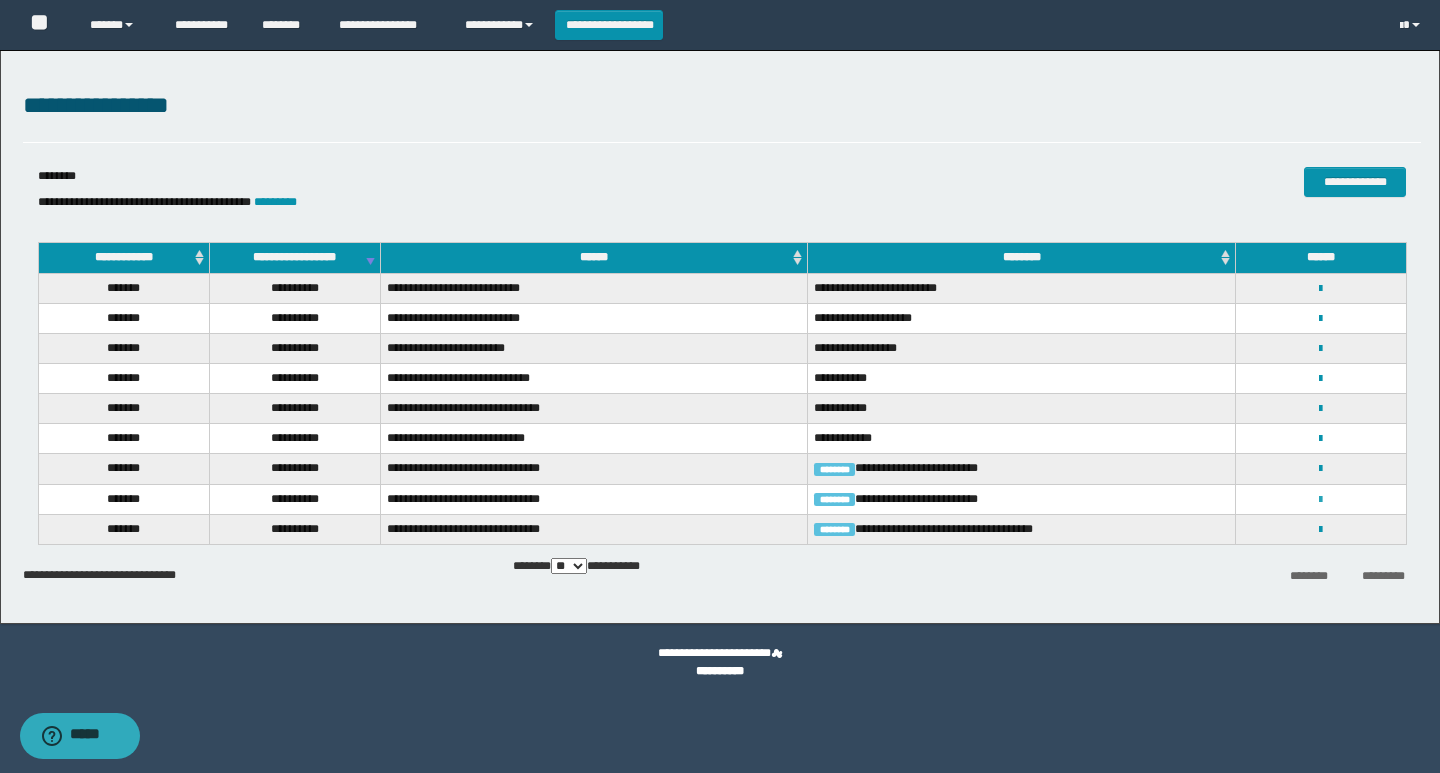 click at bounding box center (1320, 500) 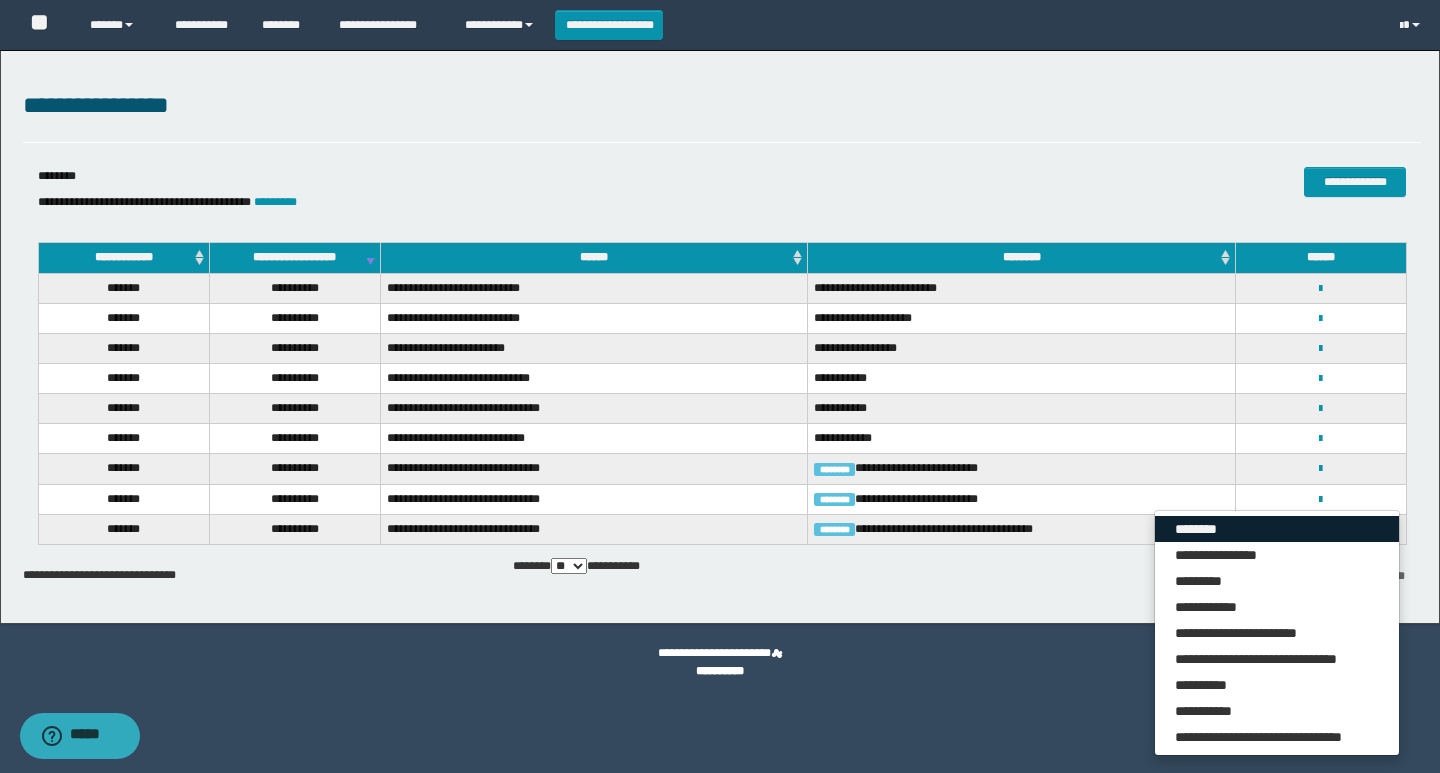 click on "********" at bounding box center [1277, 529] 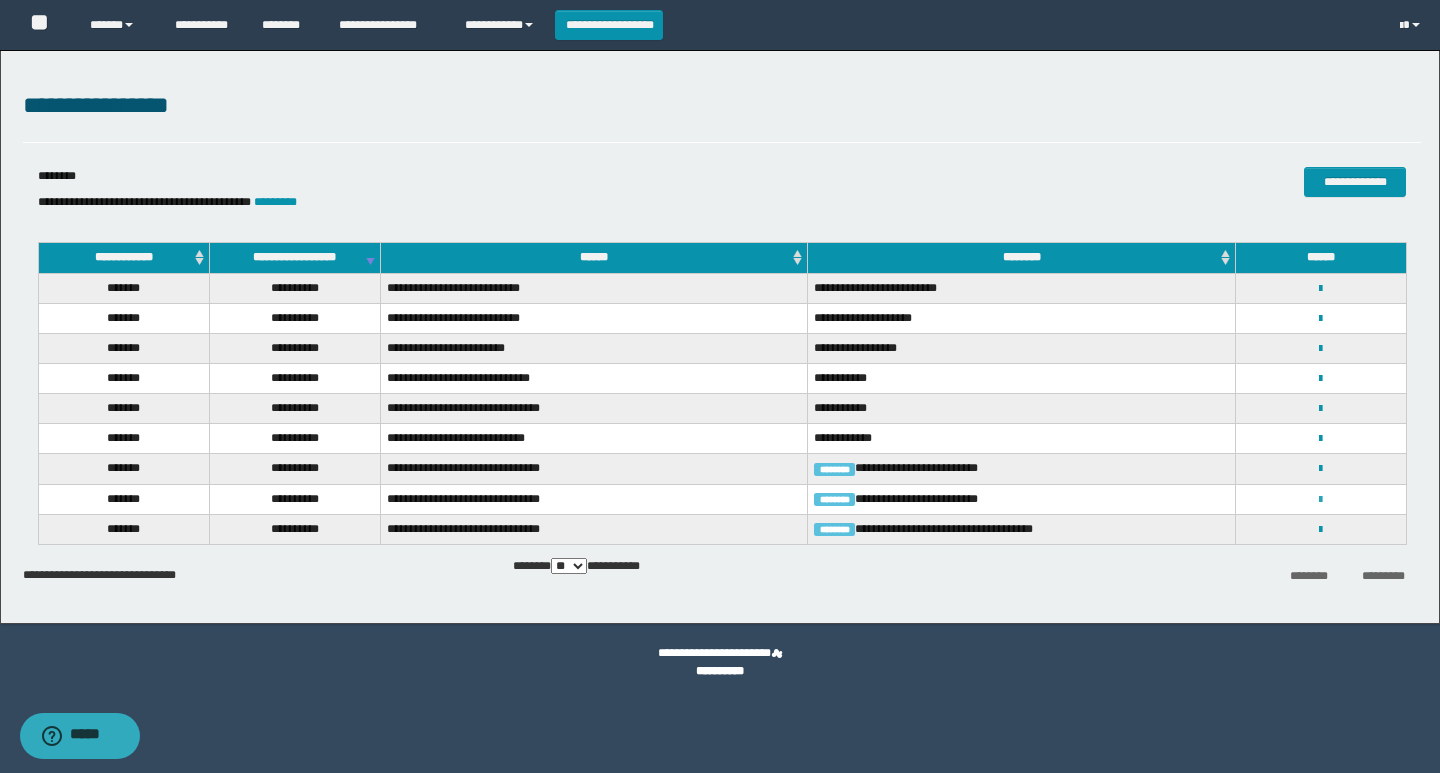 click at bounding box center [1320, 500] 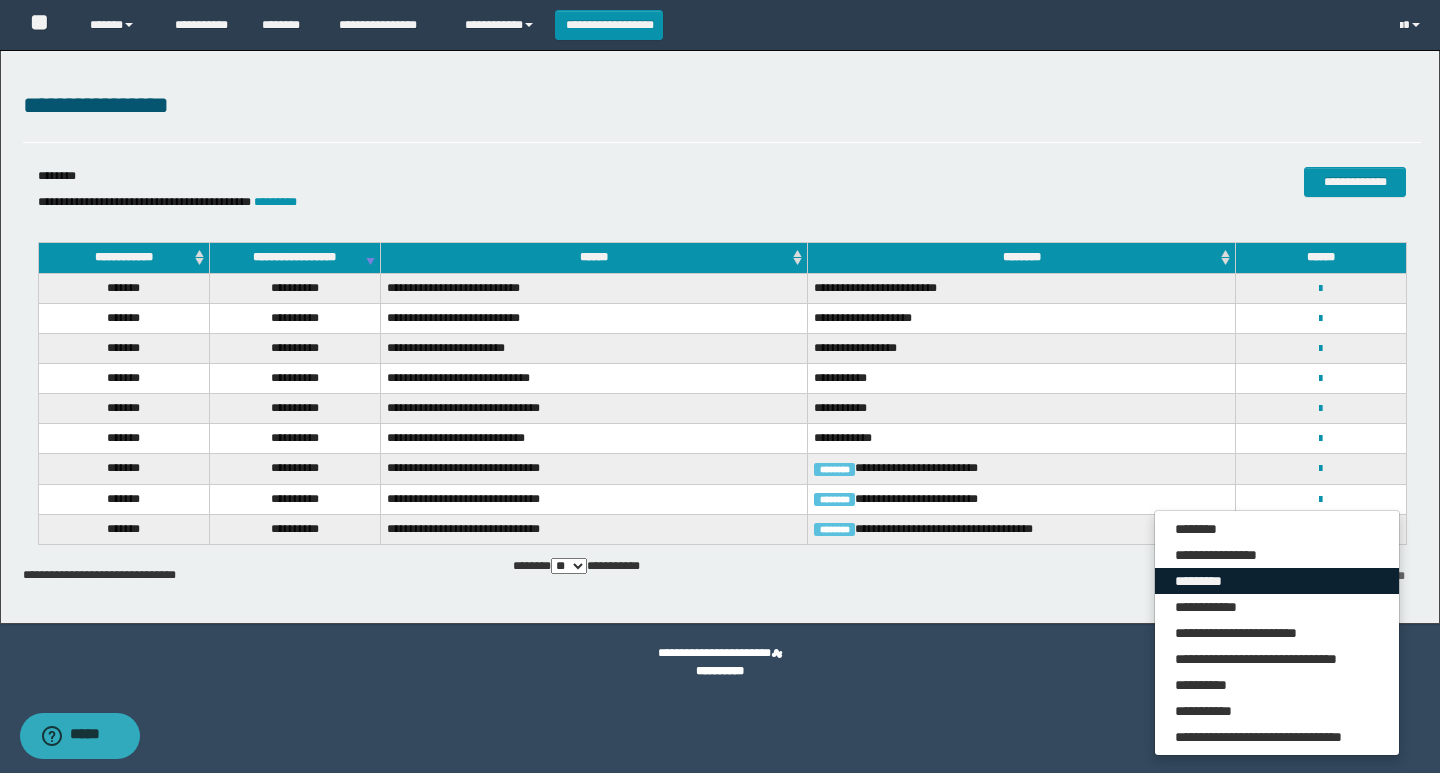 click on "*********" at bounding box center (1277, 581) 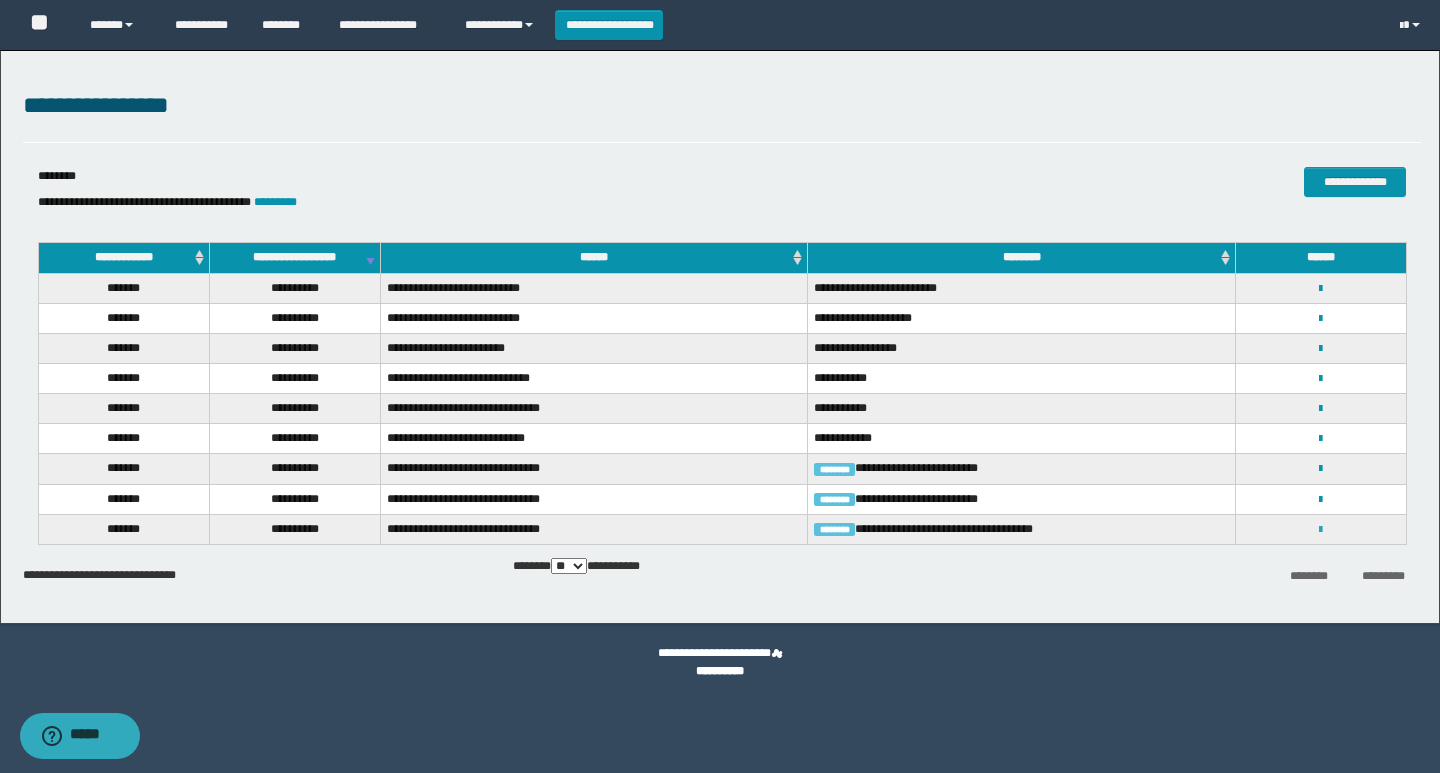 click at bounding box center (1320, 530) 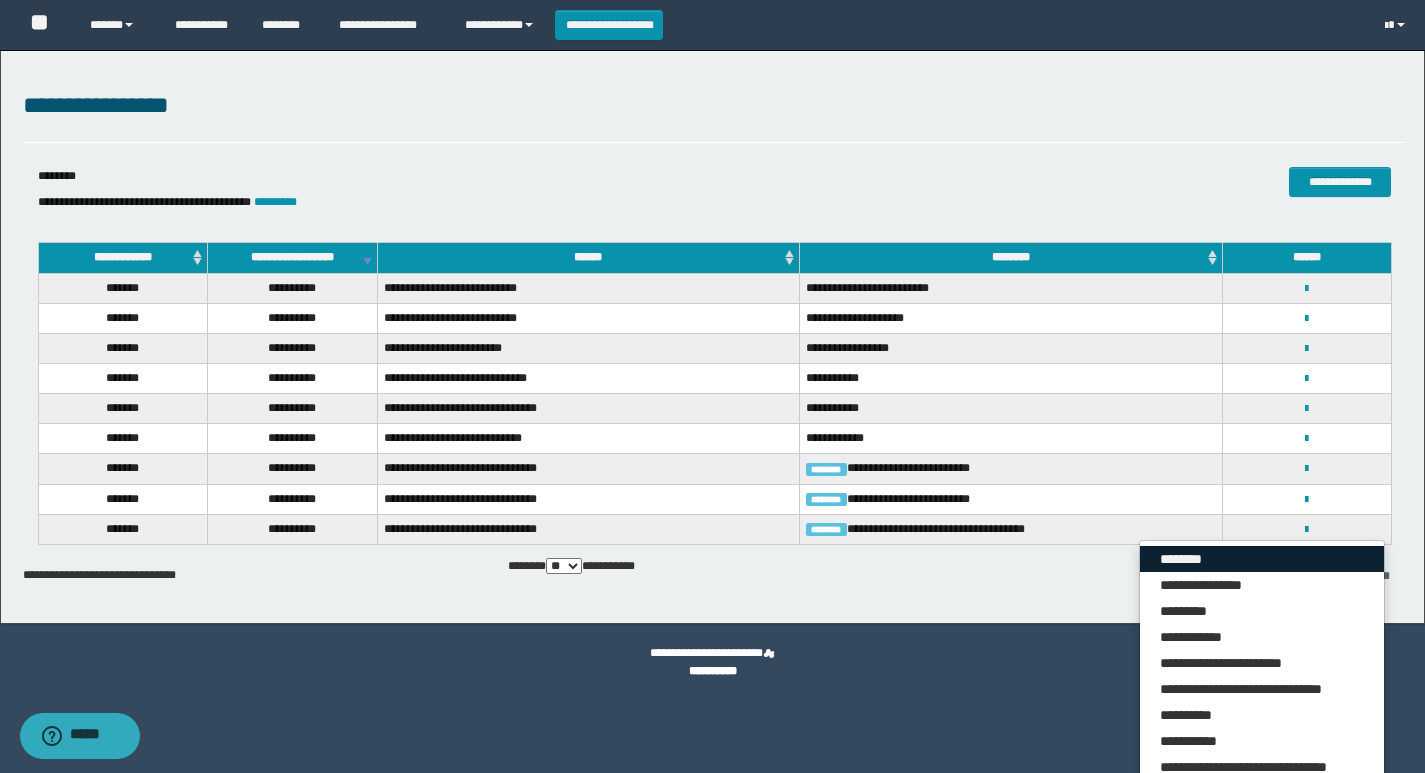 click on "********" at bounding box center (1262, 559) 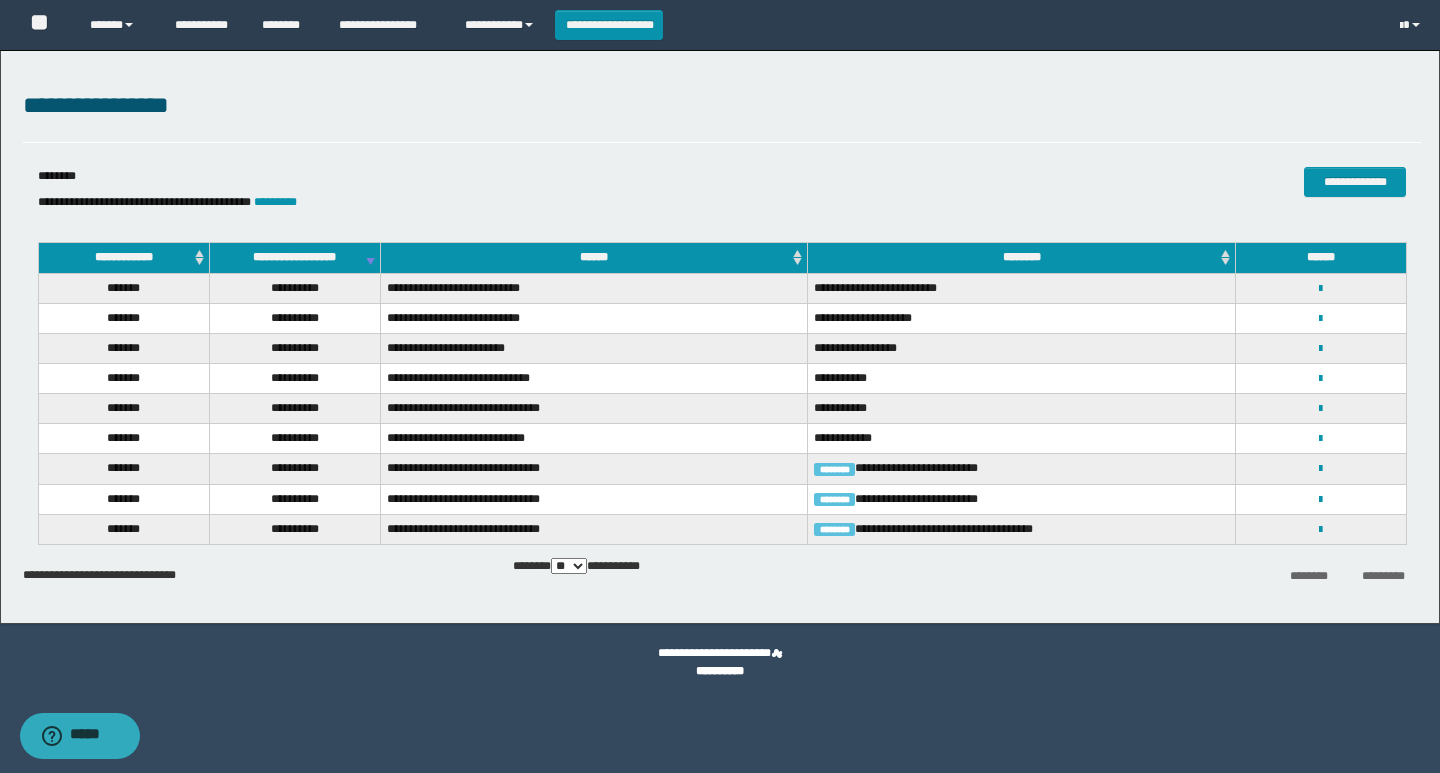 click on "**********" at bounding box center [1321, 529] 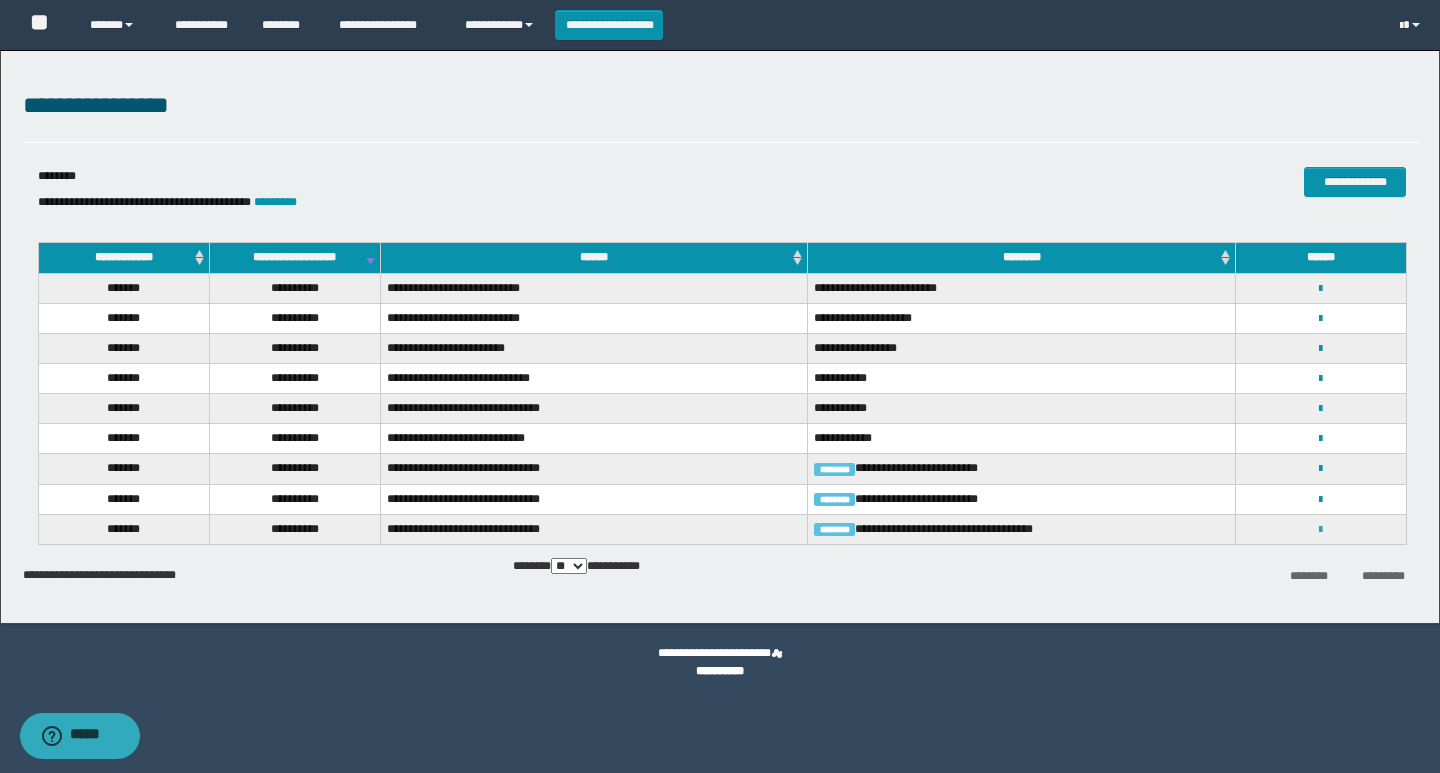 click at bounding box center (1320, 530) 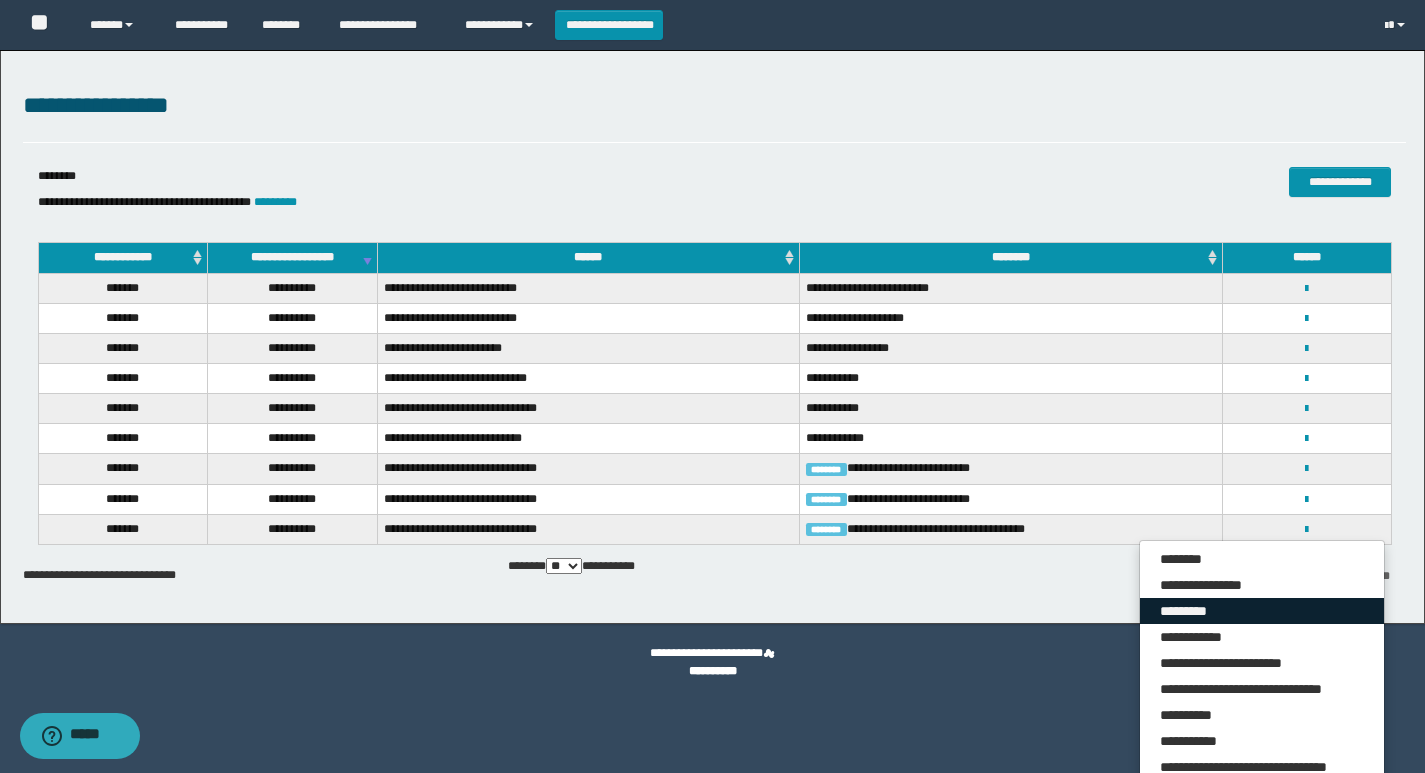 click on "*********" at bounding box center (1262, 611) 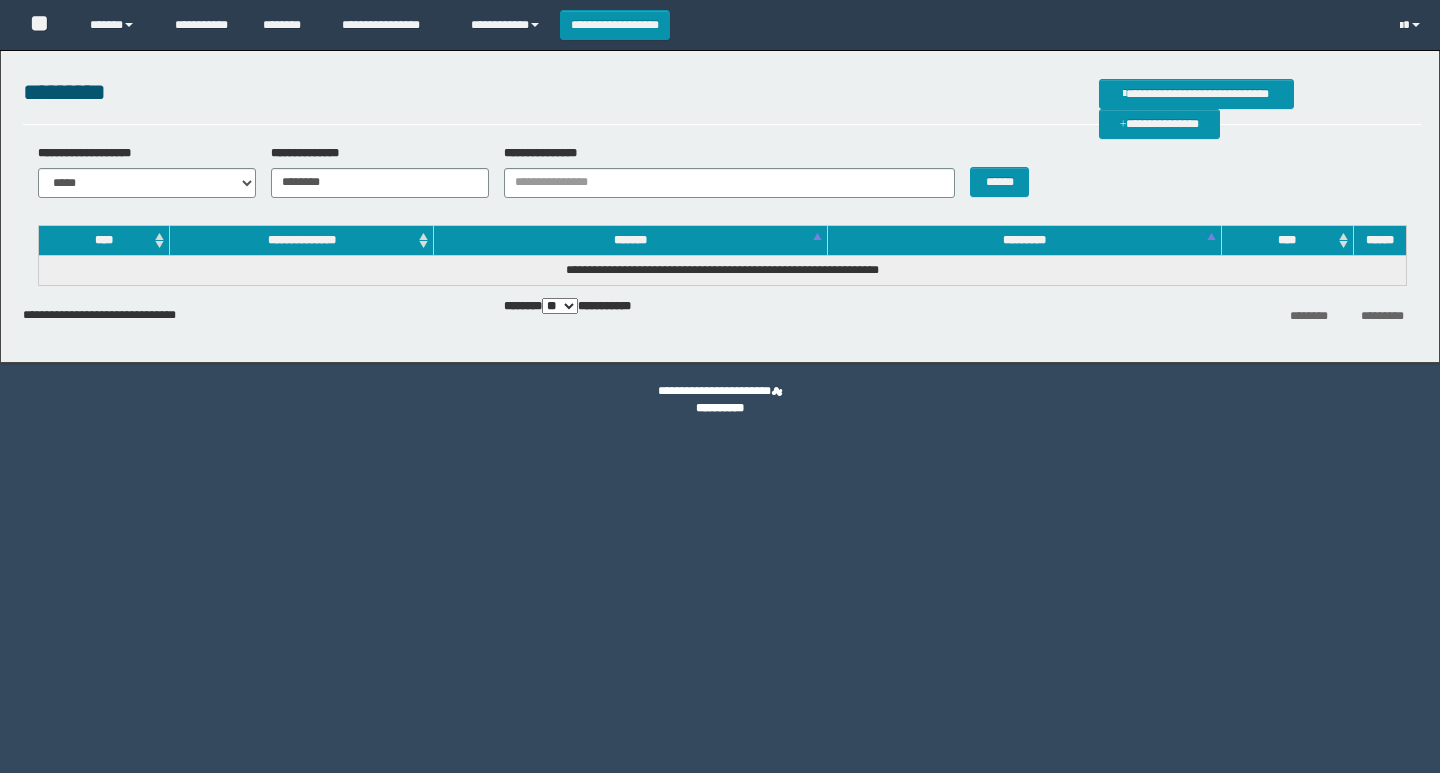 scroll, scrollTop: 0, scrollLeft: 0, axis: both 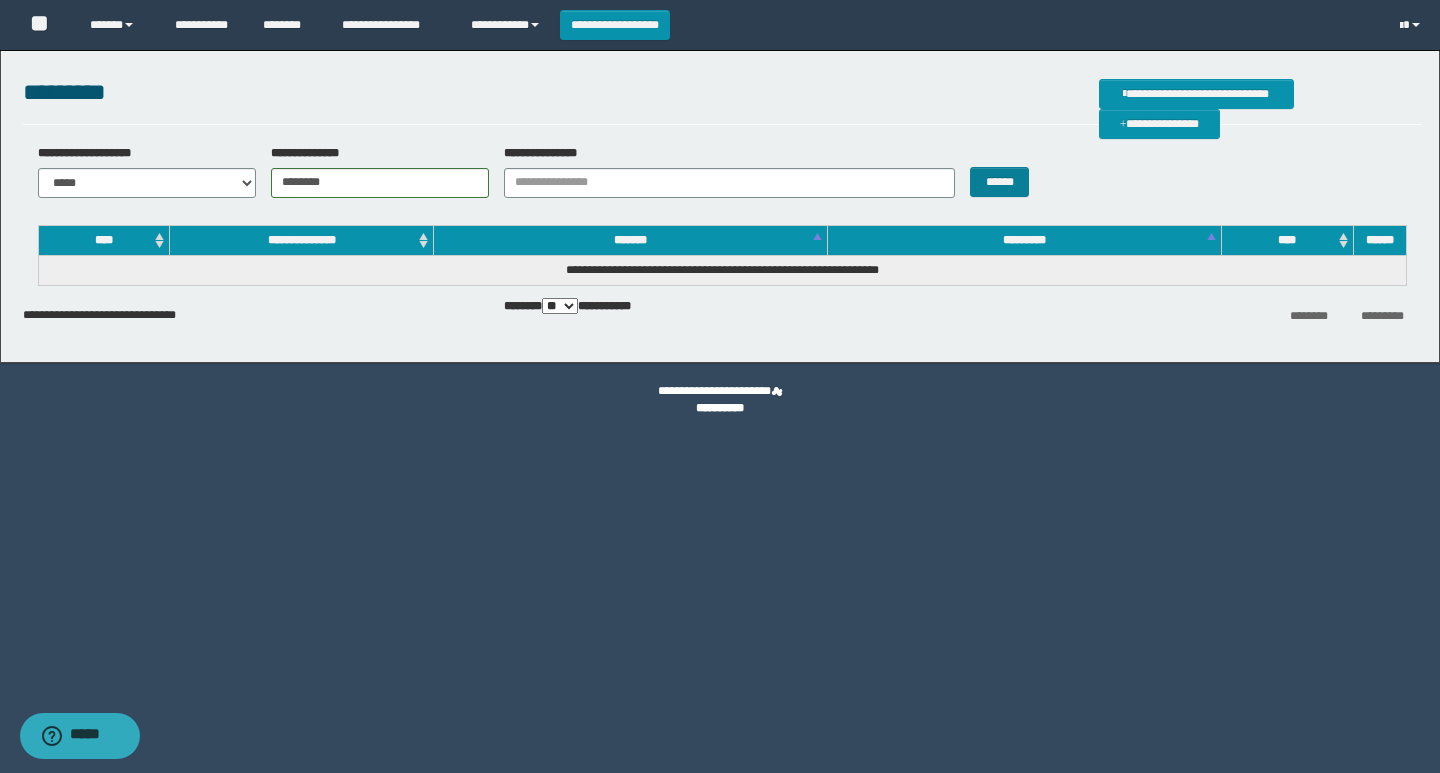 type on "********" 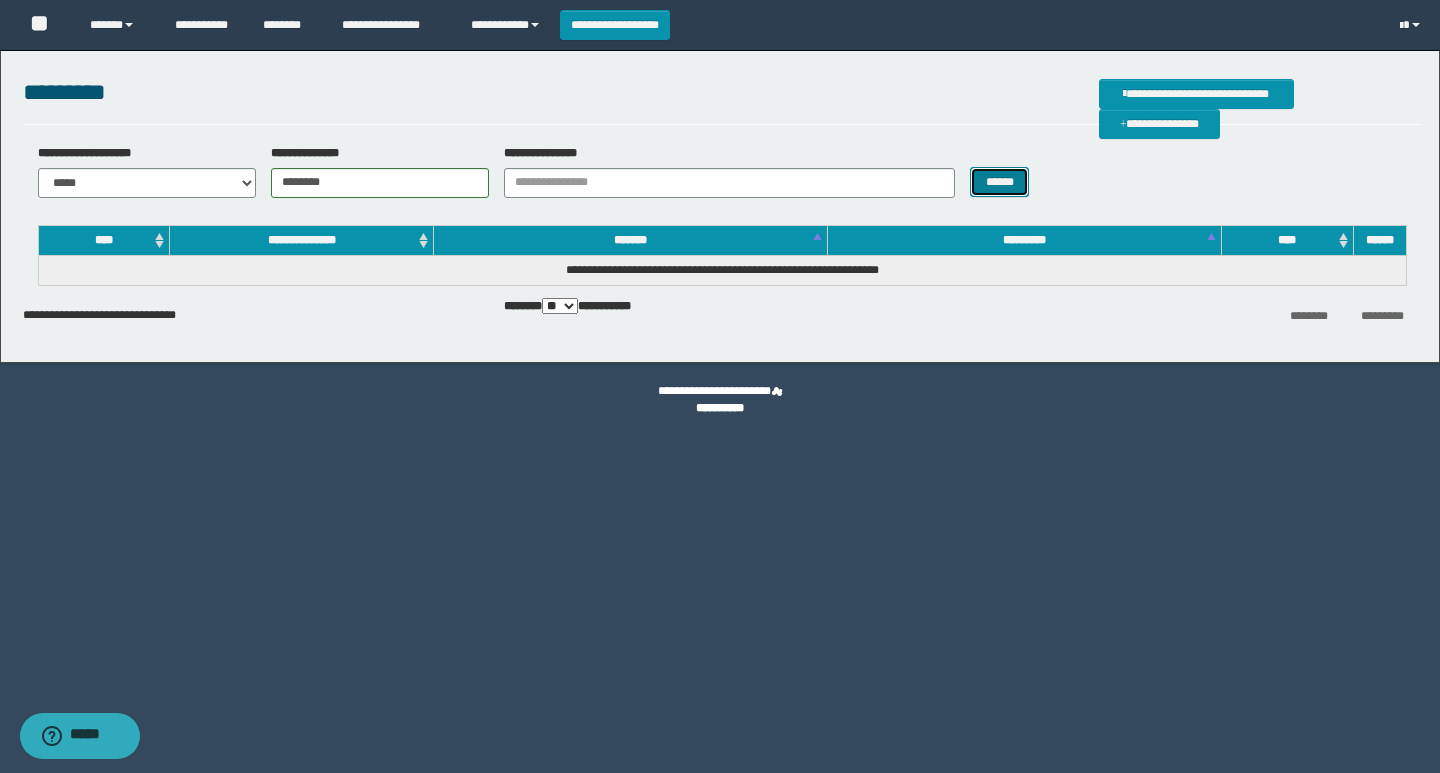 click on "******" at bounding box center [999, 182] 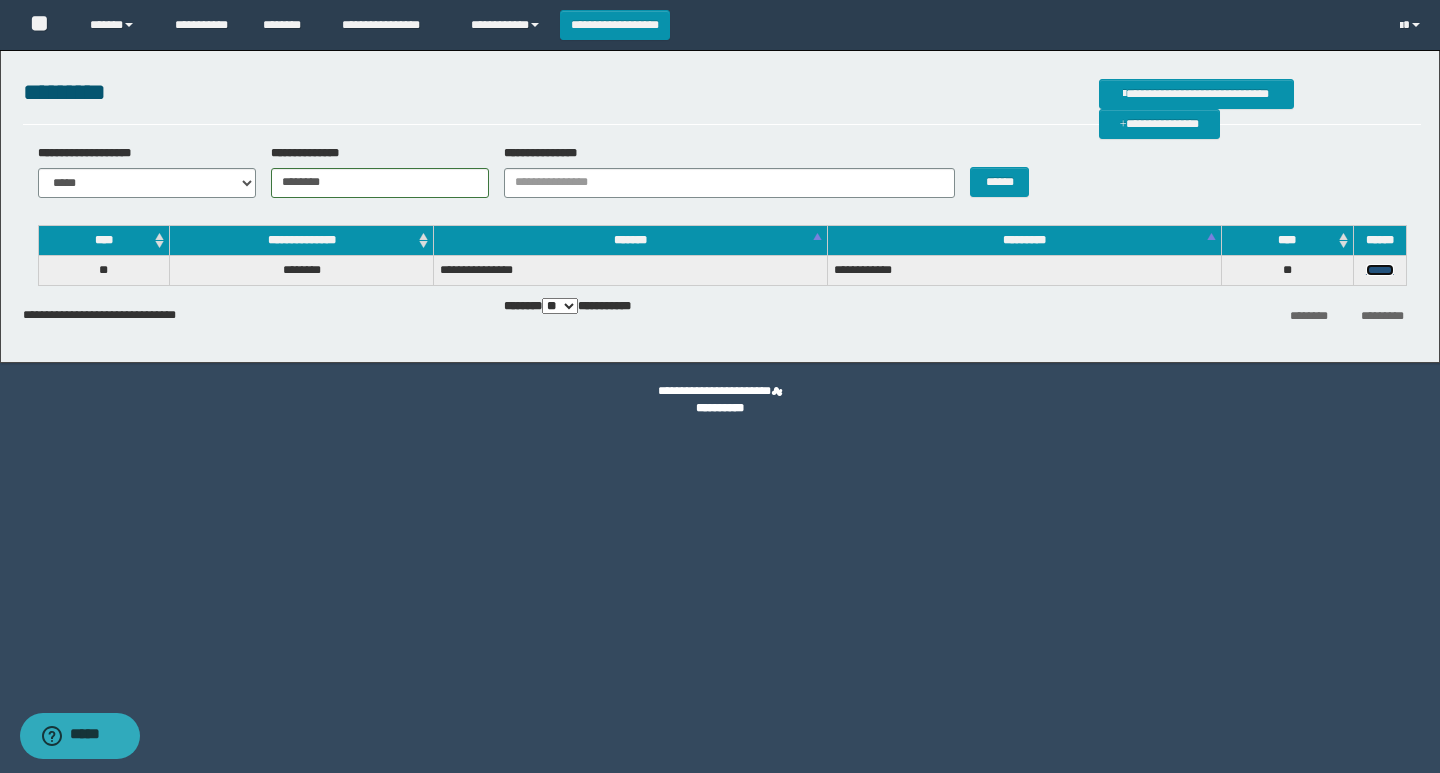 click on "******" at bounding box center [1380, 270] 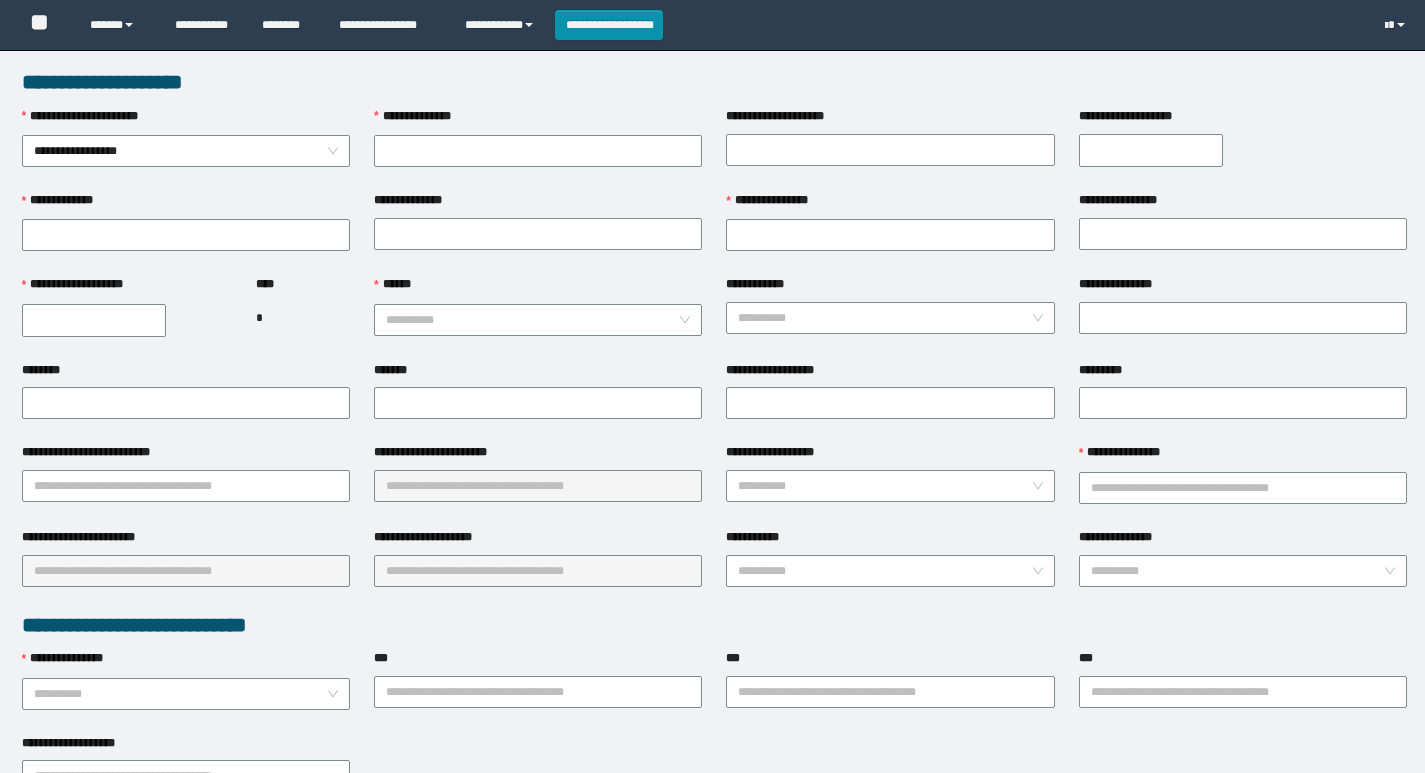 scroll, scrollTop: 0, scrollLeft: 0, axis: both 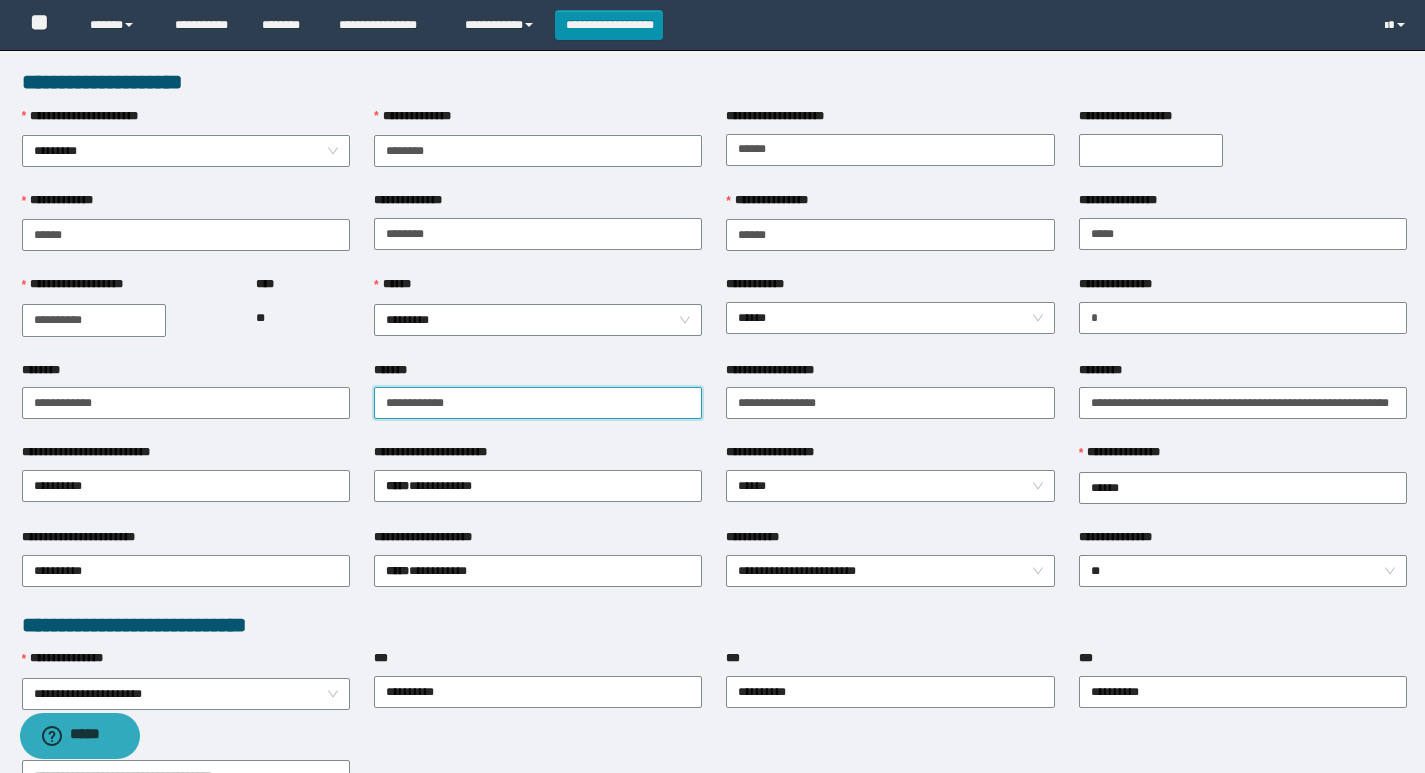 drag, startPoint x: 461, startPoint y: 395, endPoint x: 368, endPoint y: 414, distance: 94.92102 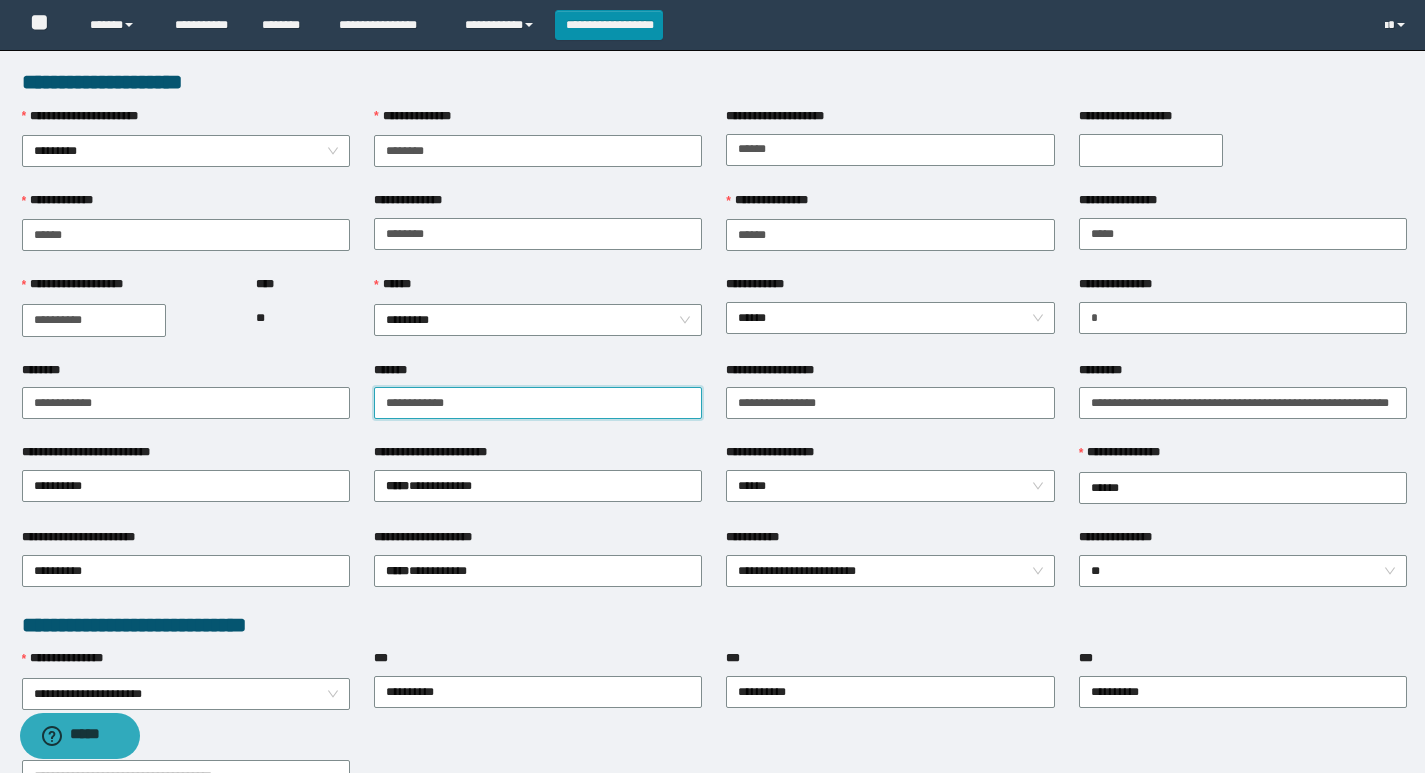 type on "**********" 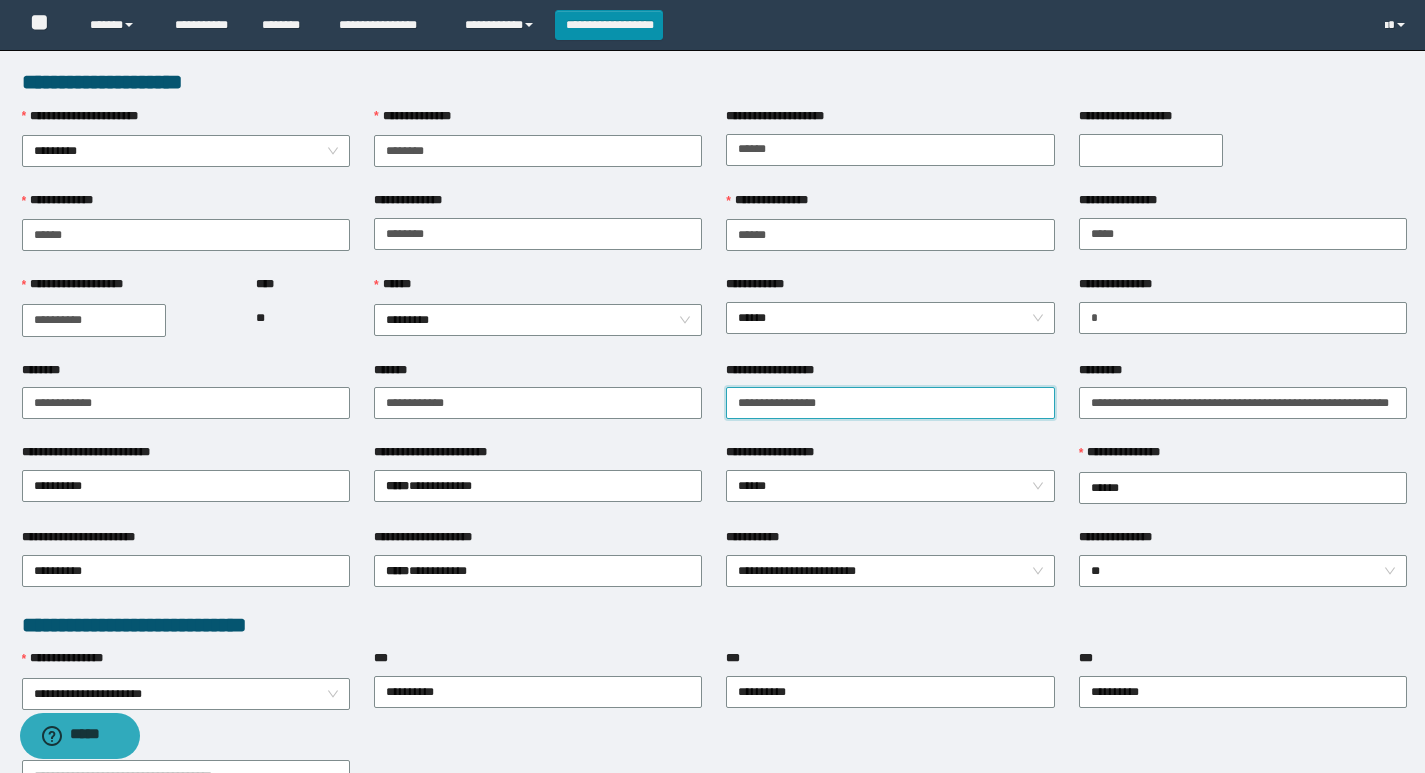 drag, startPoint x: 866, startPoint y: 401, endPoint x: 711, endPoint y: 416, distance: 155.72412 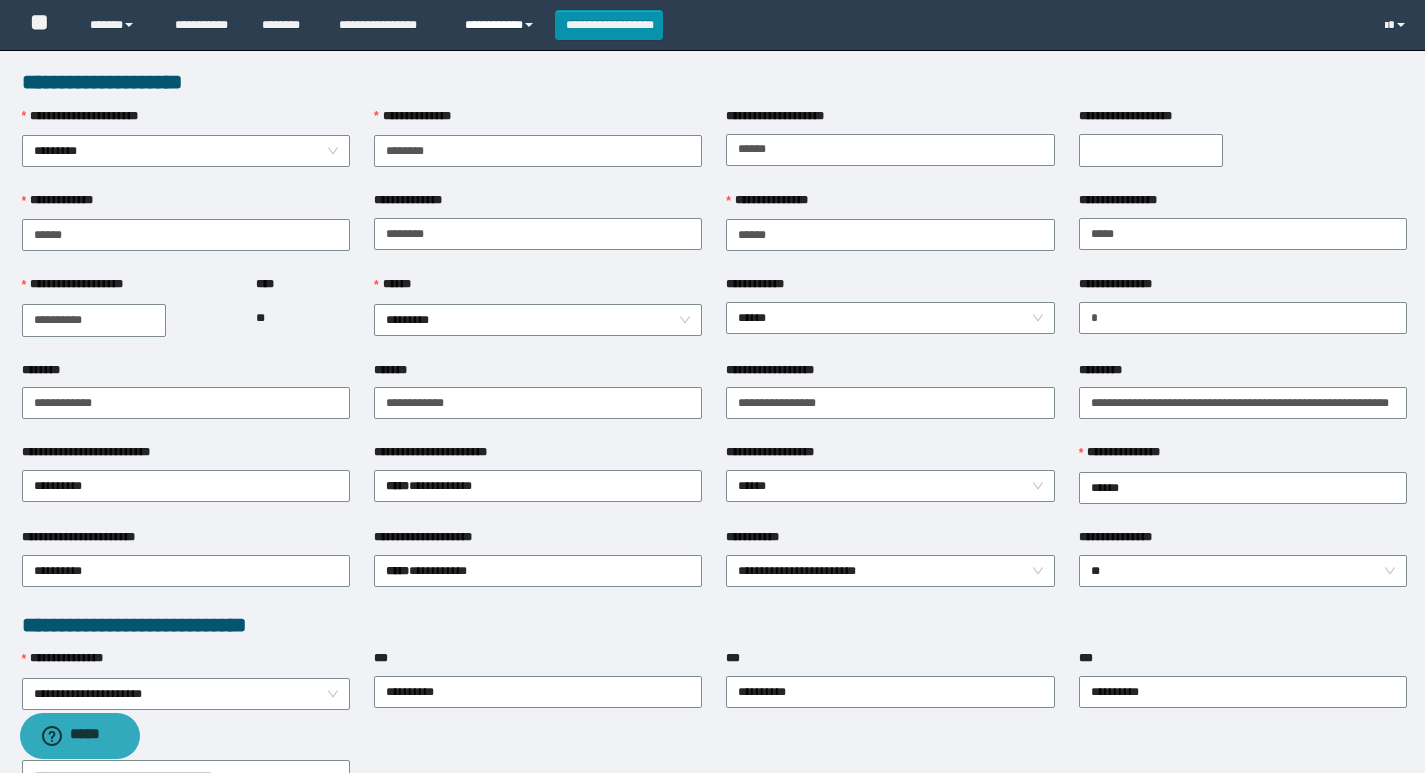 click on "**********" at bounding box center [502, 25] 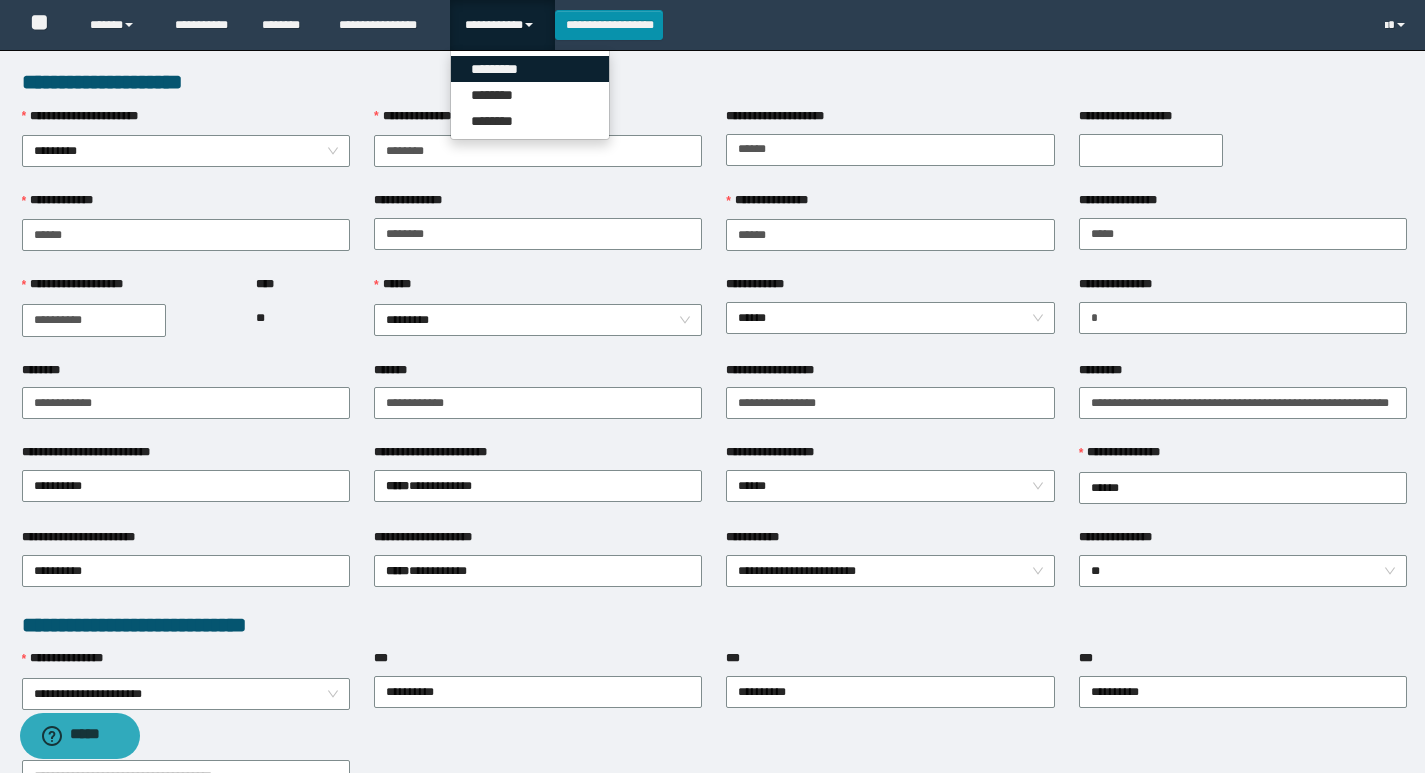 click on "*********" at bounding box center [530, 69] 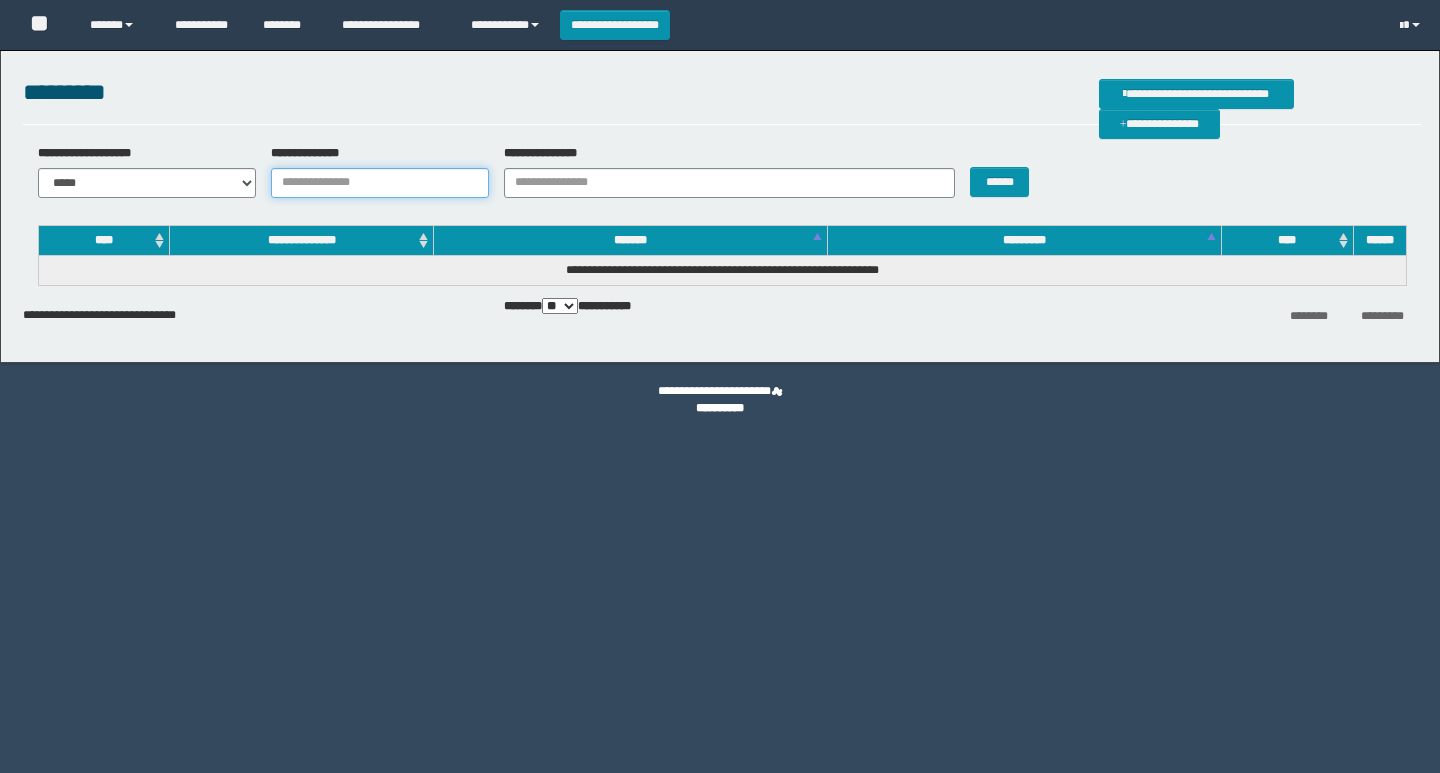 scroll, scrollTop: 0, scrollLeft: 0, axis: both 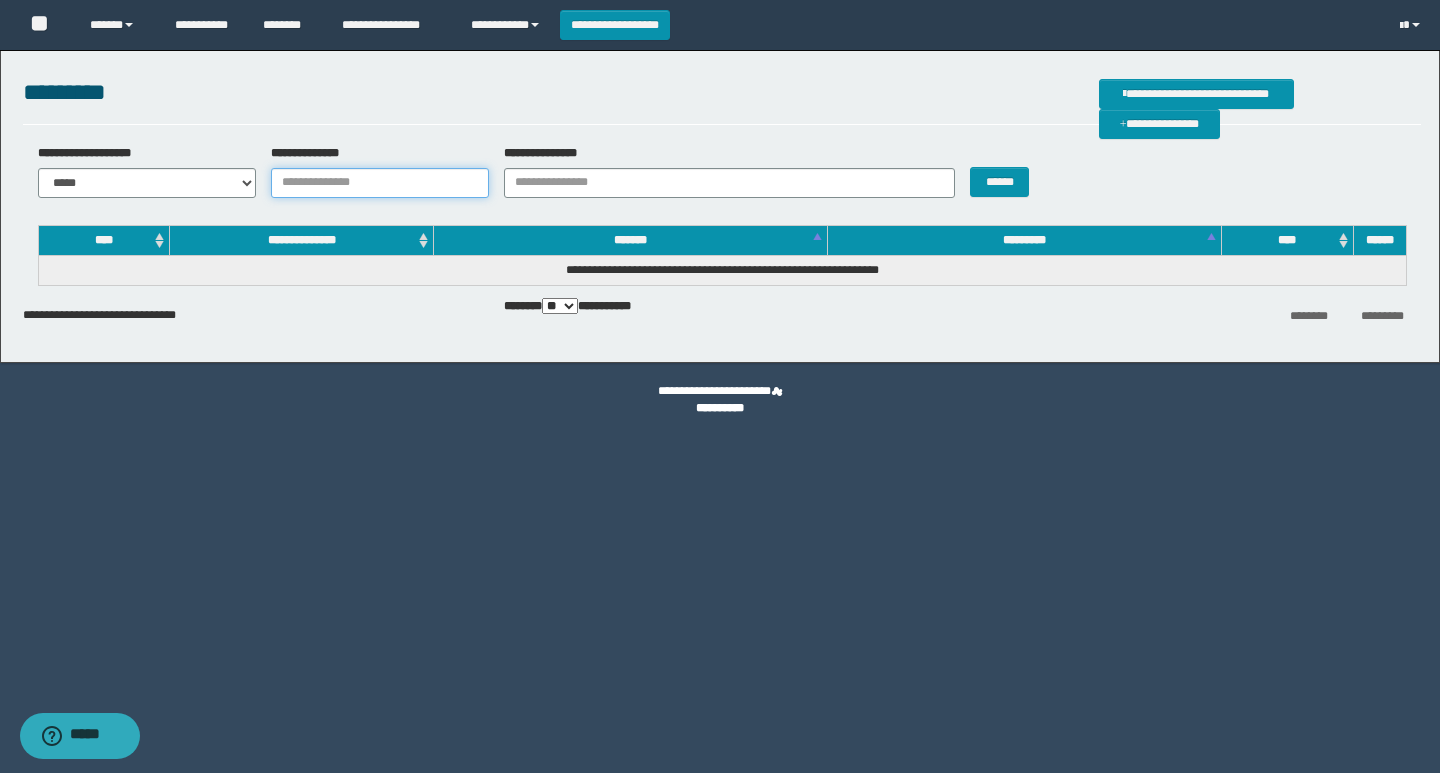 paste on "********" 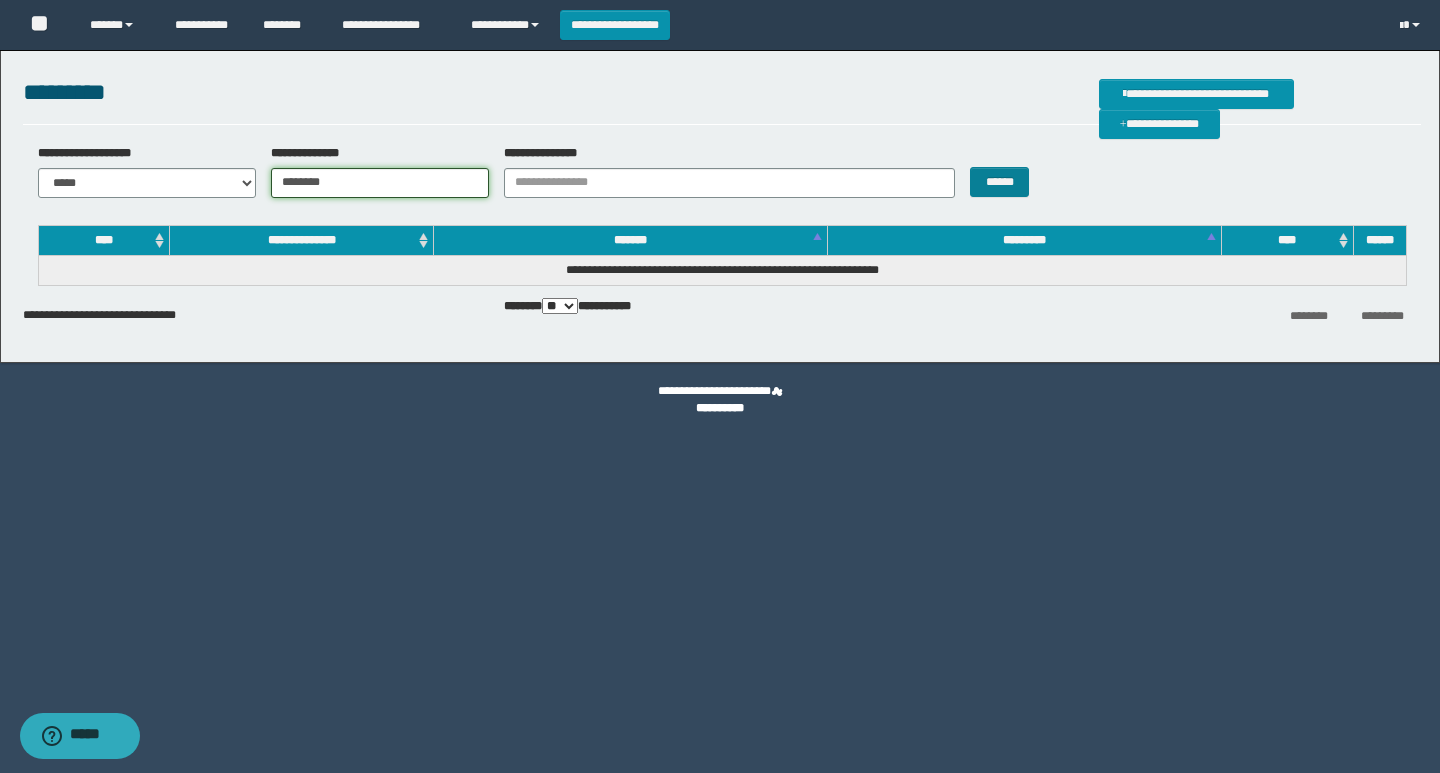 type on "********" 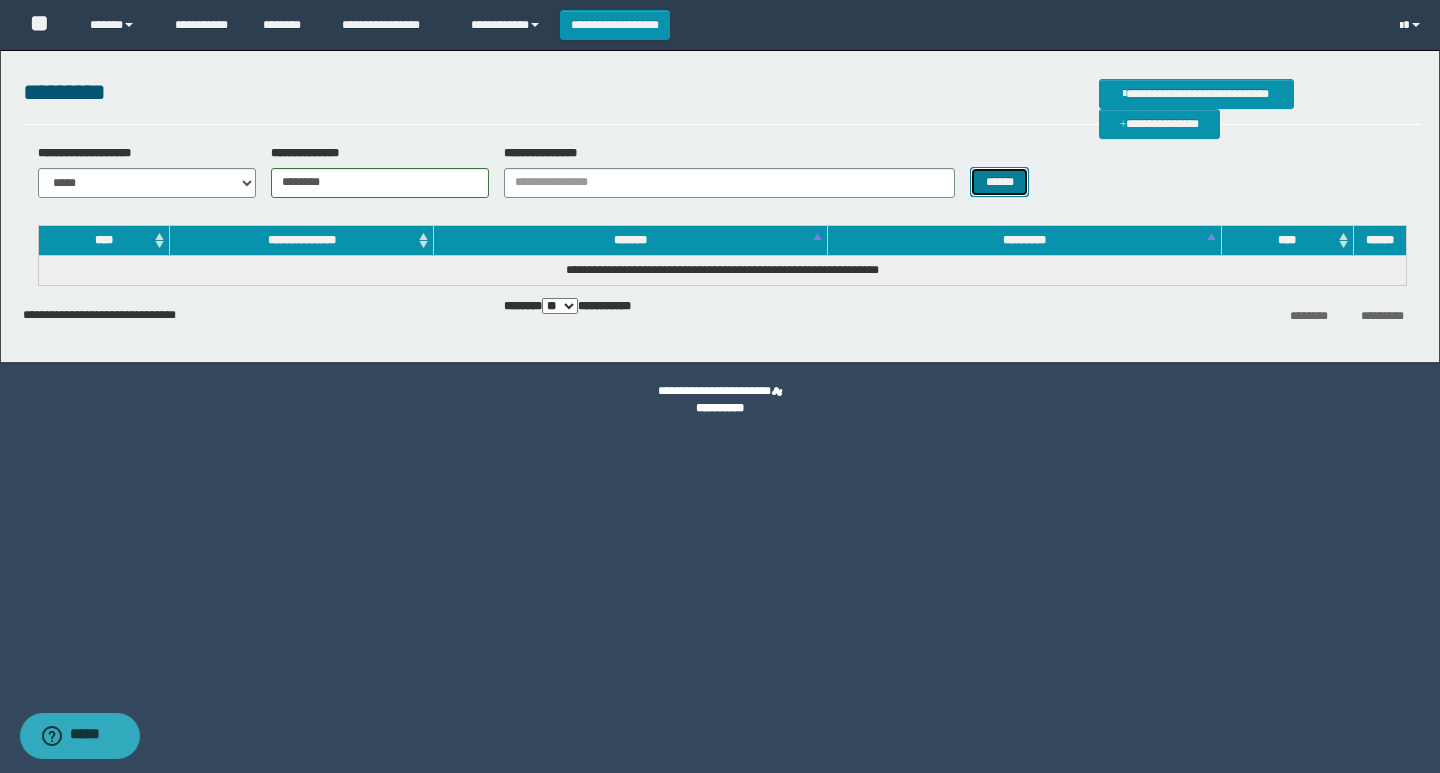 click on "******" at bounding box center [999, 182] 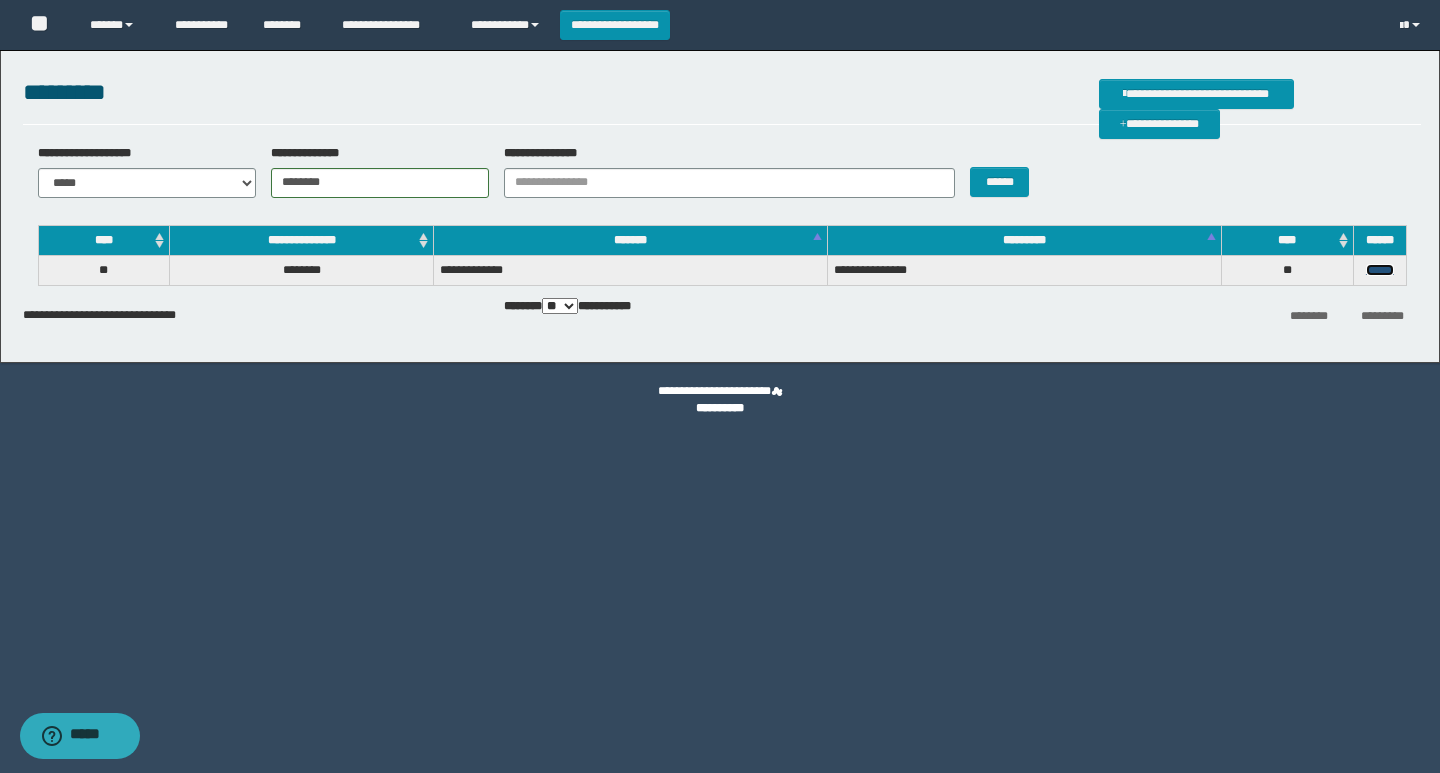 click on "******" at bounding box center [1380, 270] 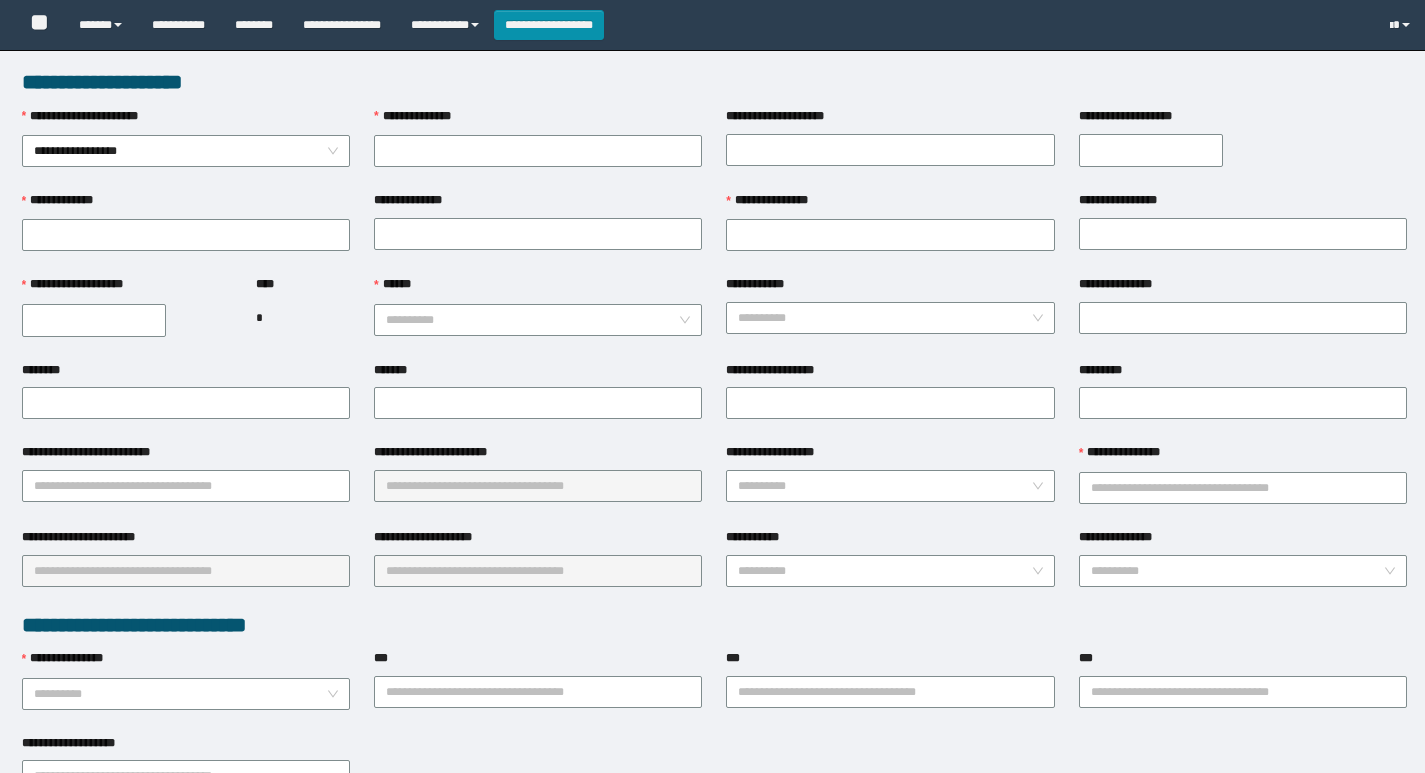 scroll, scrollTop: 0, scrollLeft: 0, axis: both 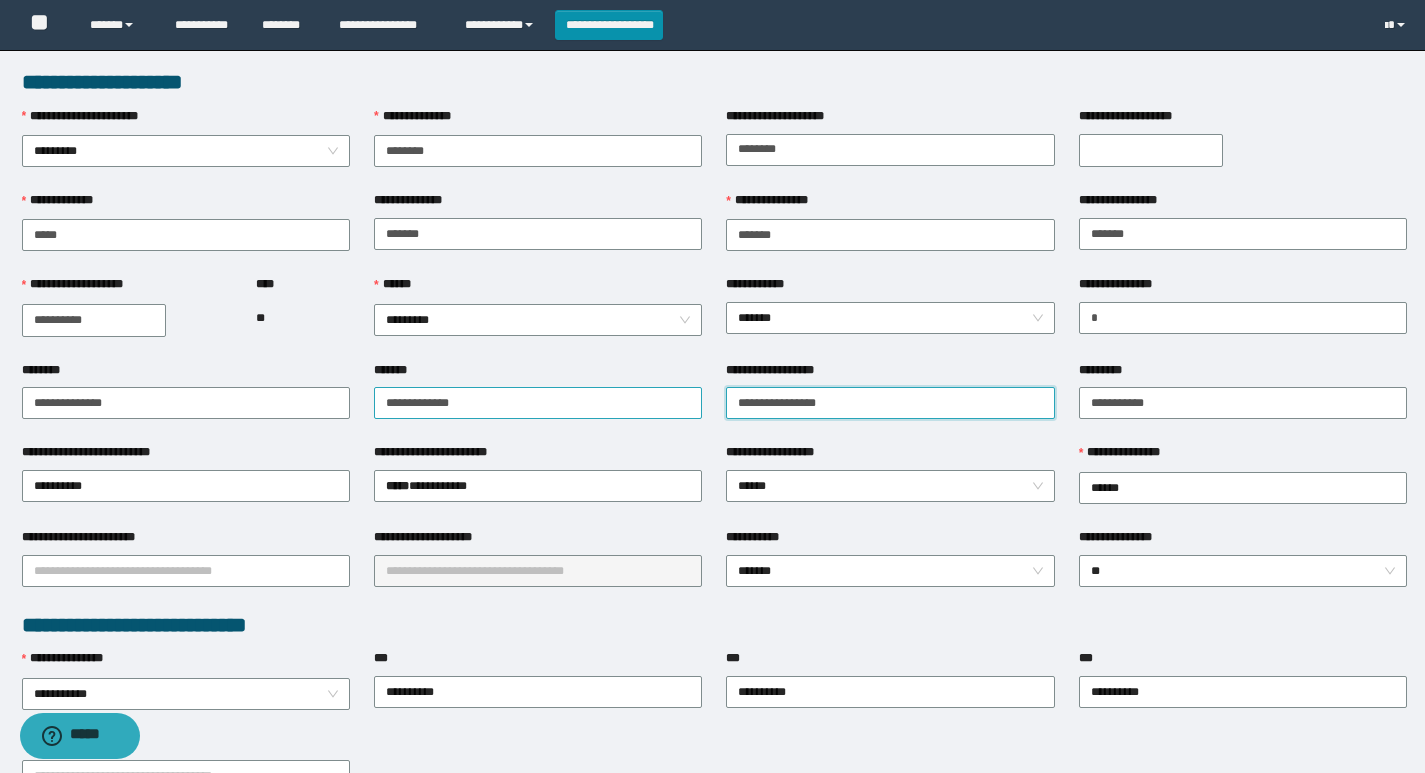drag, startPoint x: 845, startPoint y: 404, endPoint x: 701, endPoint y: 407, distance: 144.03125 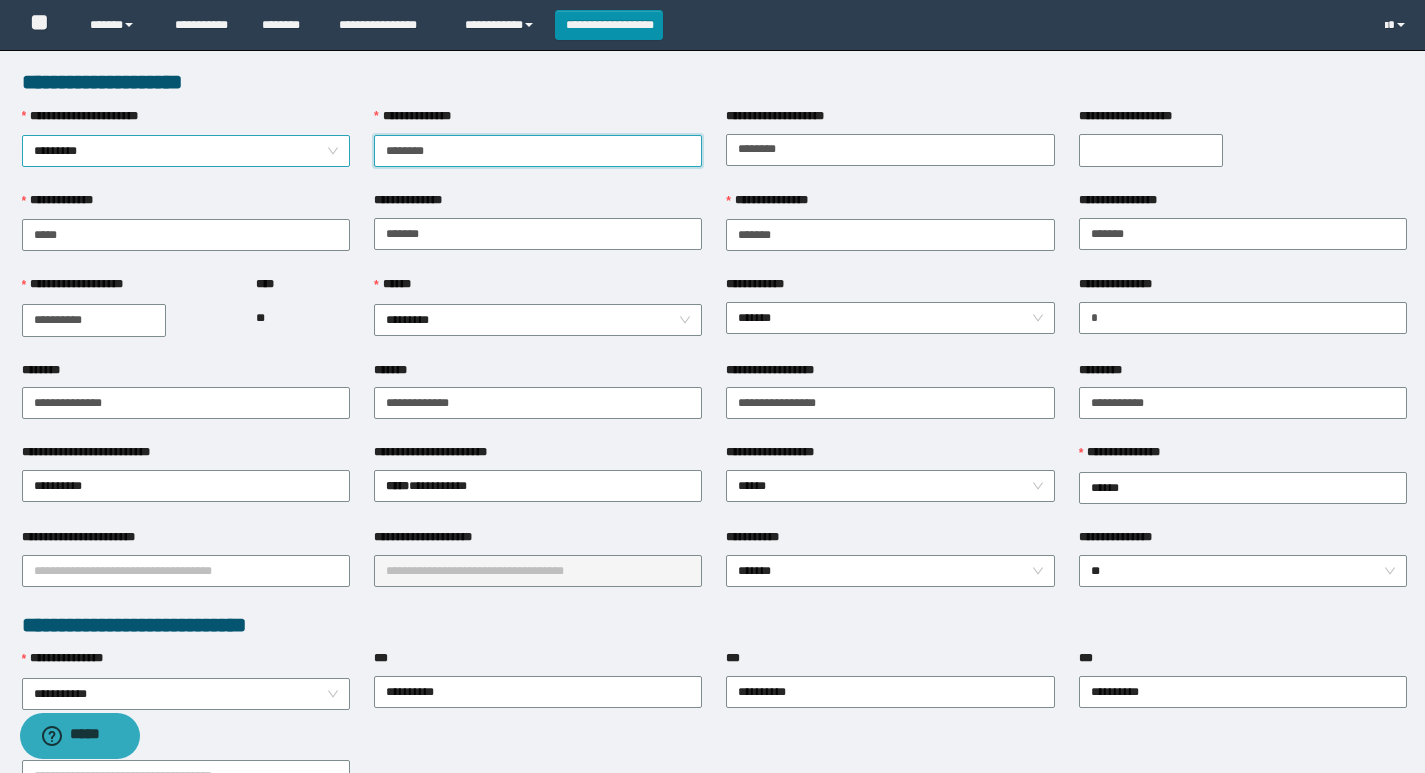 drag, startPoint x: 483, startPoint y: 145, endPoint x: 333, endPoint y: 165, distance: 151.32745 